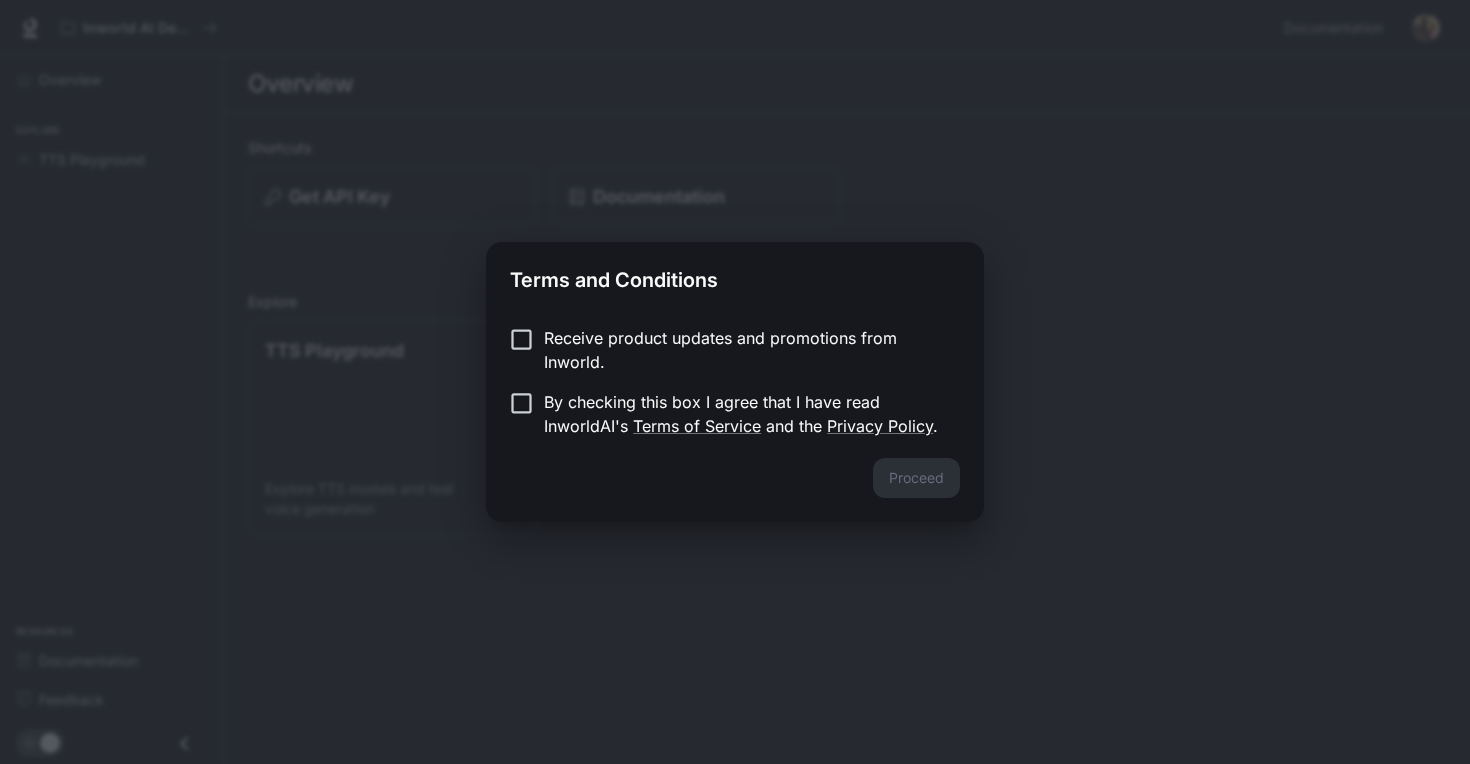 scroll, scrollTop: 0, scrollLeft: 0, axis: both 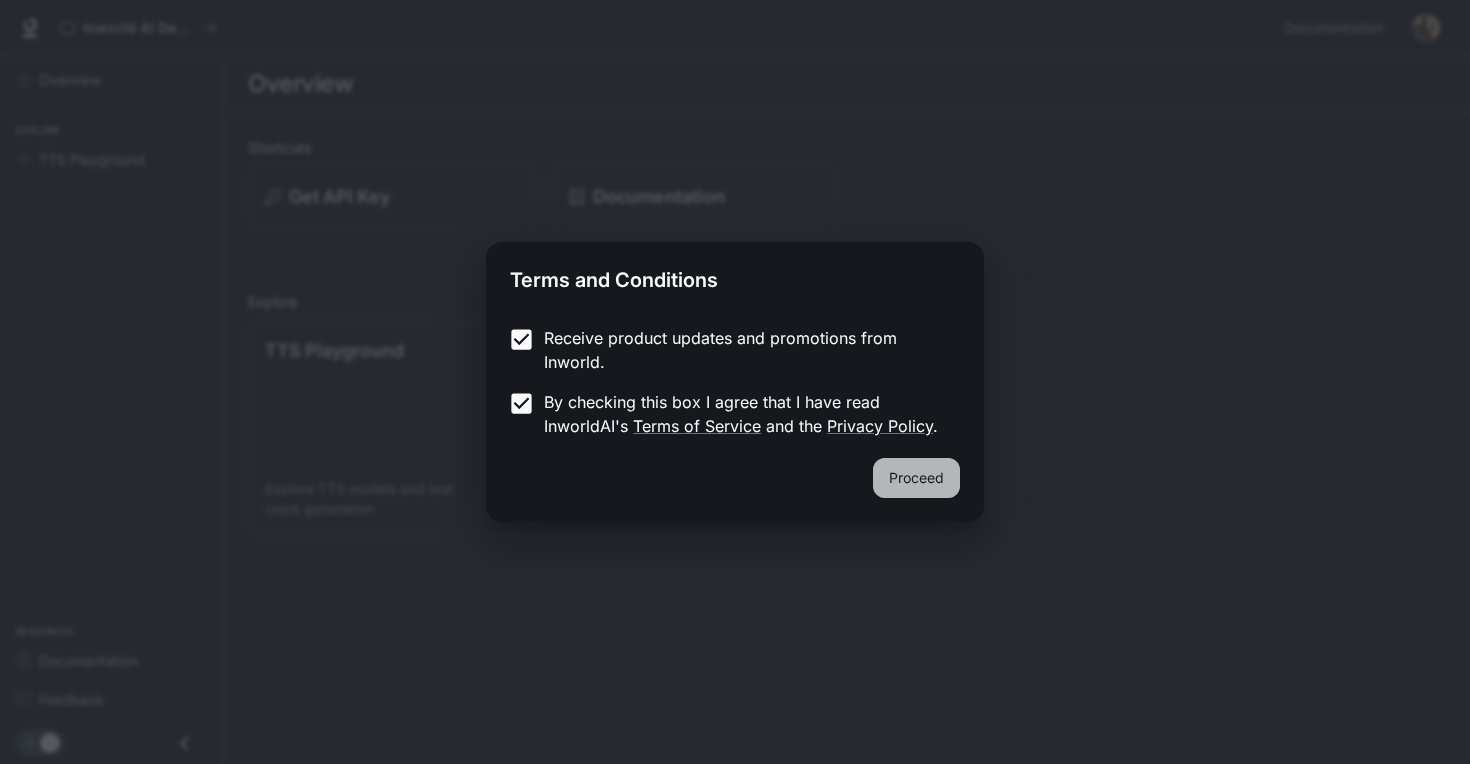 click on "Proceed" at bounding box center (916, 478) 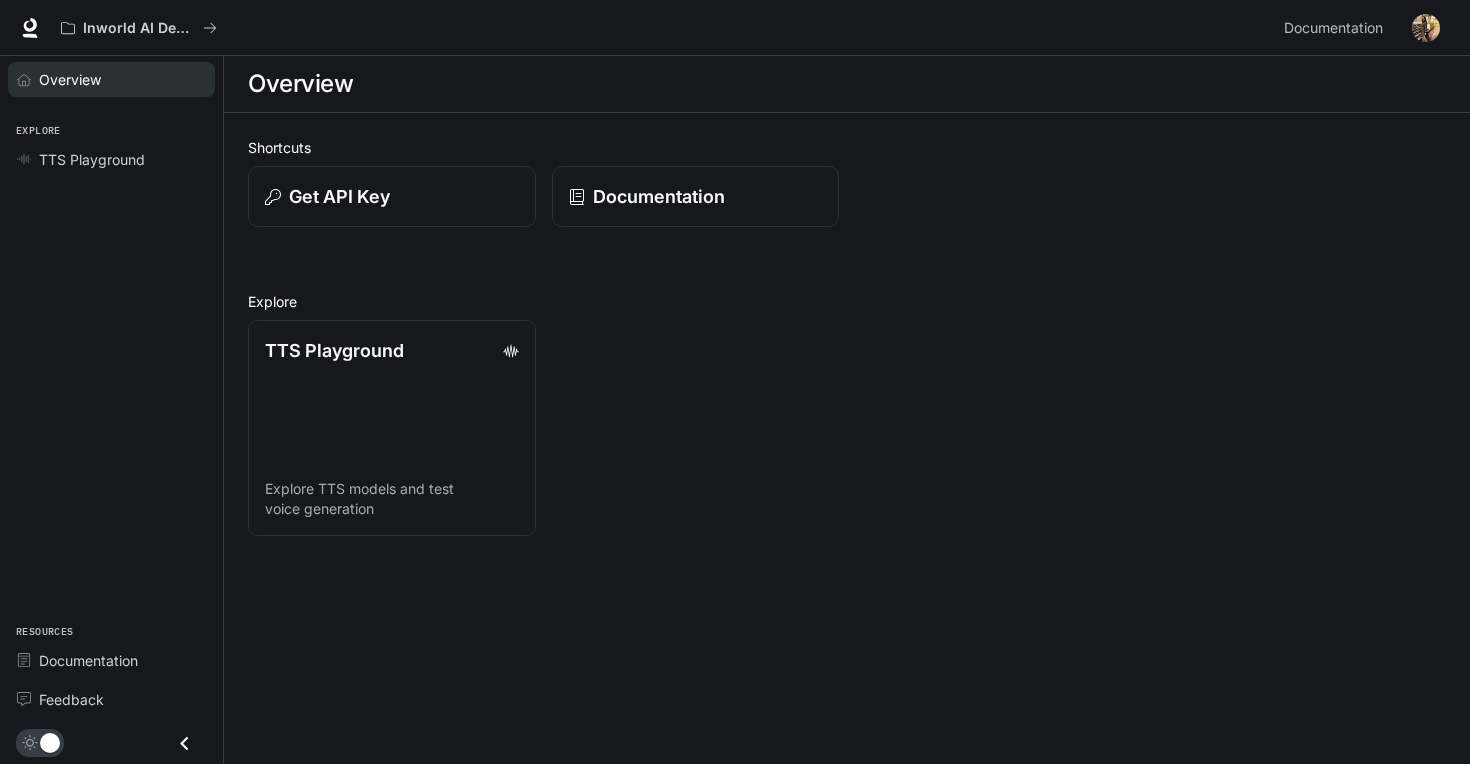 click on "Overview" at bounding box center (70, 79) 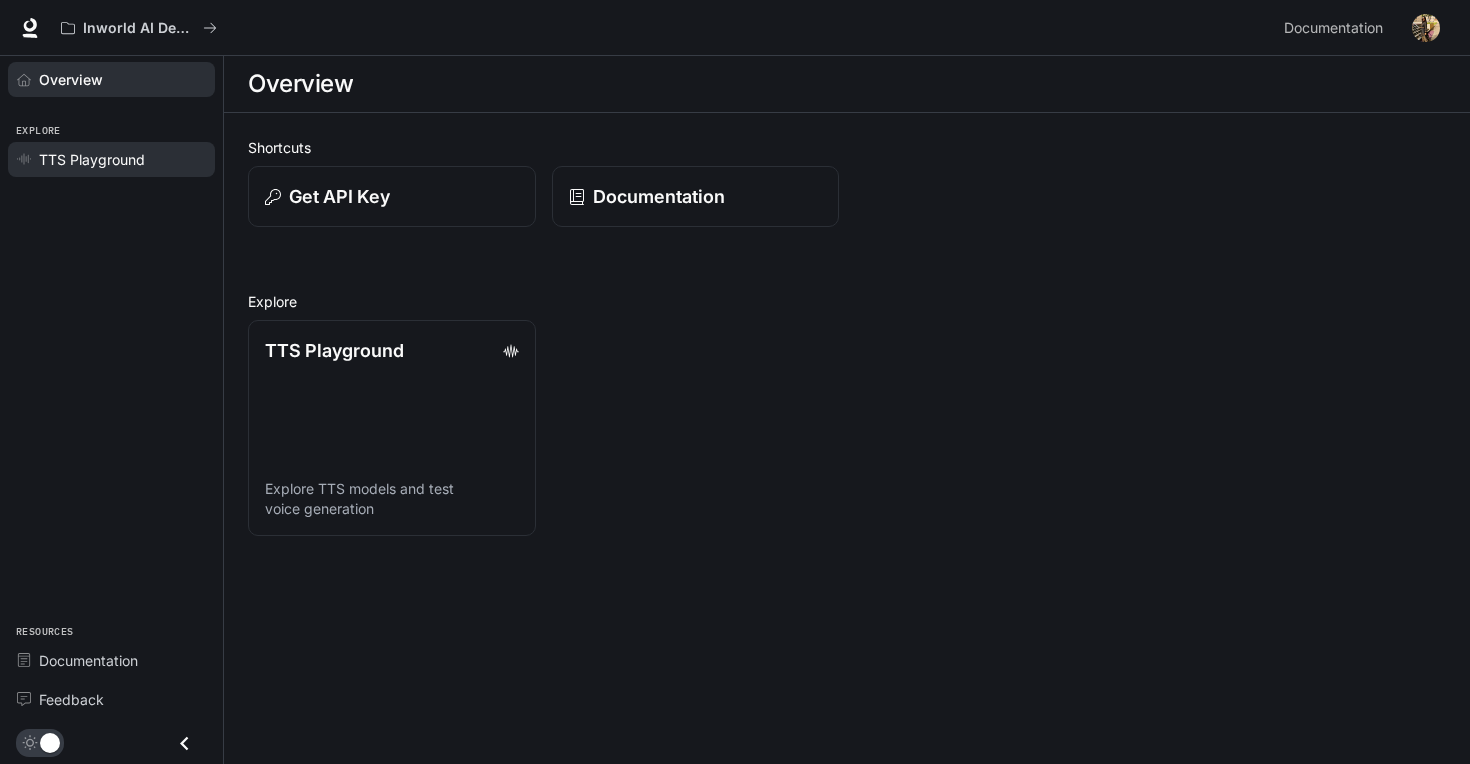 click on "TTS Playground" at bounding box center (92, 159) 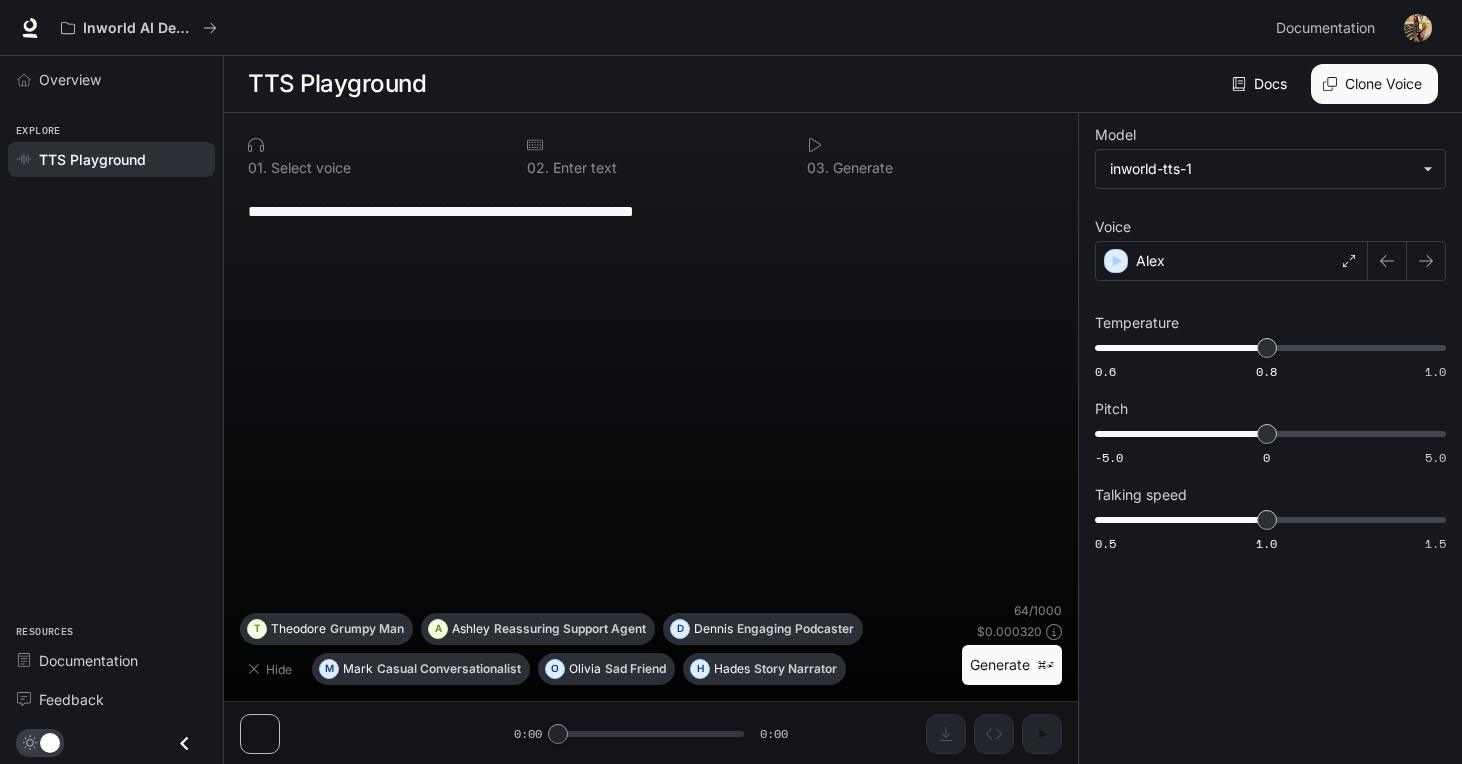 click at bounding box center (371, 145) 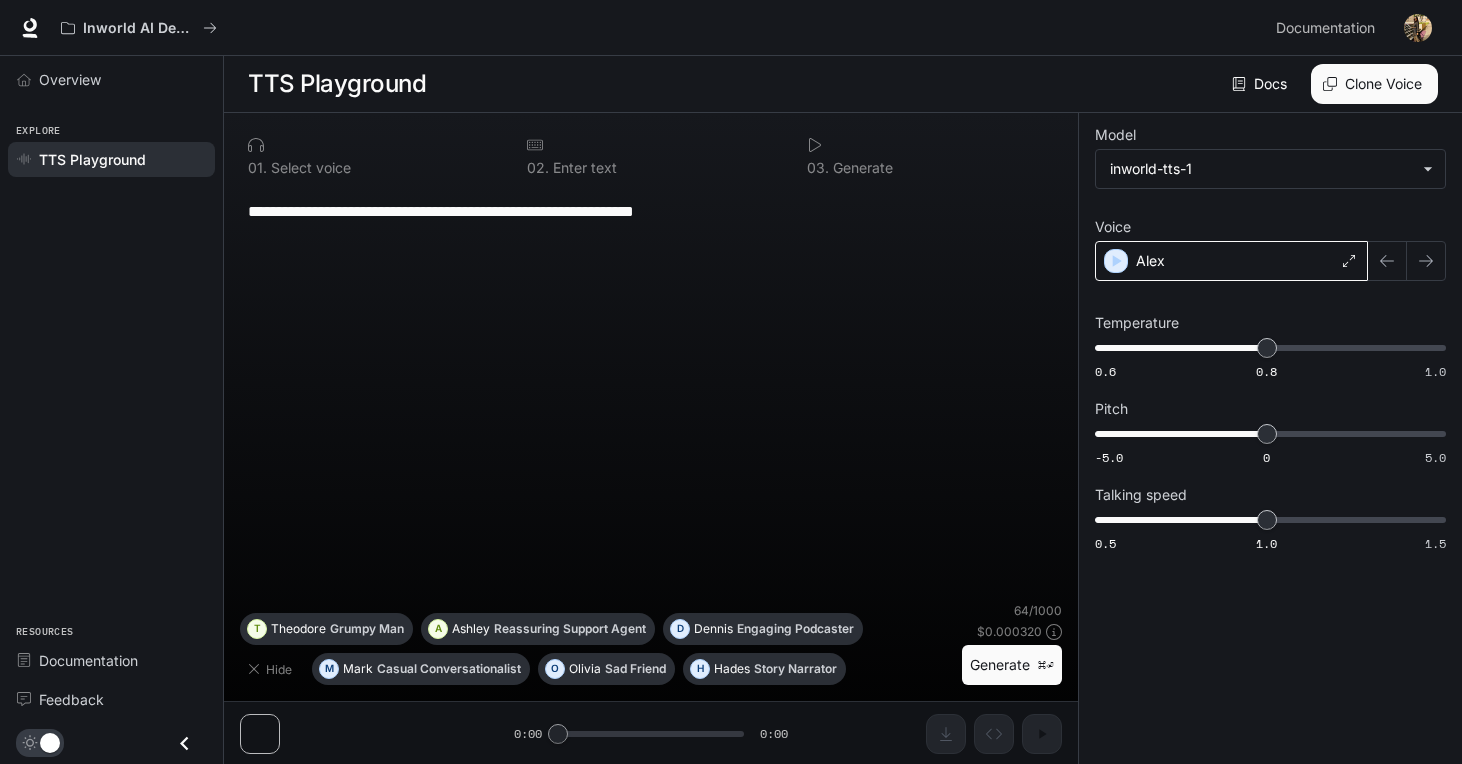 click on "Alex" at bounding box center [1231, 261] 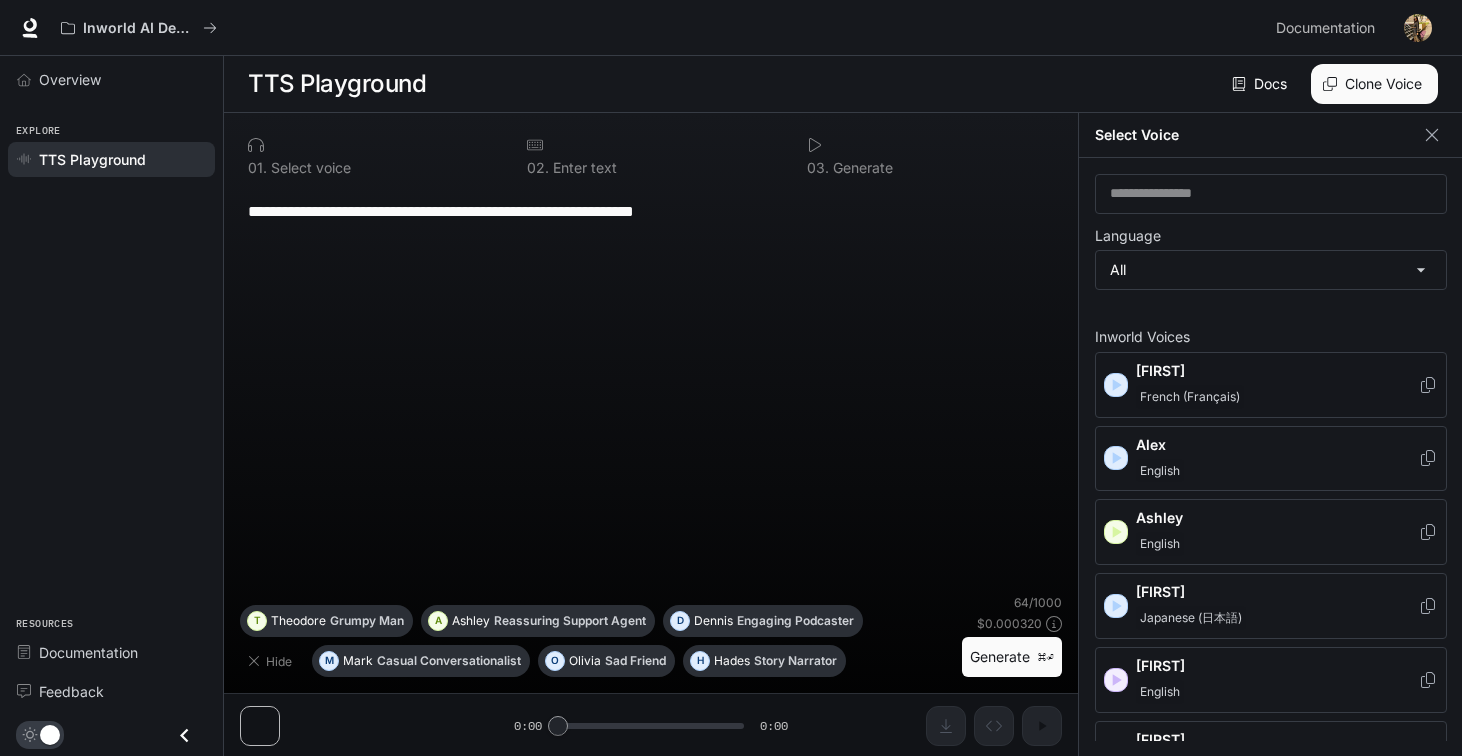 click on "Alain French (Français)" at bounding box center (1271, 385) 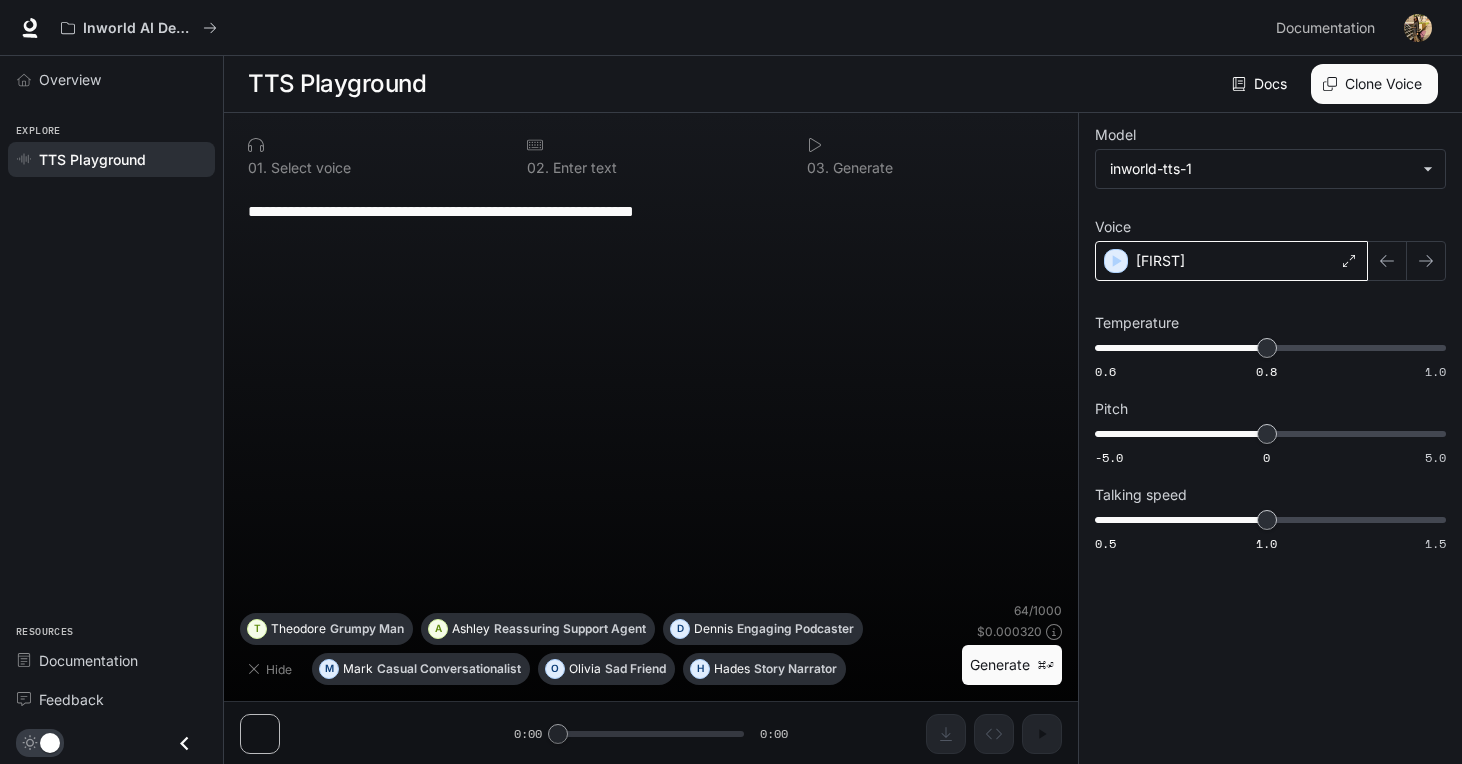 click on "Alain" at bounding box center [1231, 261] 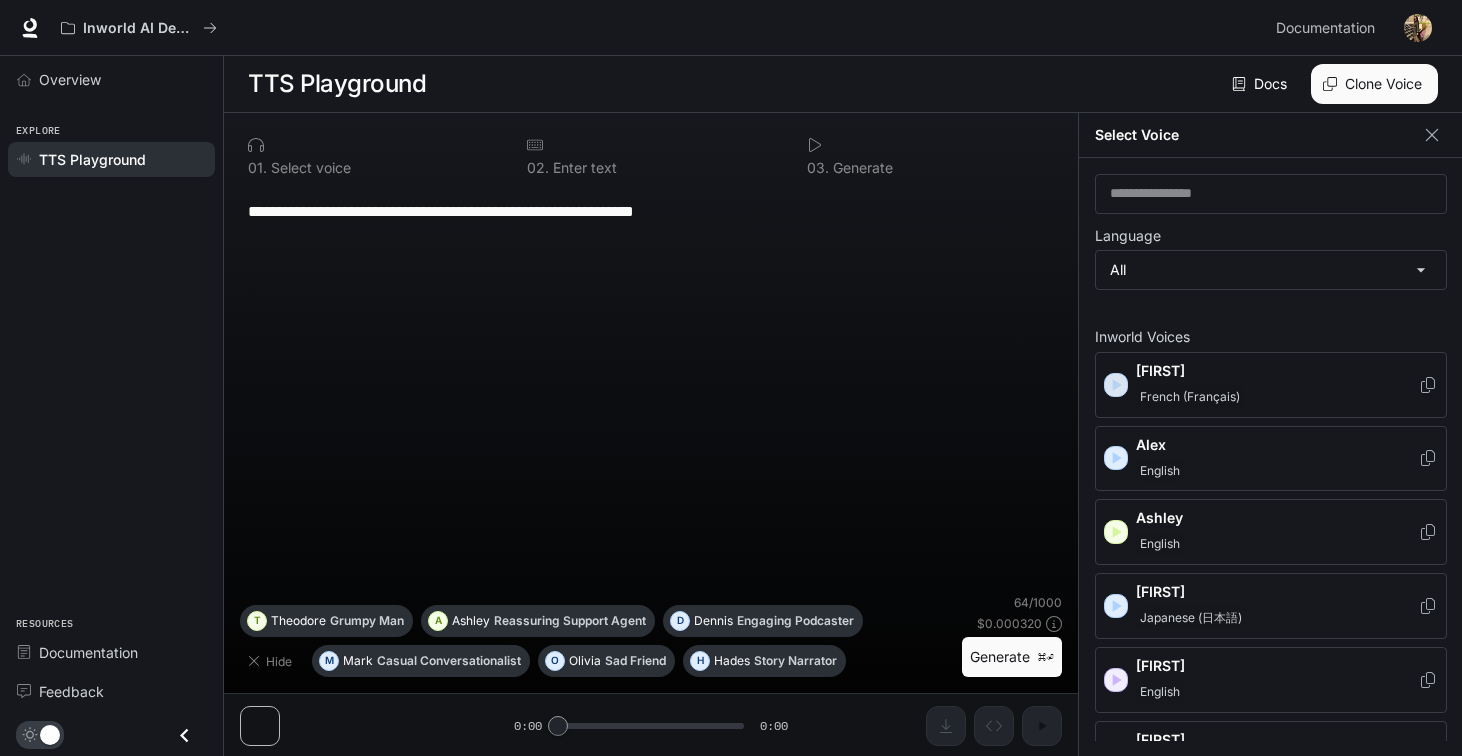 click 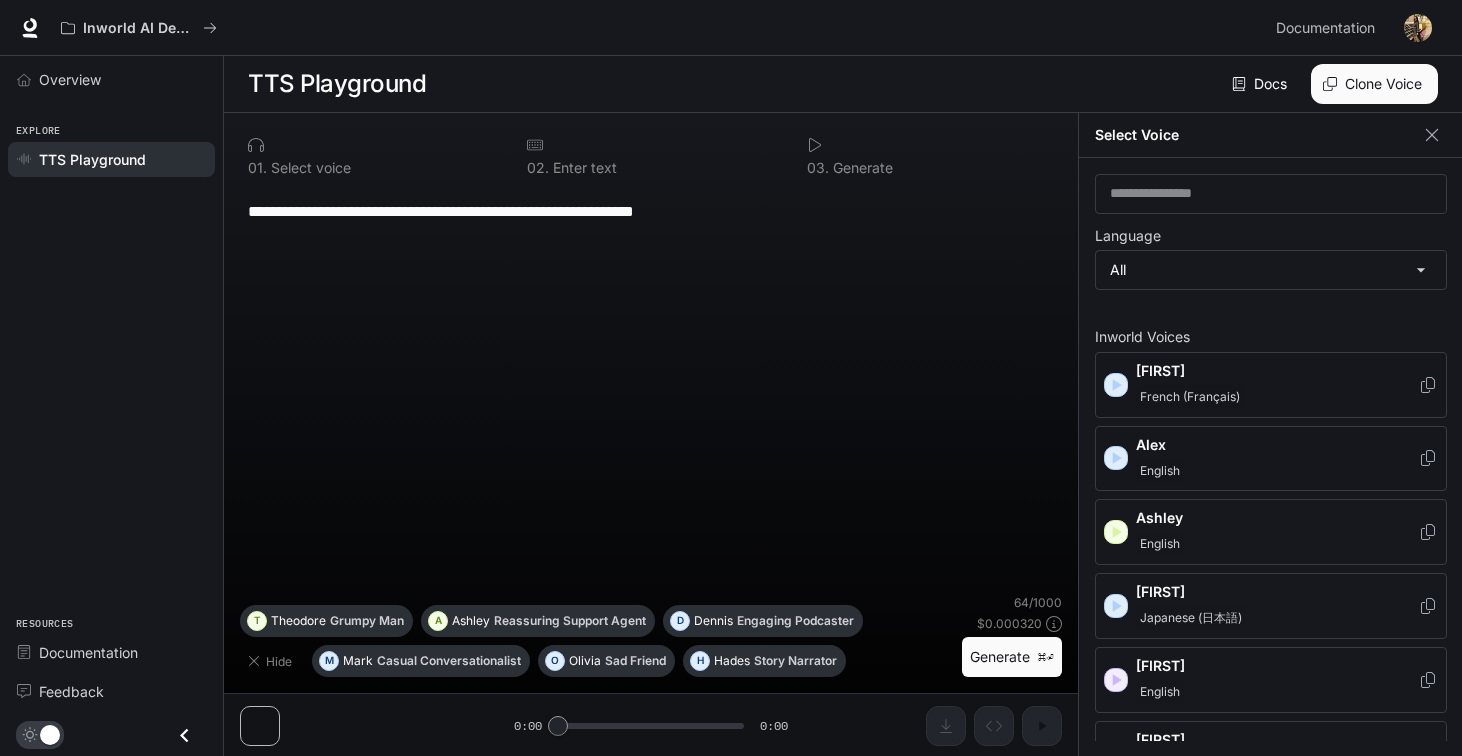 click 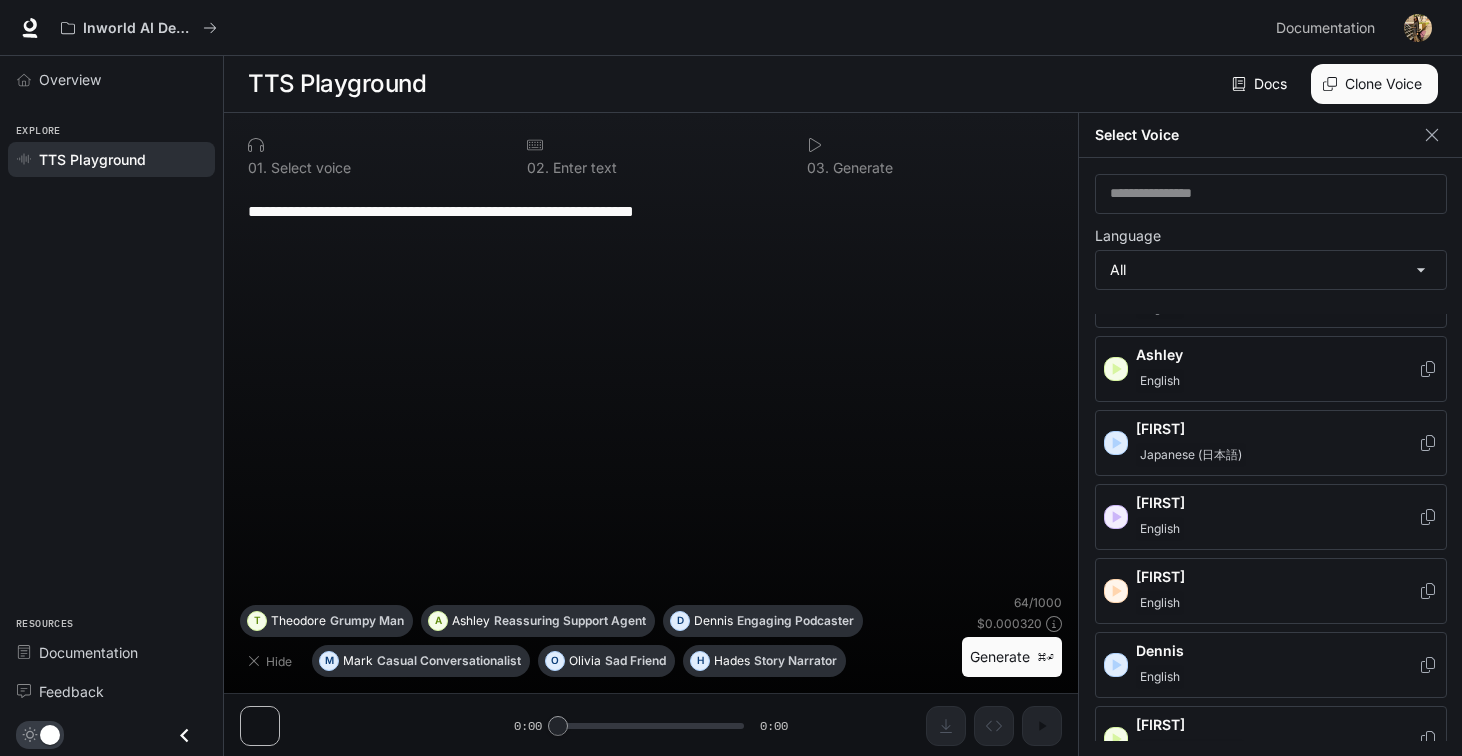 scroll, scrollTop: 167, scrollLeft: 0, axis: vertical 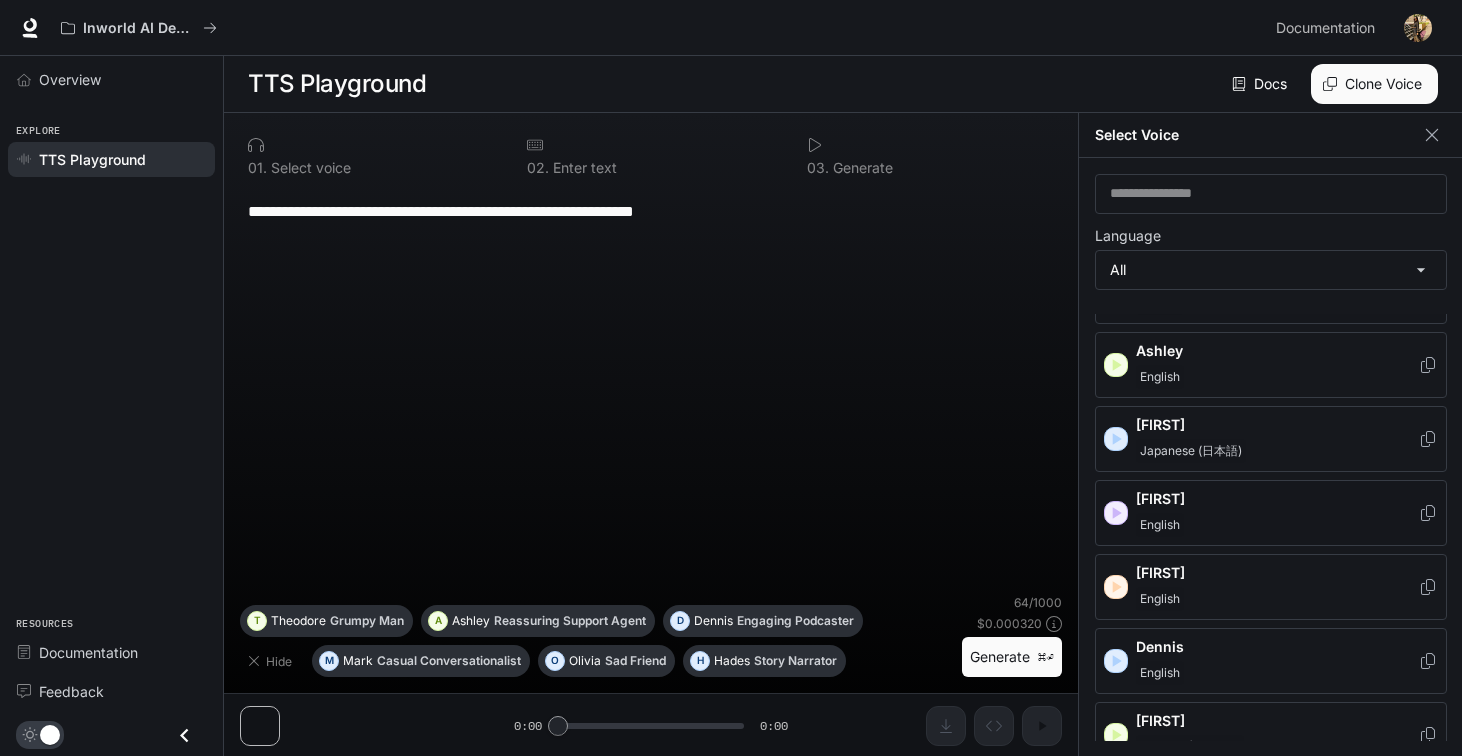 click 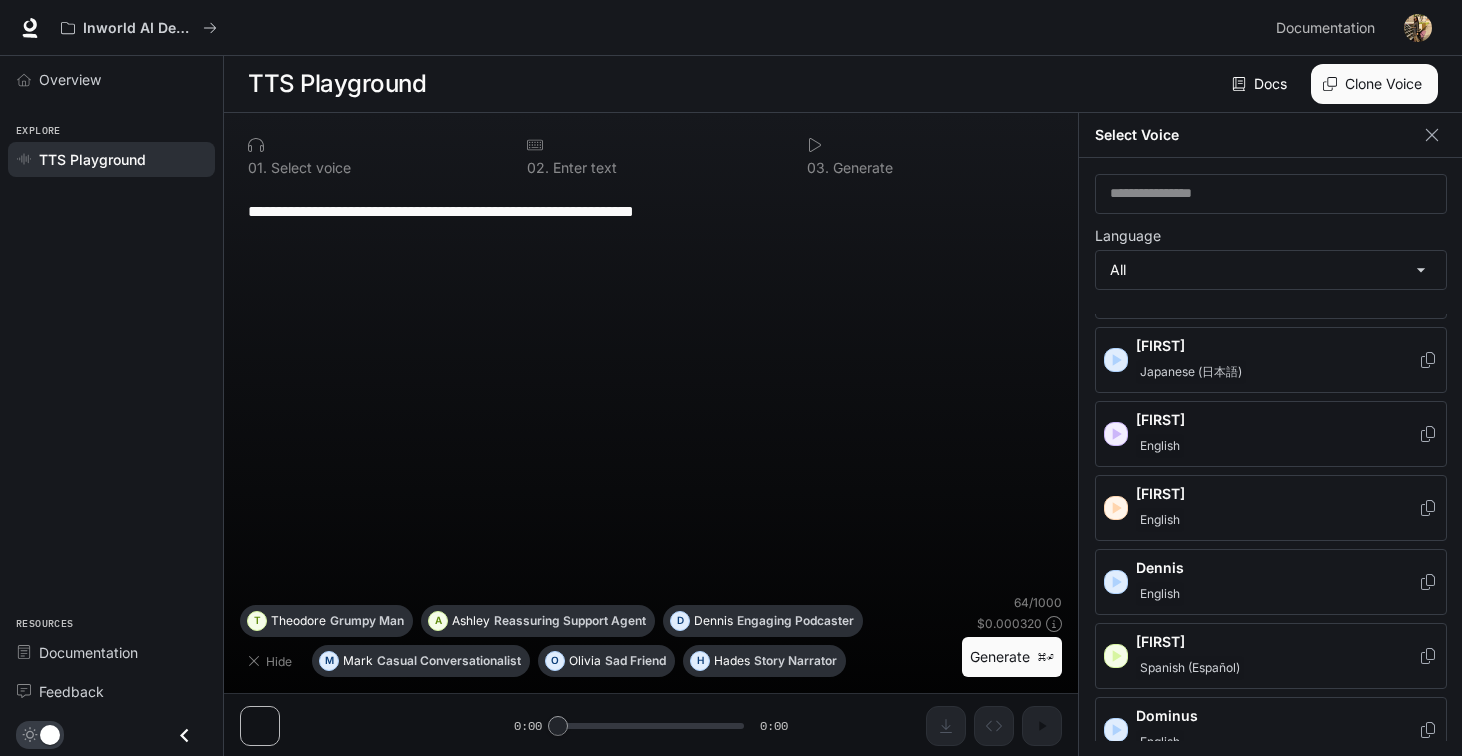 scroll, scrollTop: 253, scrollLeft: 0, axis: vertical 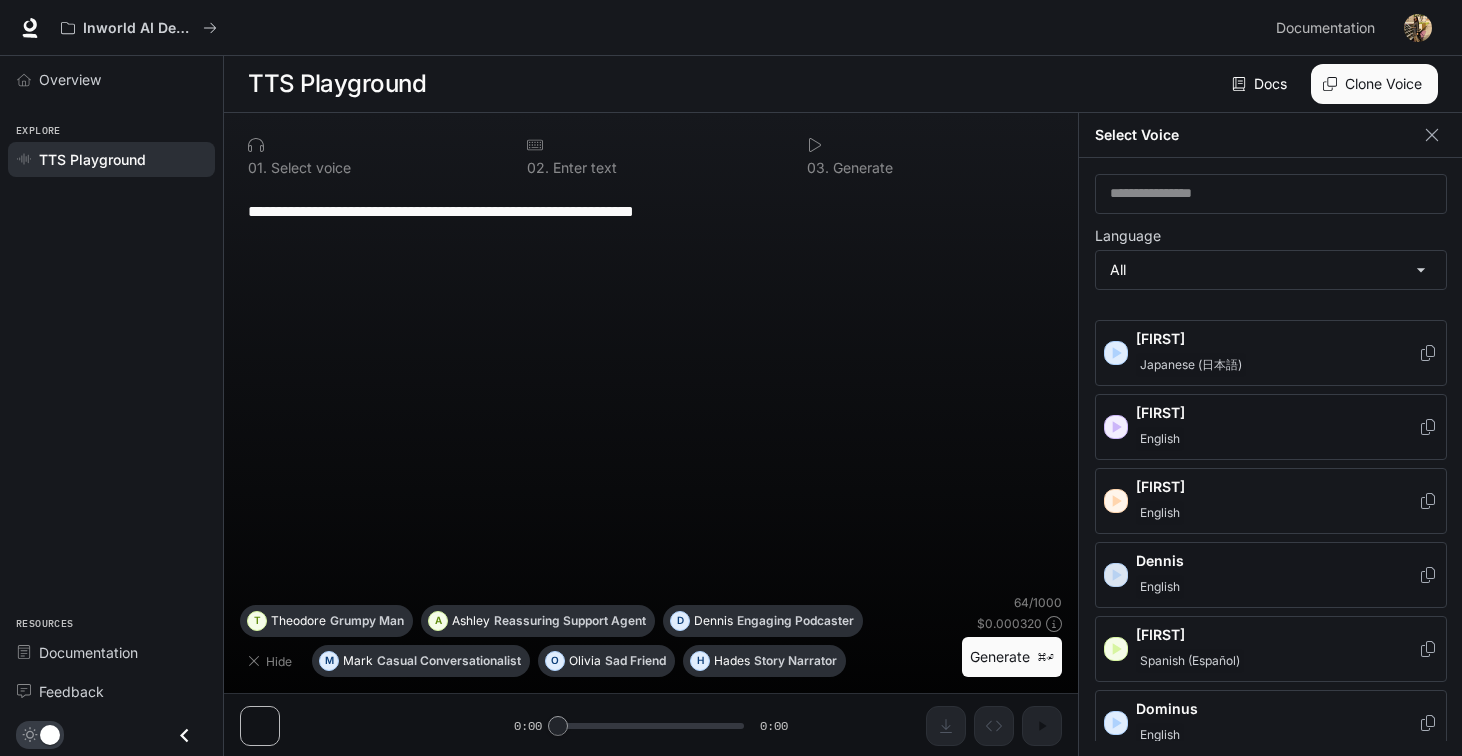 click 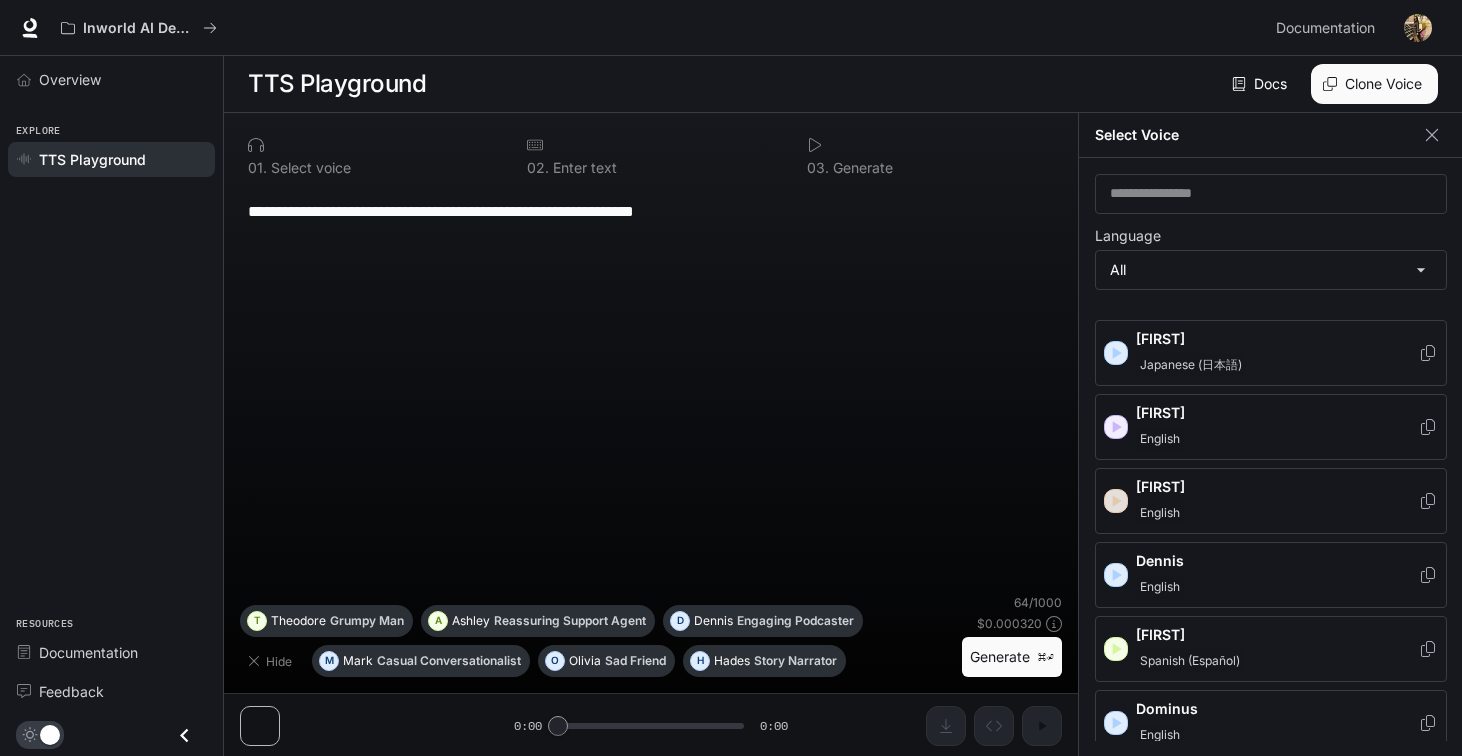 click 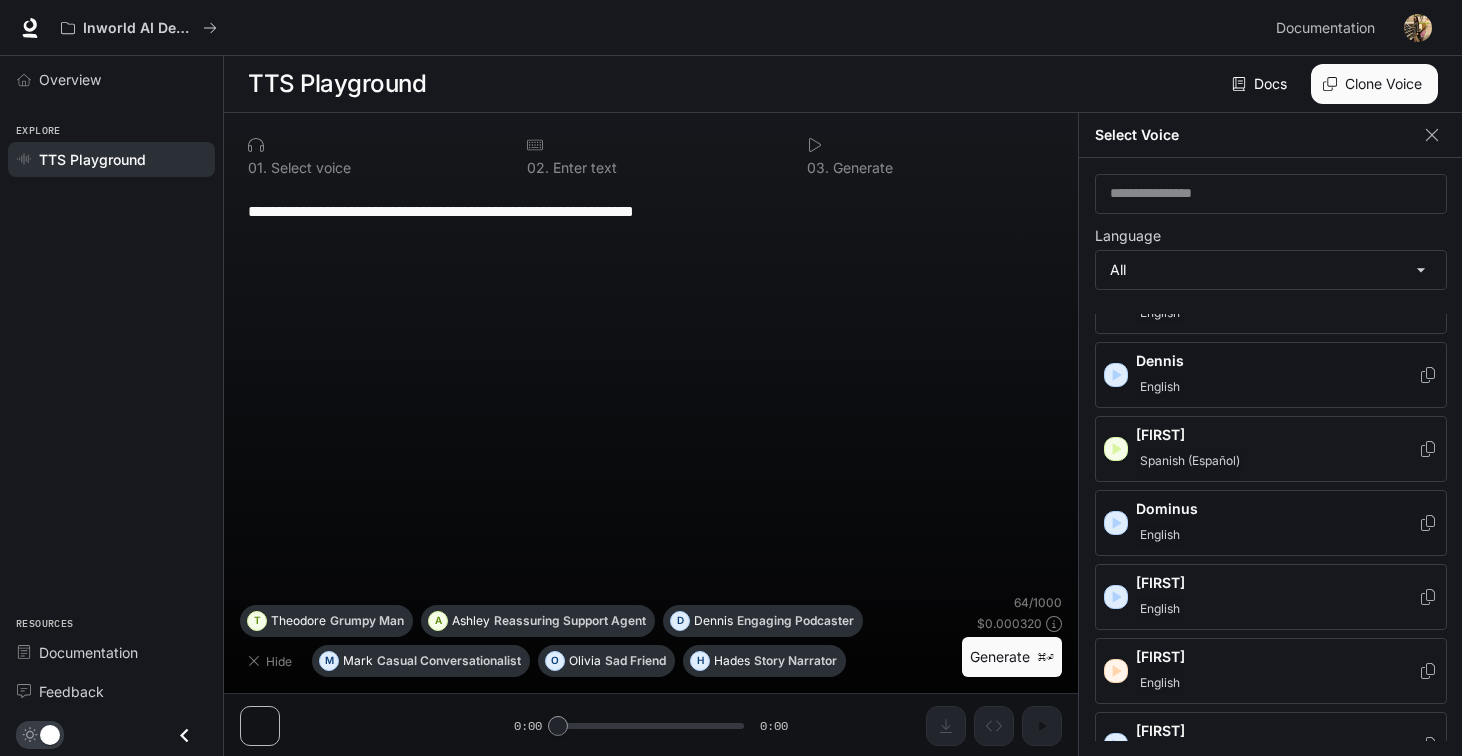 scroll, scrollTop: 457, scrollLeft: 0, axis: vertical 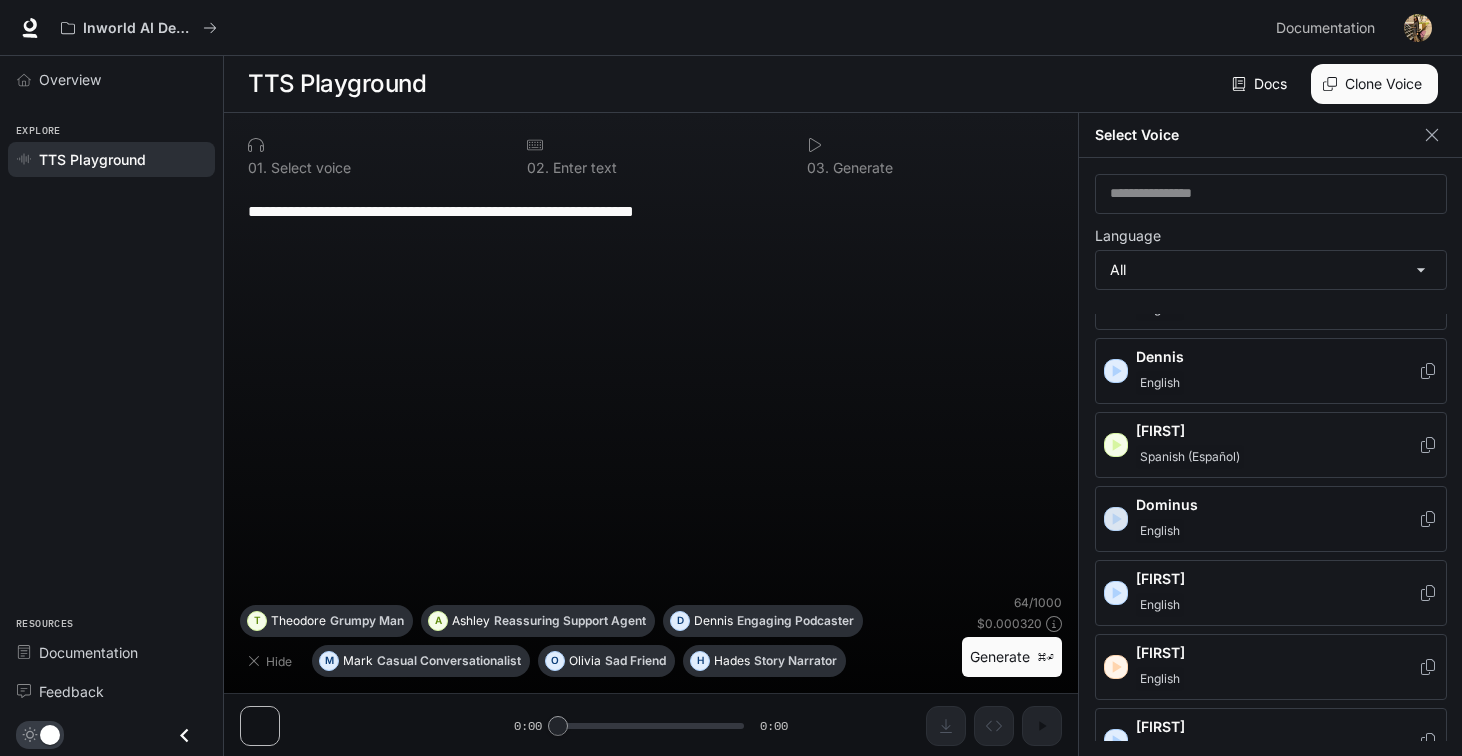 click 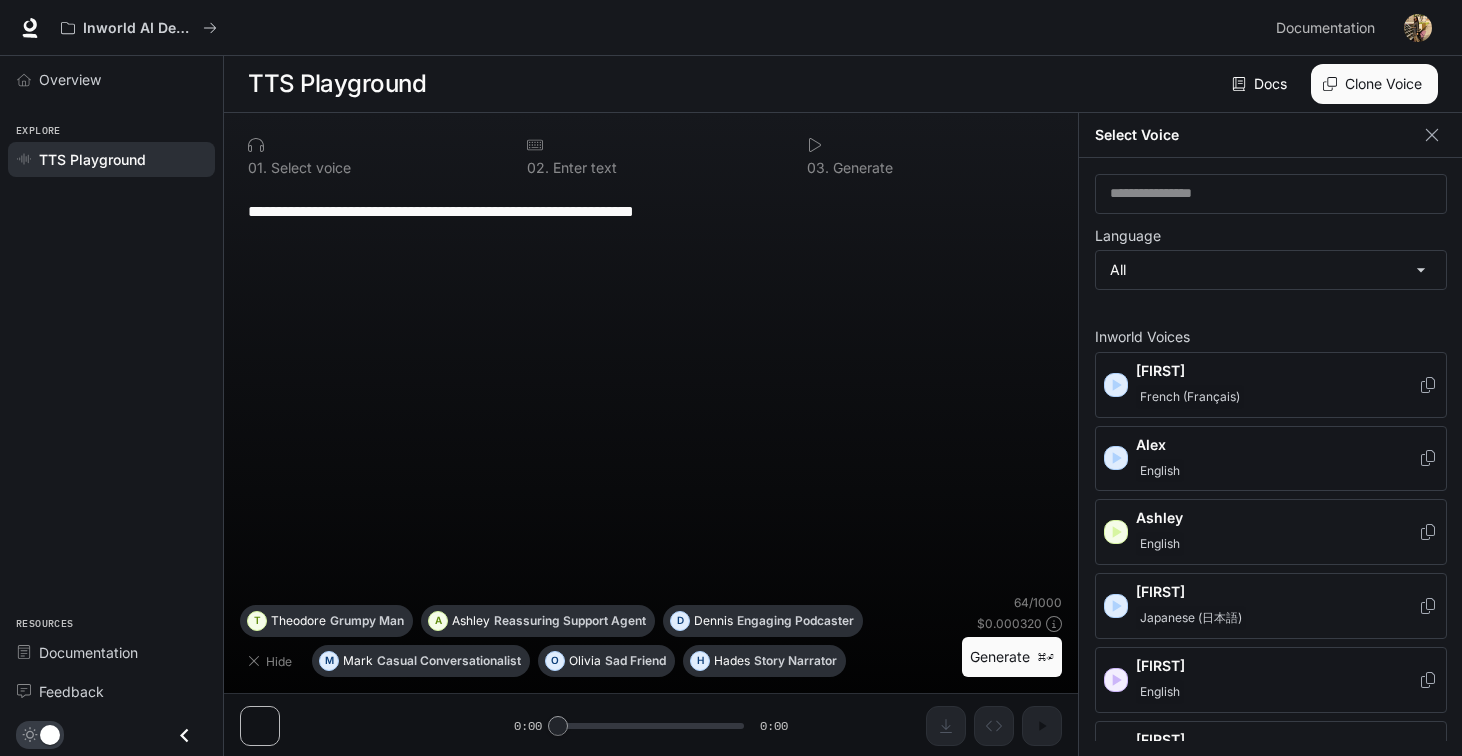 scroll, scrollTop: 0, scrollLeft: 0, axis: both 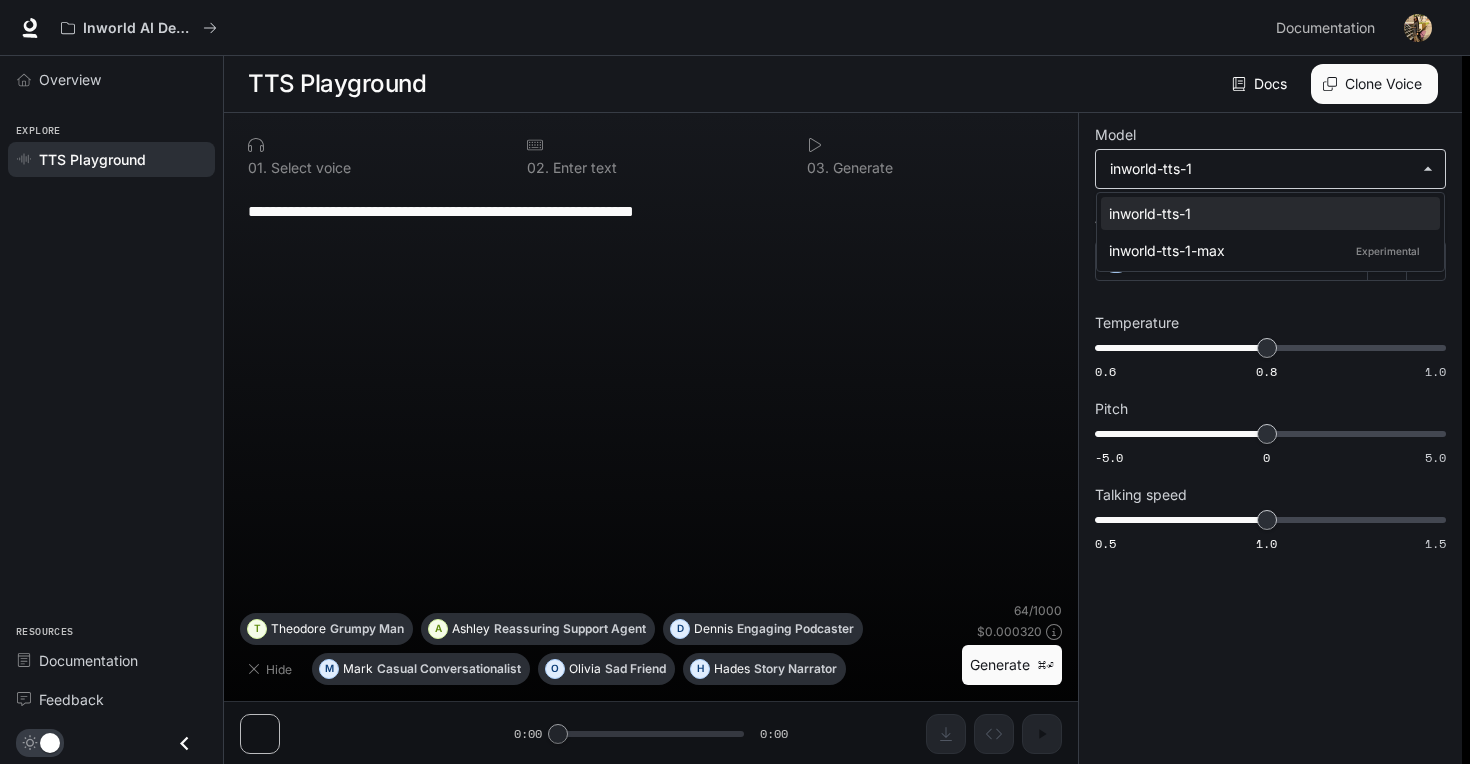 click on "**********" at bounding box center (735, 382) 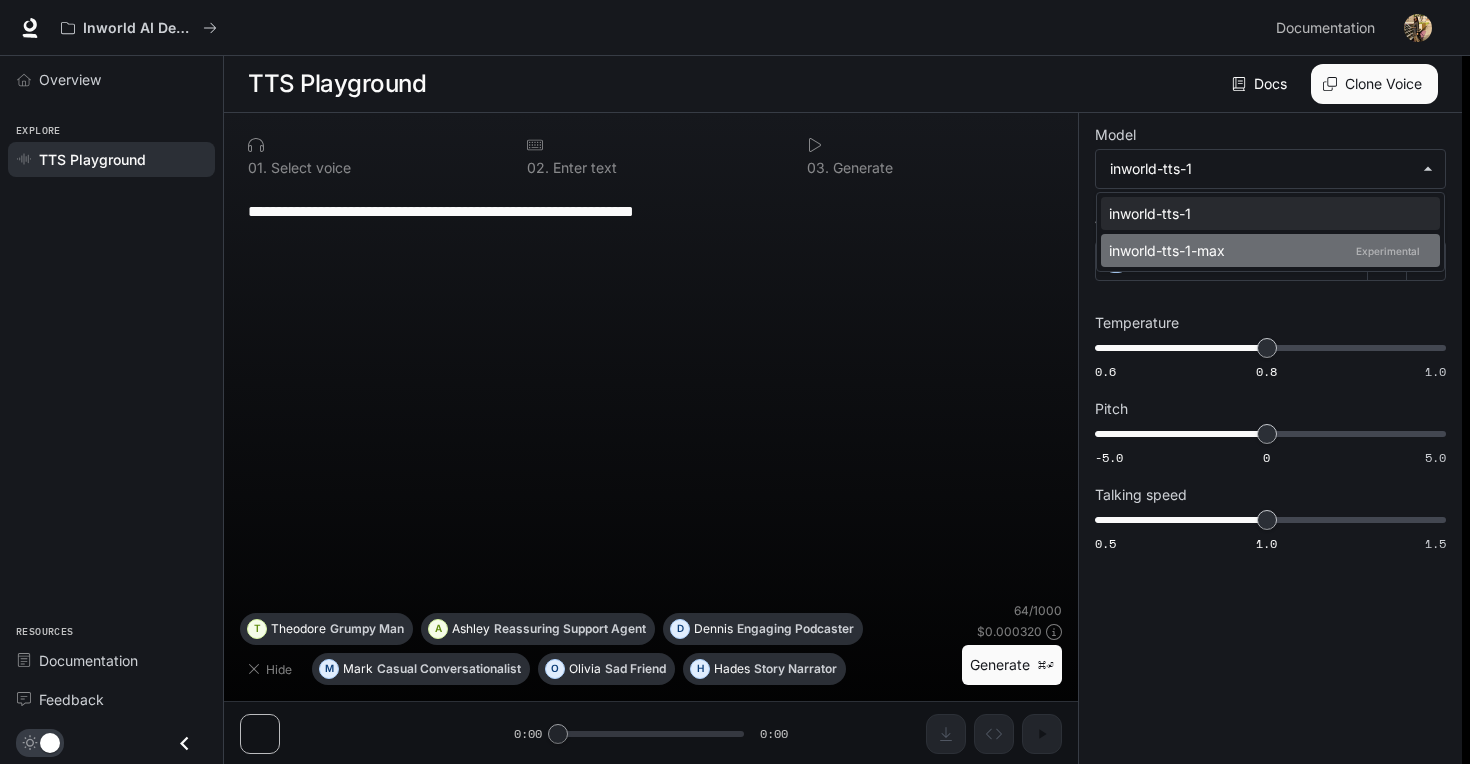 click on "inworld-tts-1-max Experimental" at bounding box center (1266, 250) 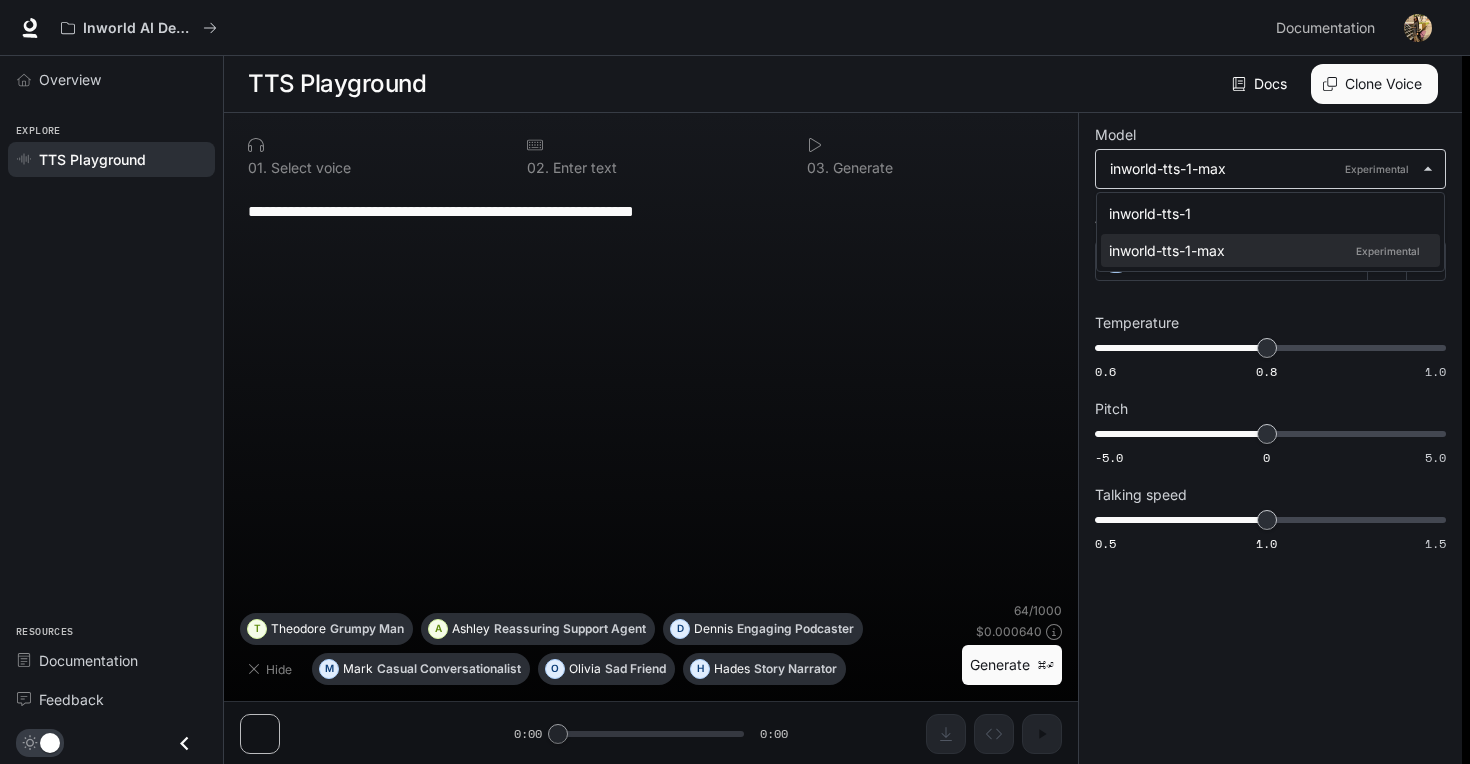 click on "**********" at bounding box center [735, 382] 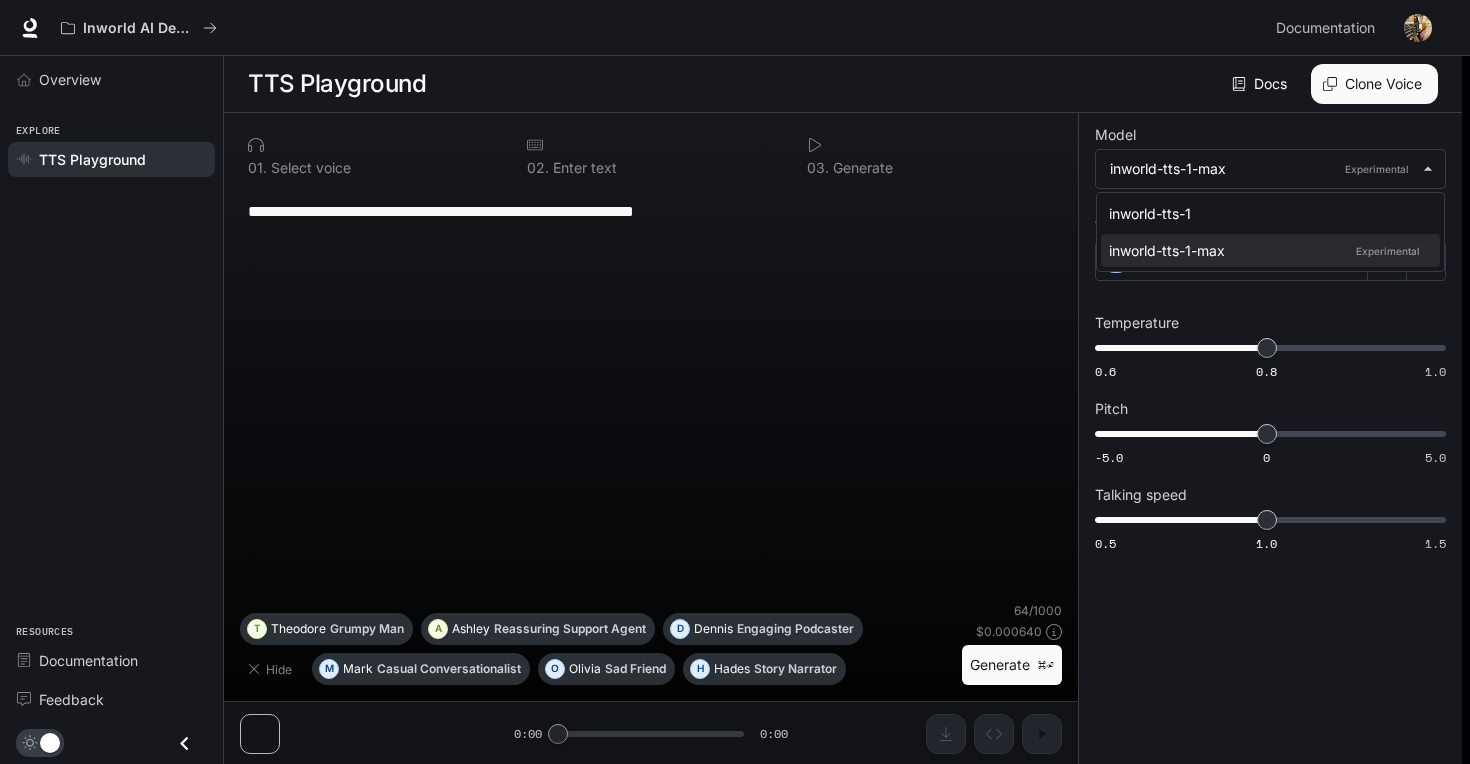 click on "inworld-tts-1 inworld-tts-1-max Experimental" at bounding box center (1270, 232) 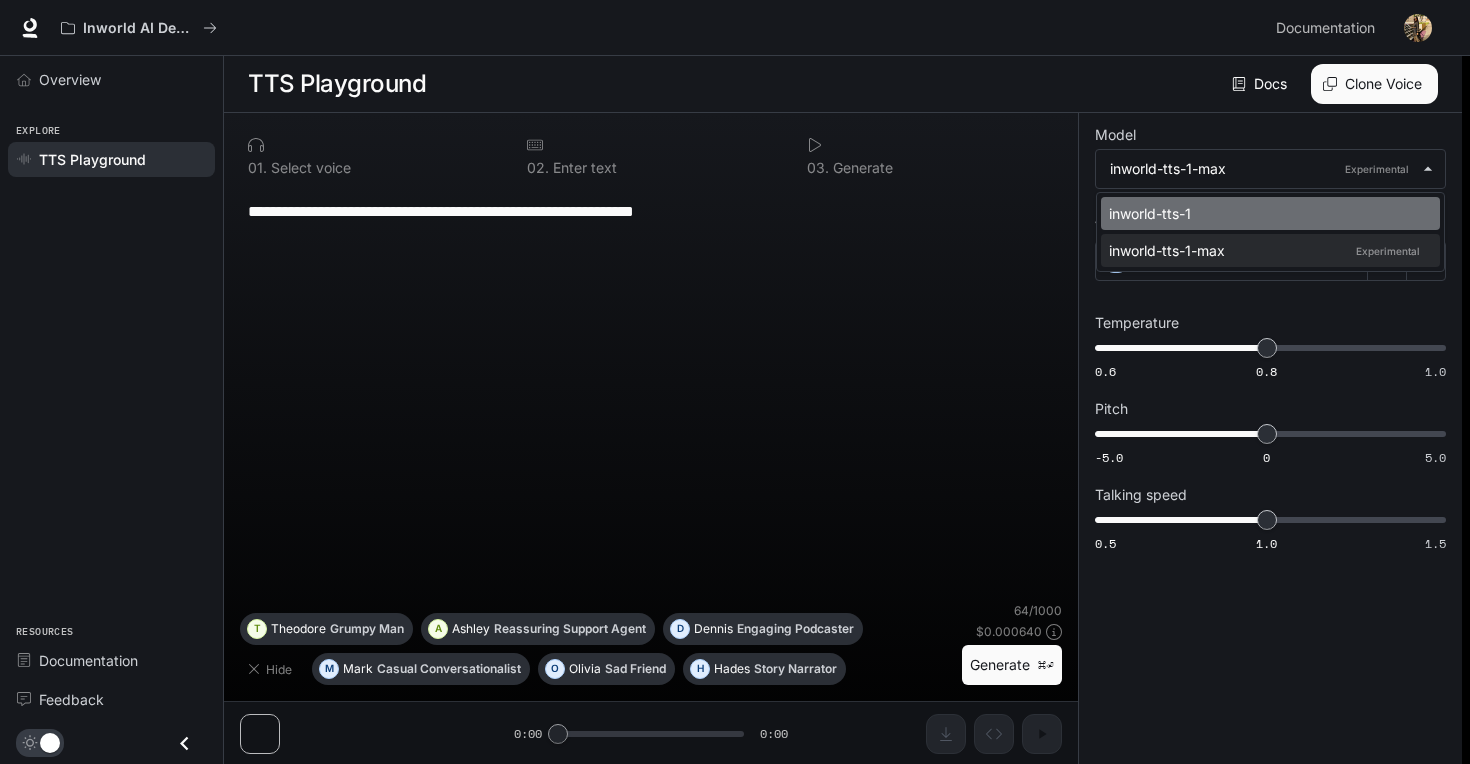 click on "inworld-tts-1" at bounding box center (1266, 213) 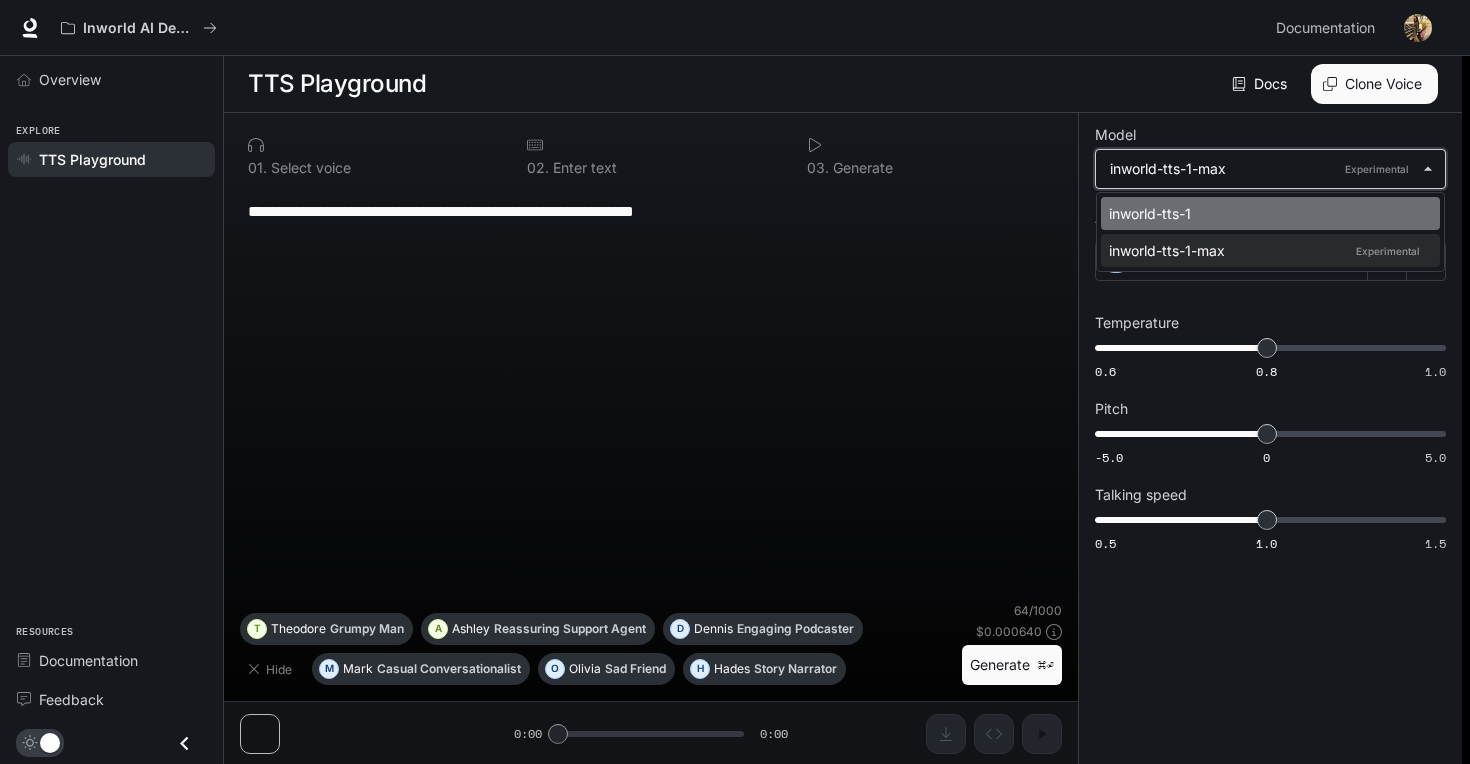 type on "**********" 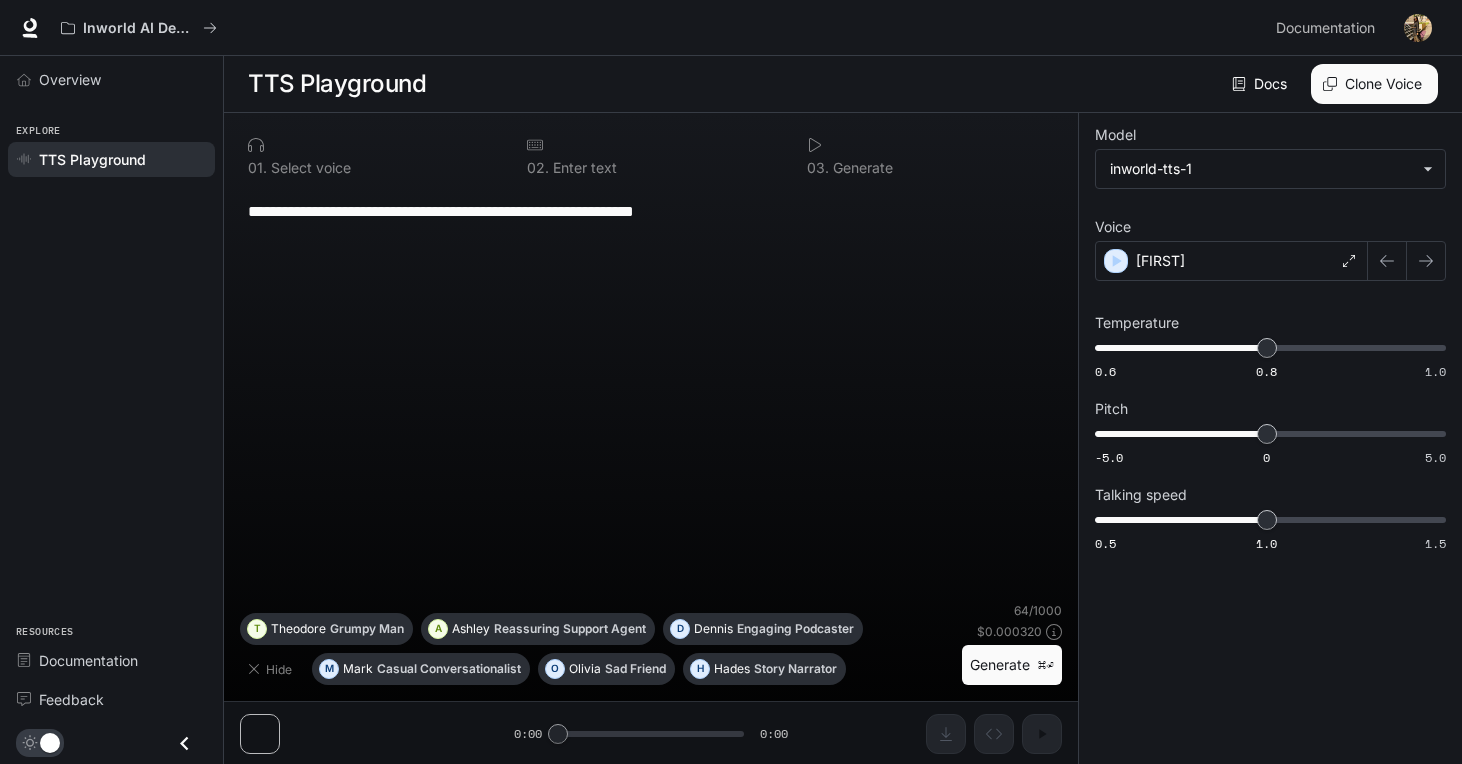 click on "0 2 .   Enter text" at bounding box center (650, 156) 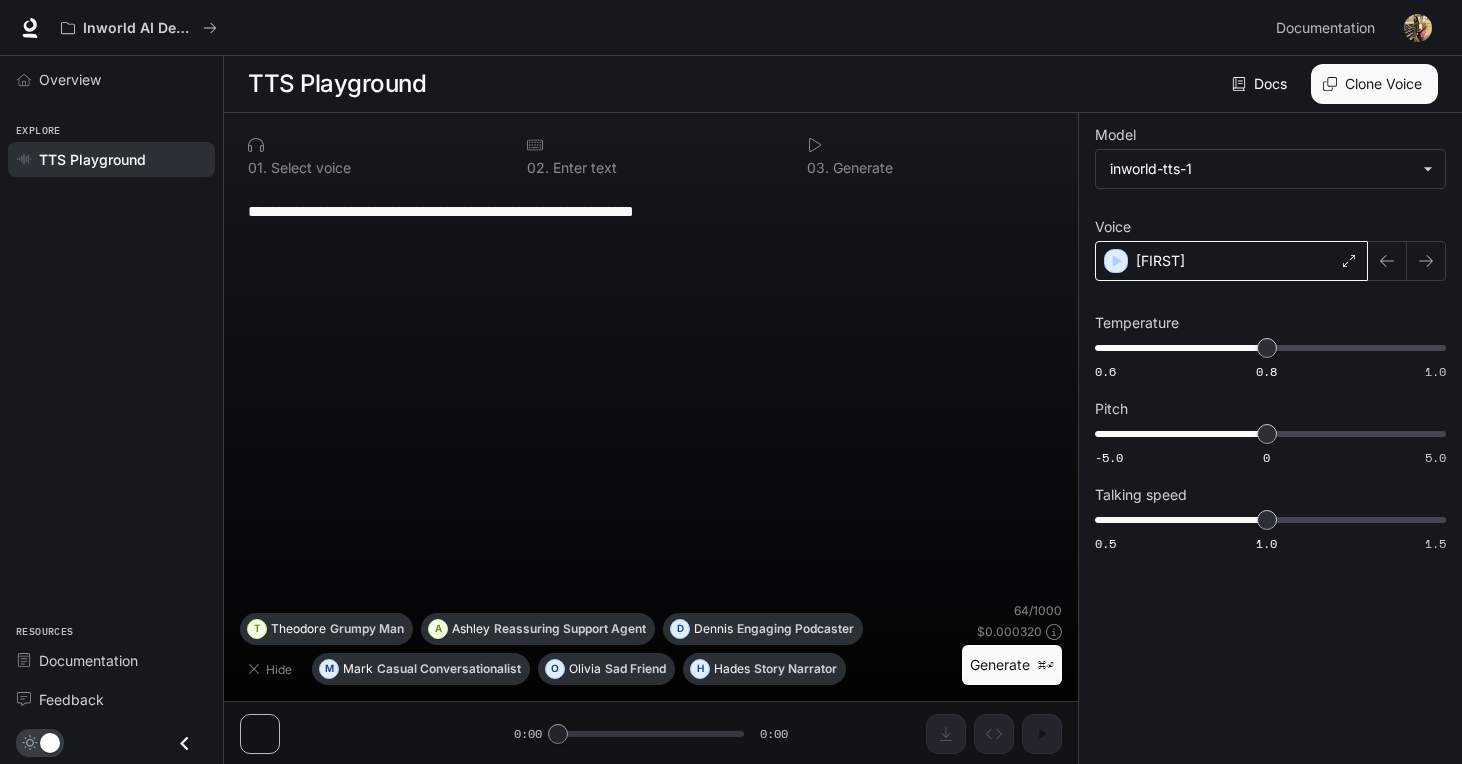 click on "Alain" at bounding box center [1231, 261] 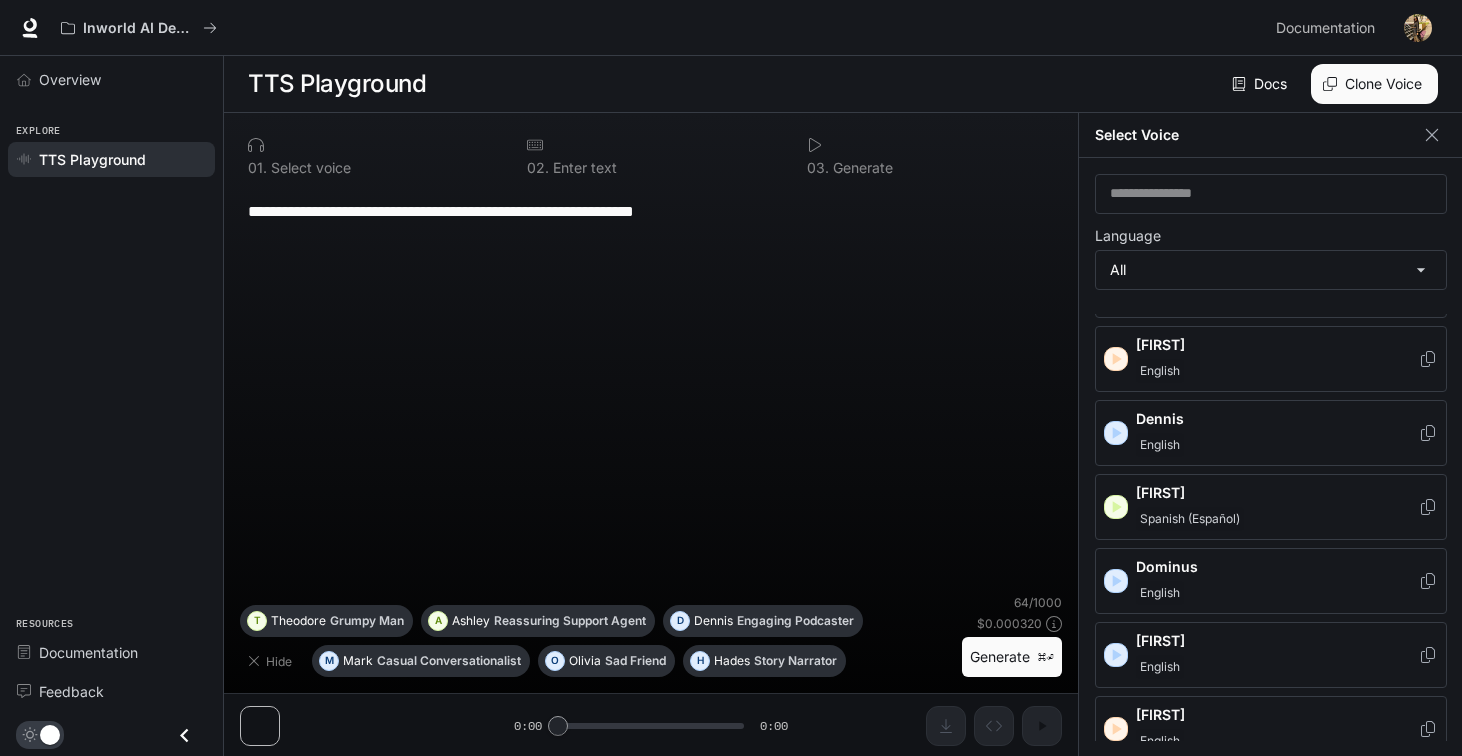 scroll, scrollTop: 399, scrollLeft: 0, axis: vertical 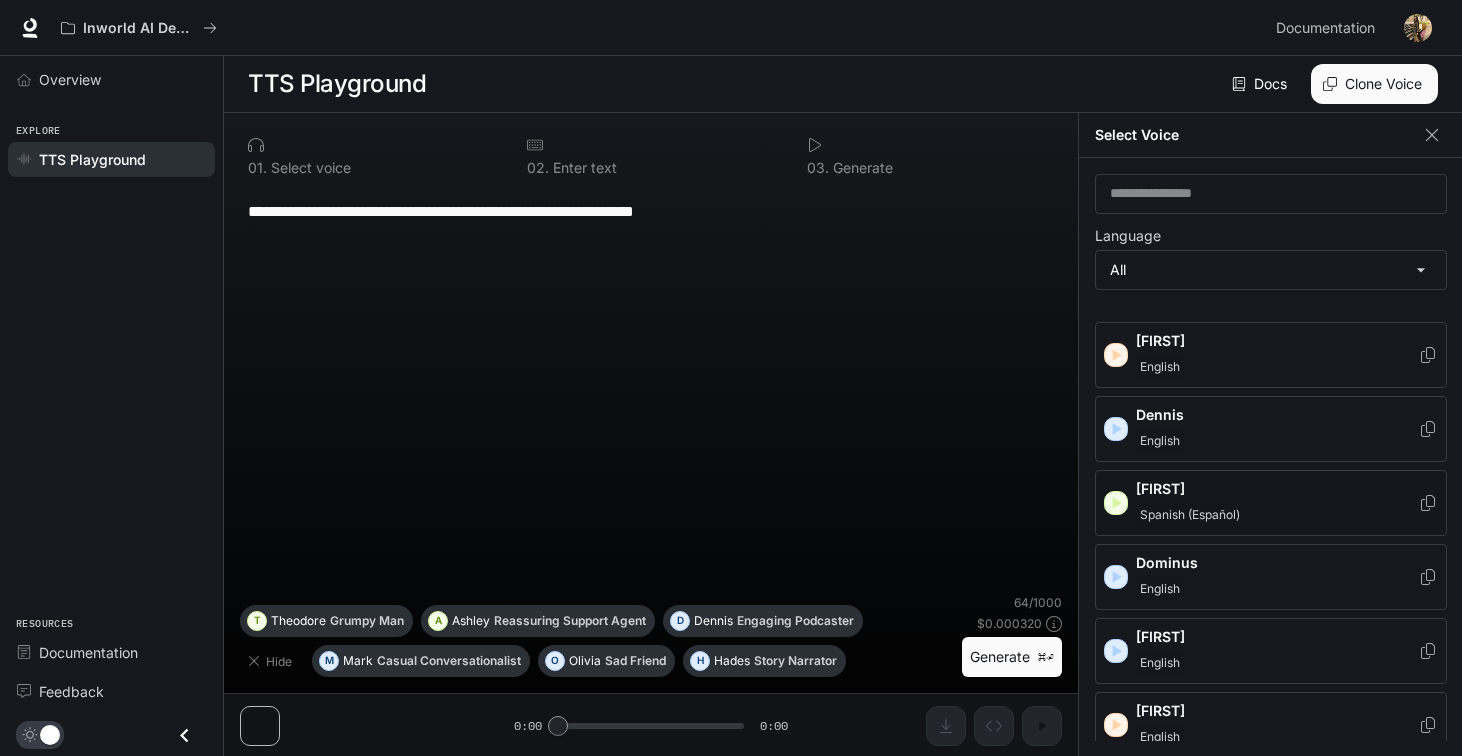 click 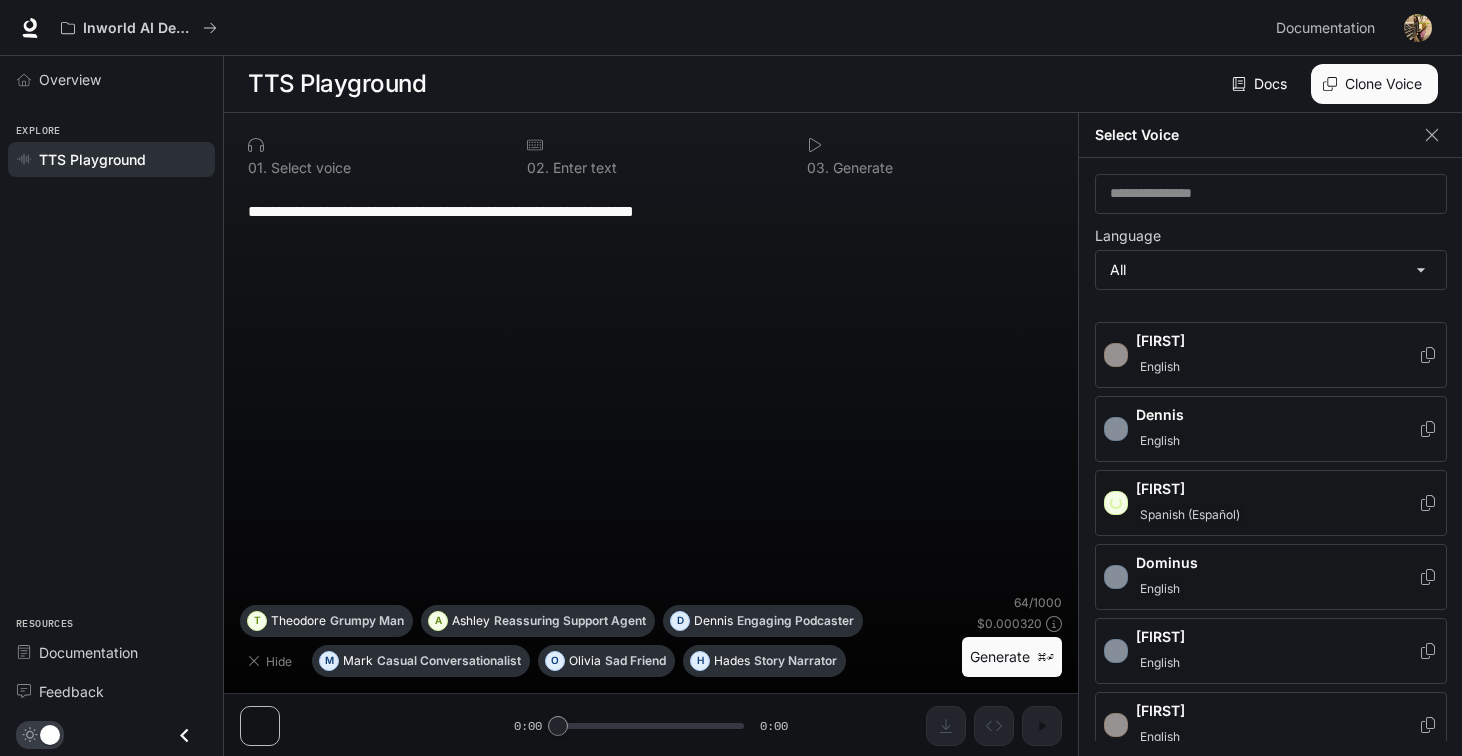 scroll, scrollTop: 444, scrollLeft: 0, axis: vertical 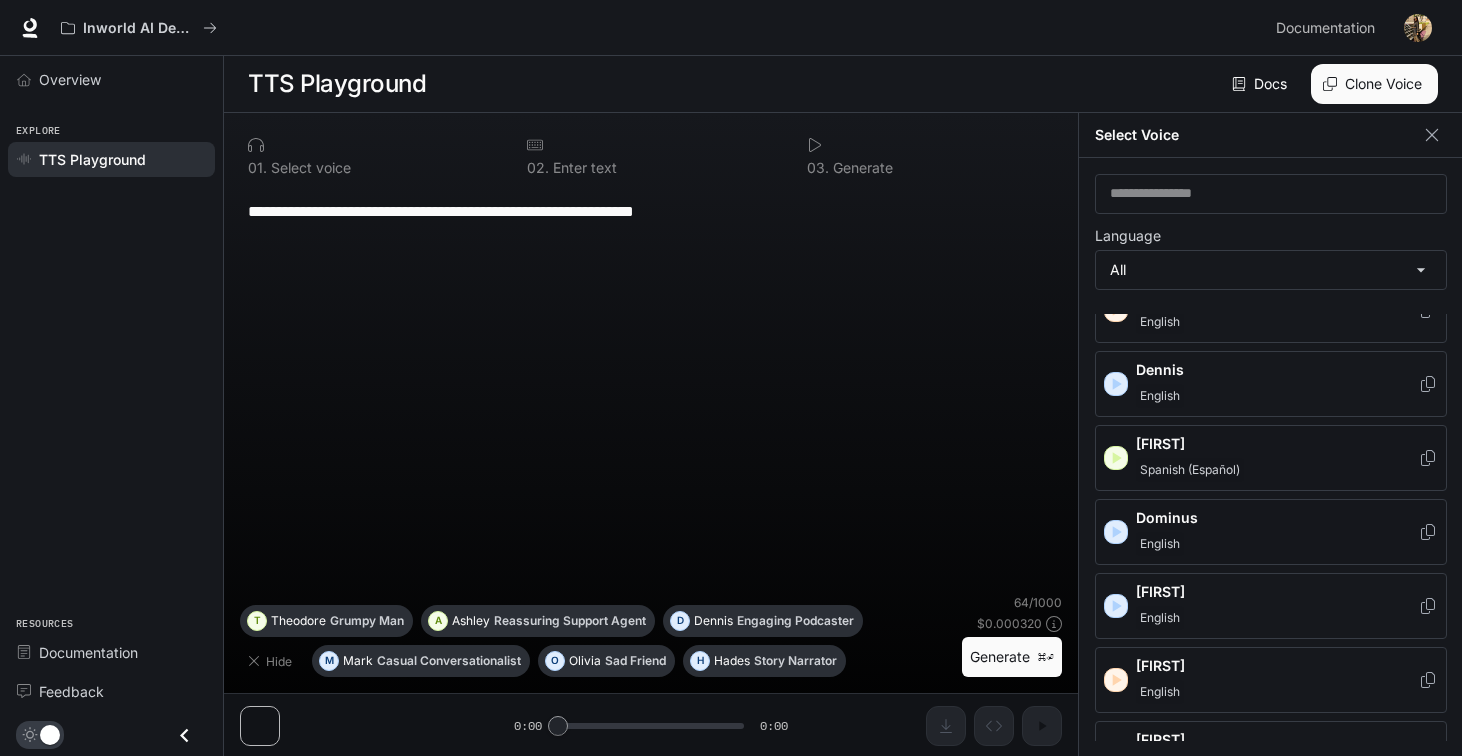 click 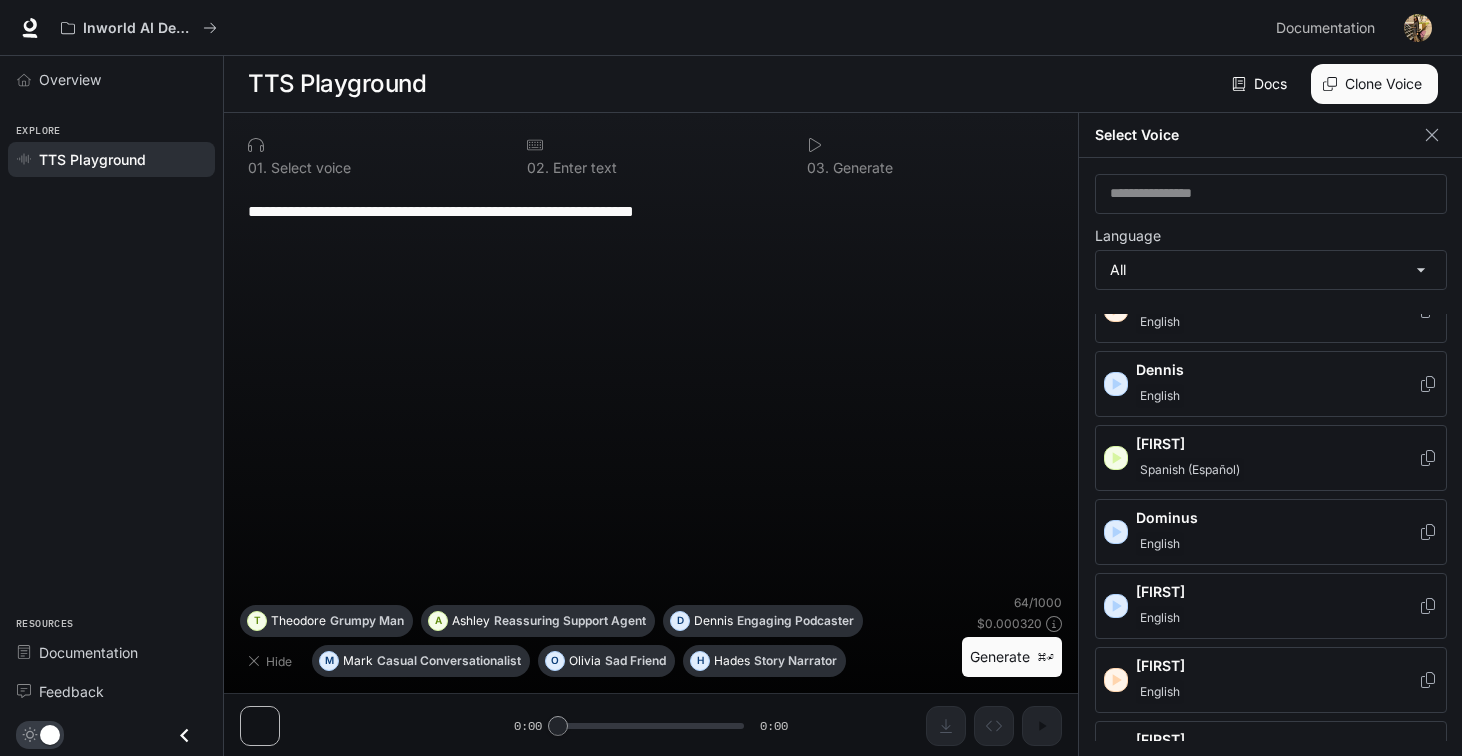 click 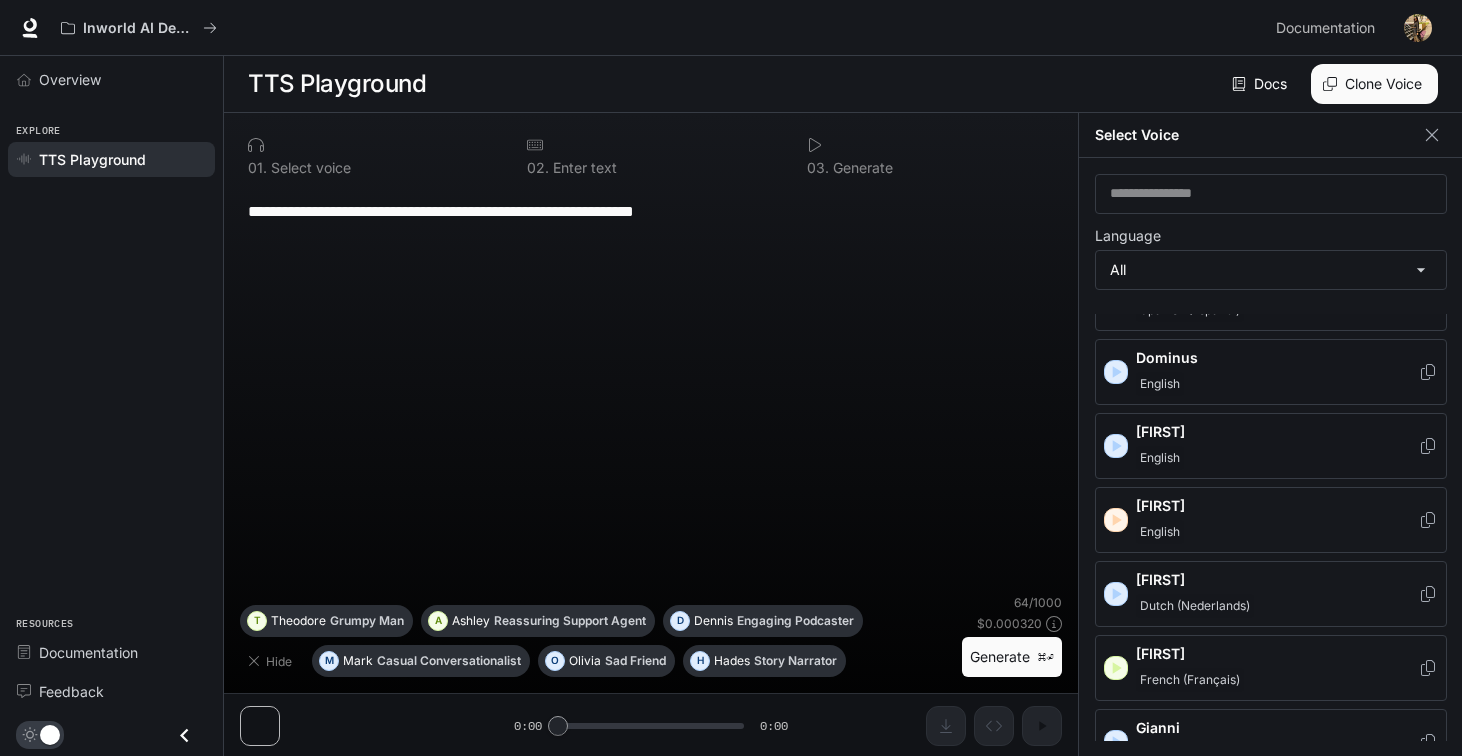 scroll, scrollTop: 605, scrollLeft: 0, axis: vertical 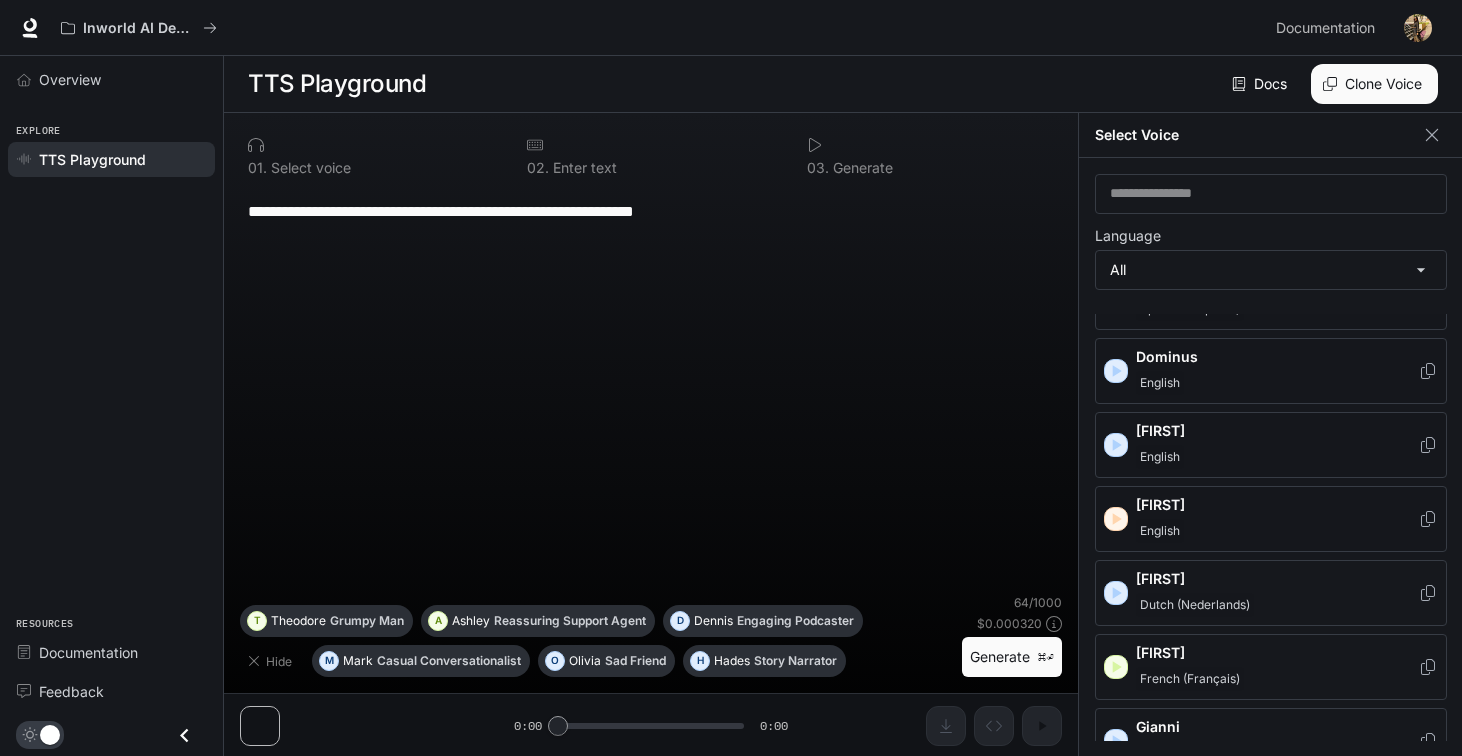 click 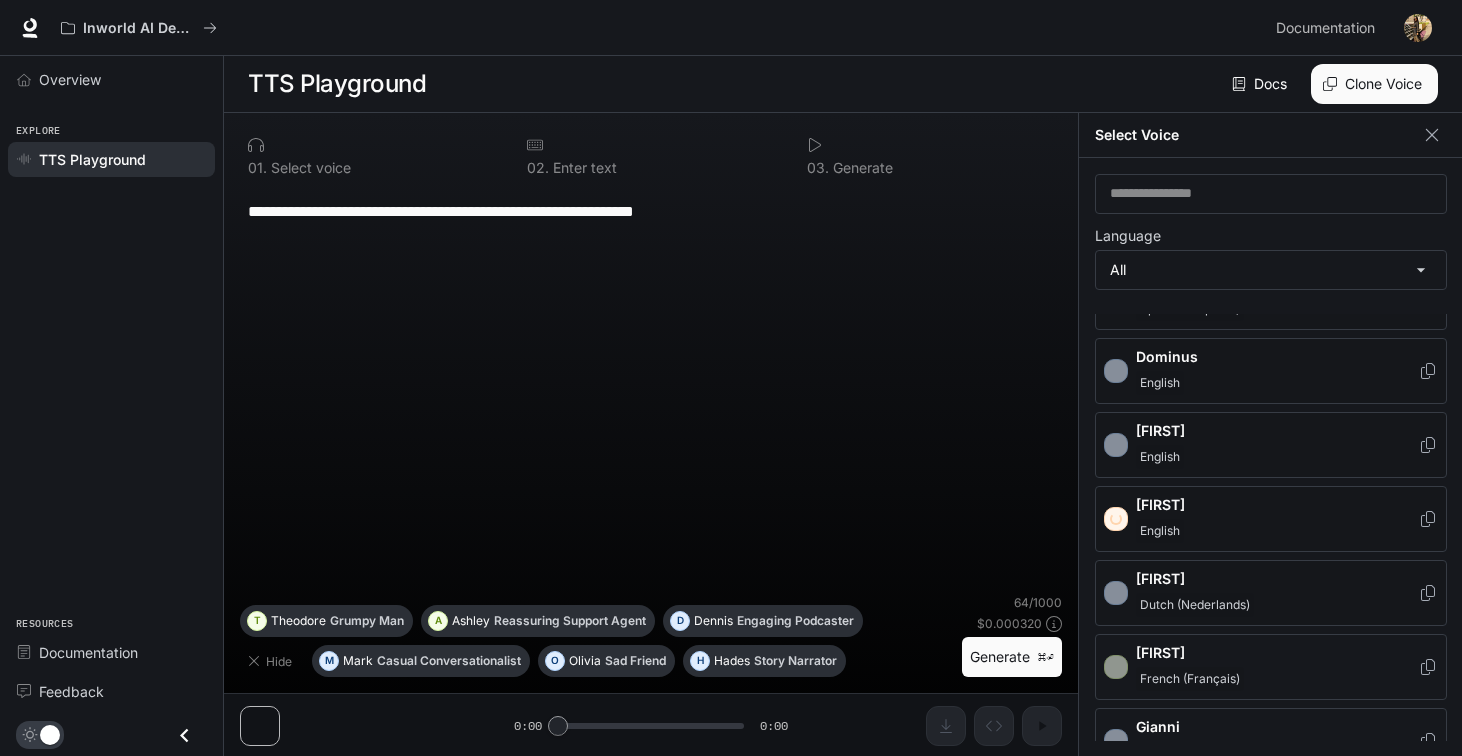 click on "Erik Dutch (Nederlands)" at bounding box center [1271, 593] 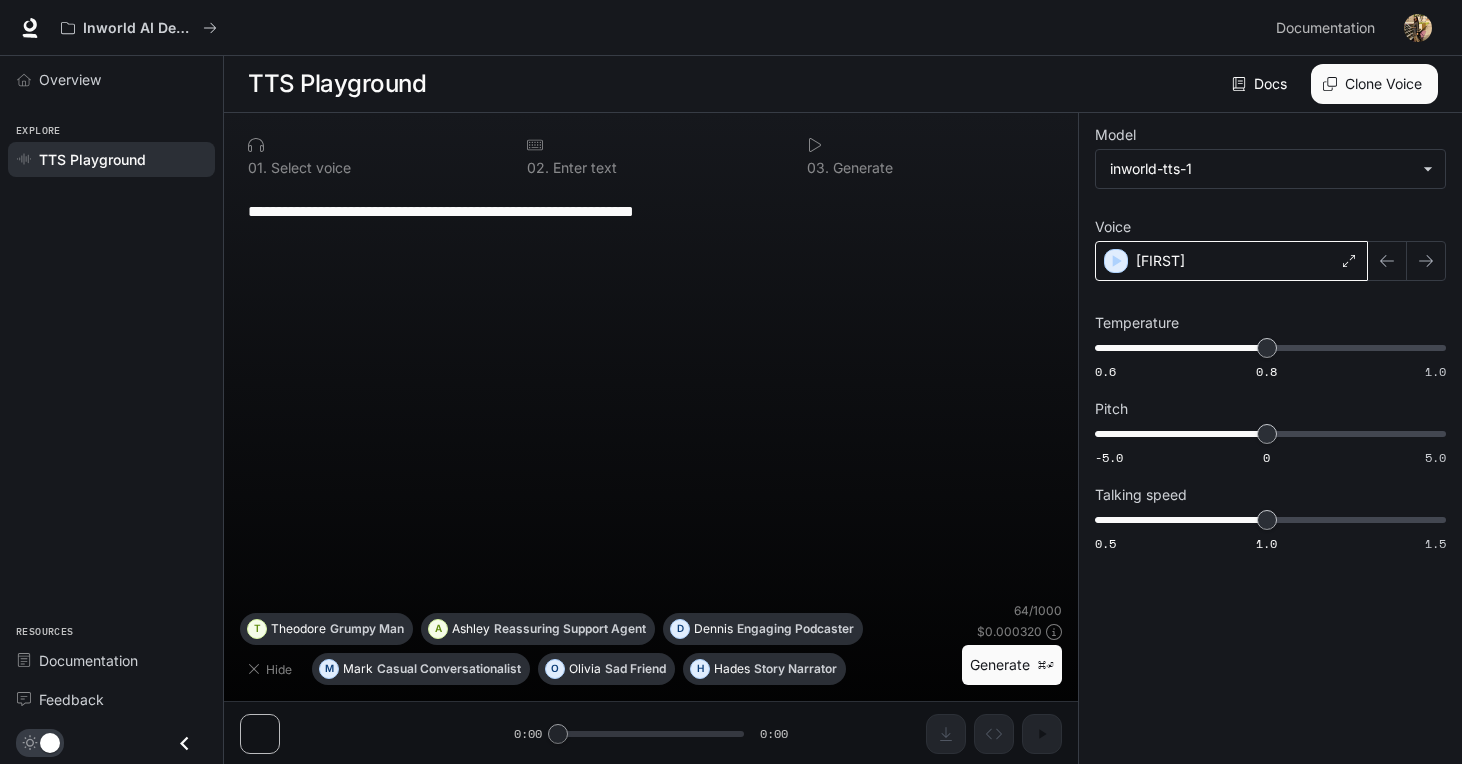 click on "Erik" at bounding box center (1231, 261) 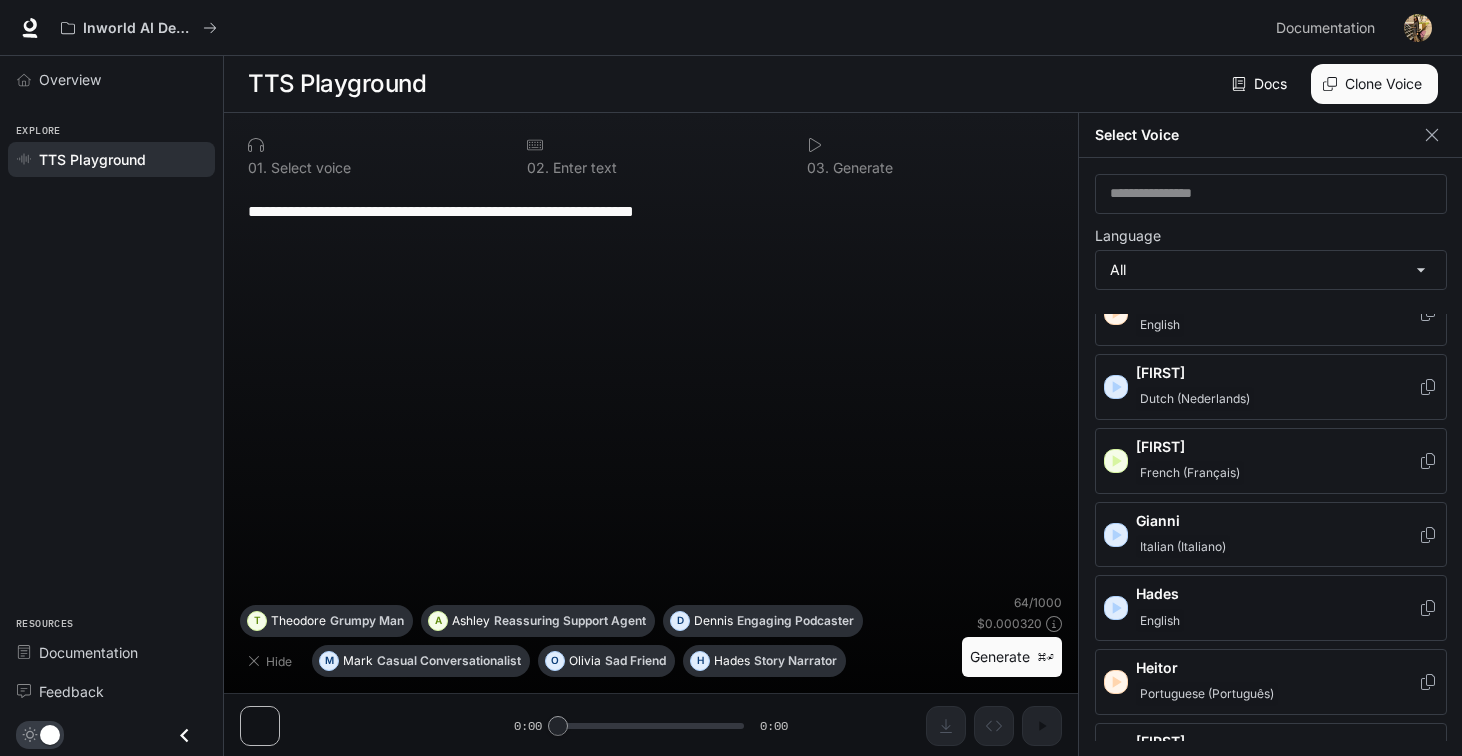 scroll, scrollTop: 810, scrollLeft: 0, axis: vertical 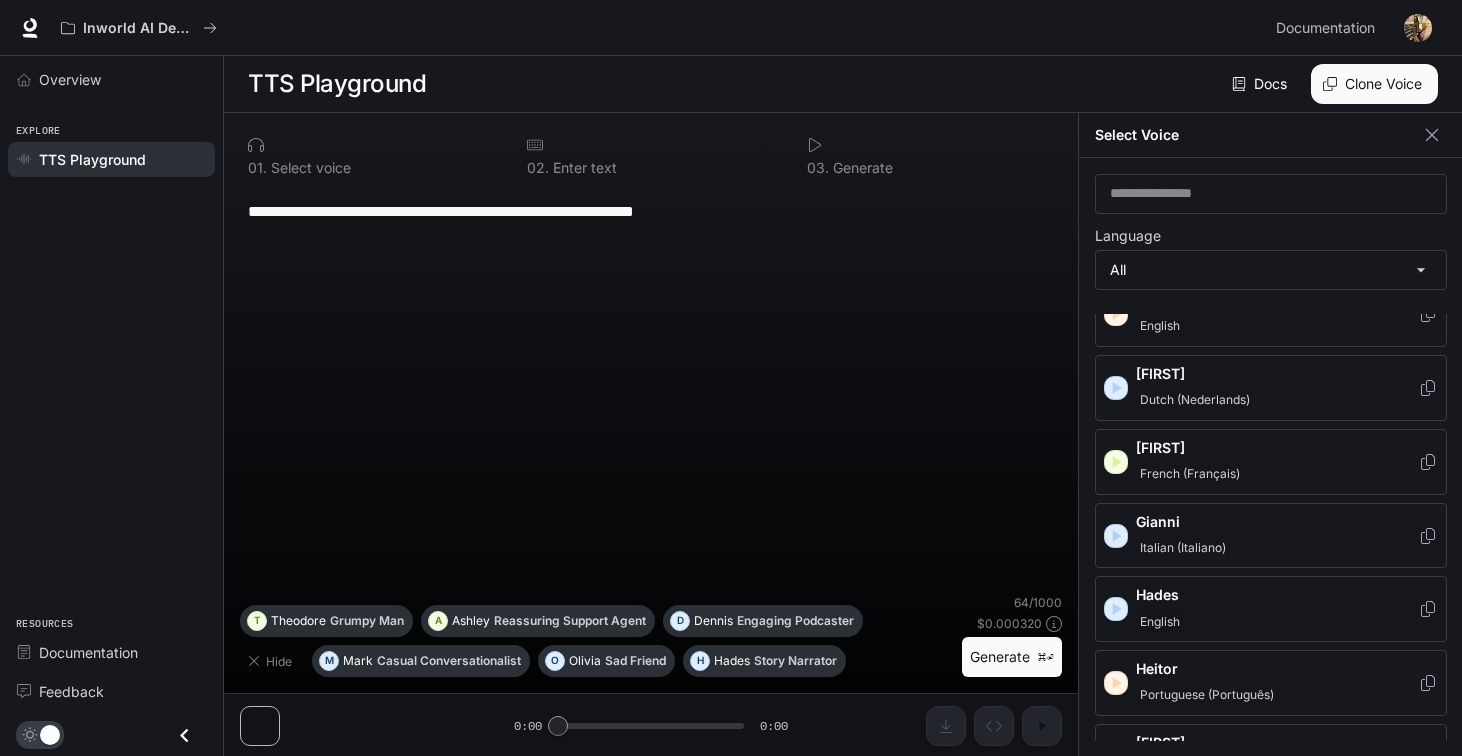click 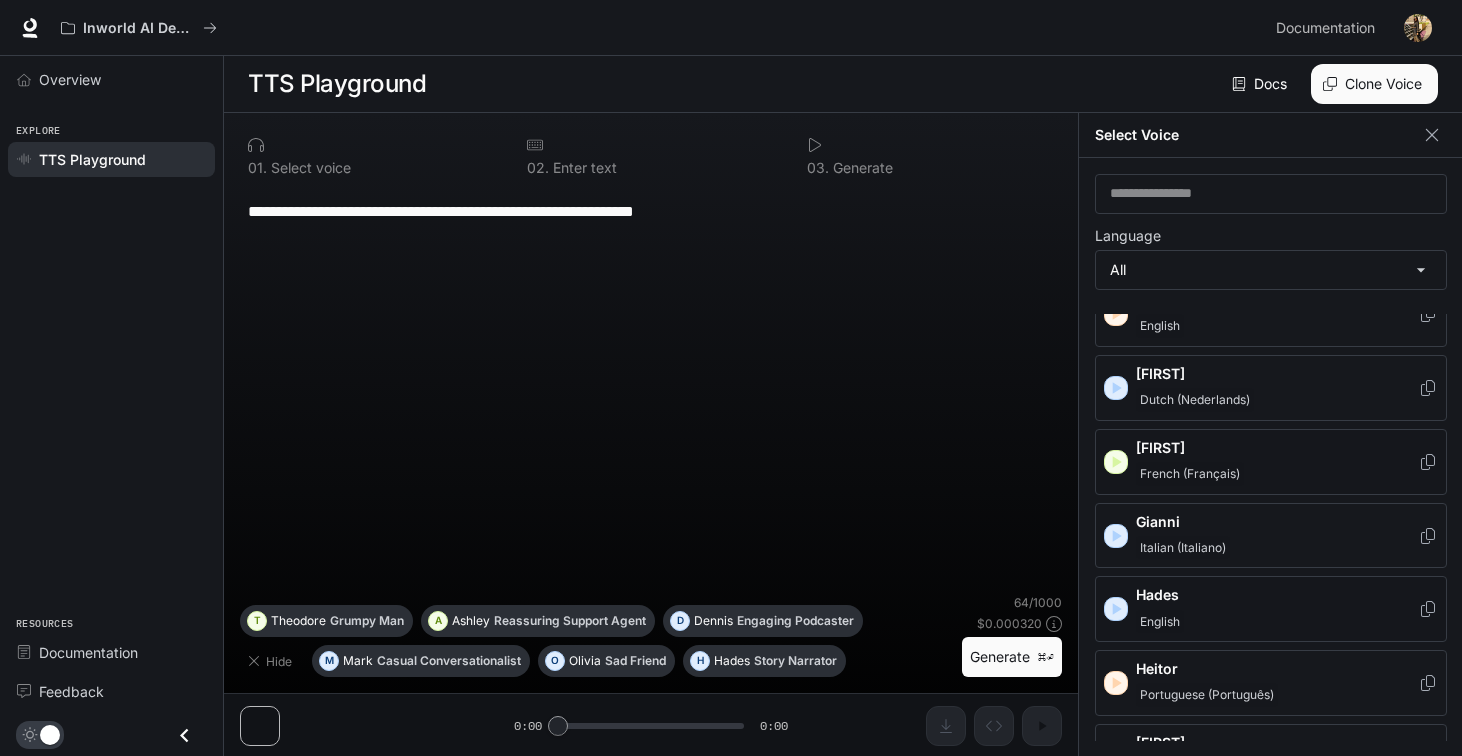 click at bounding box center [1116, 462] 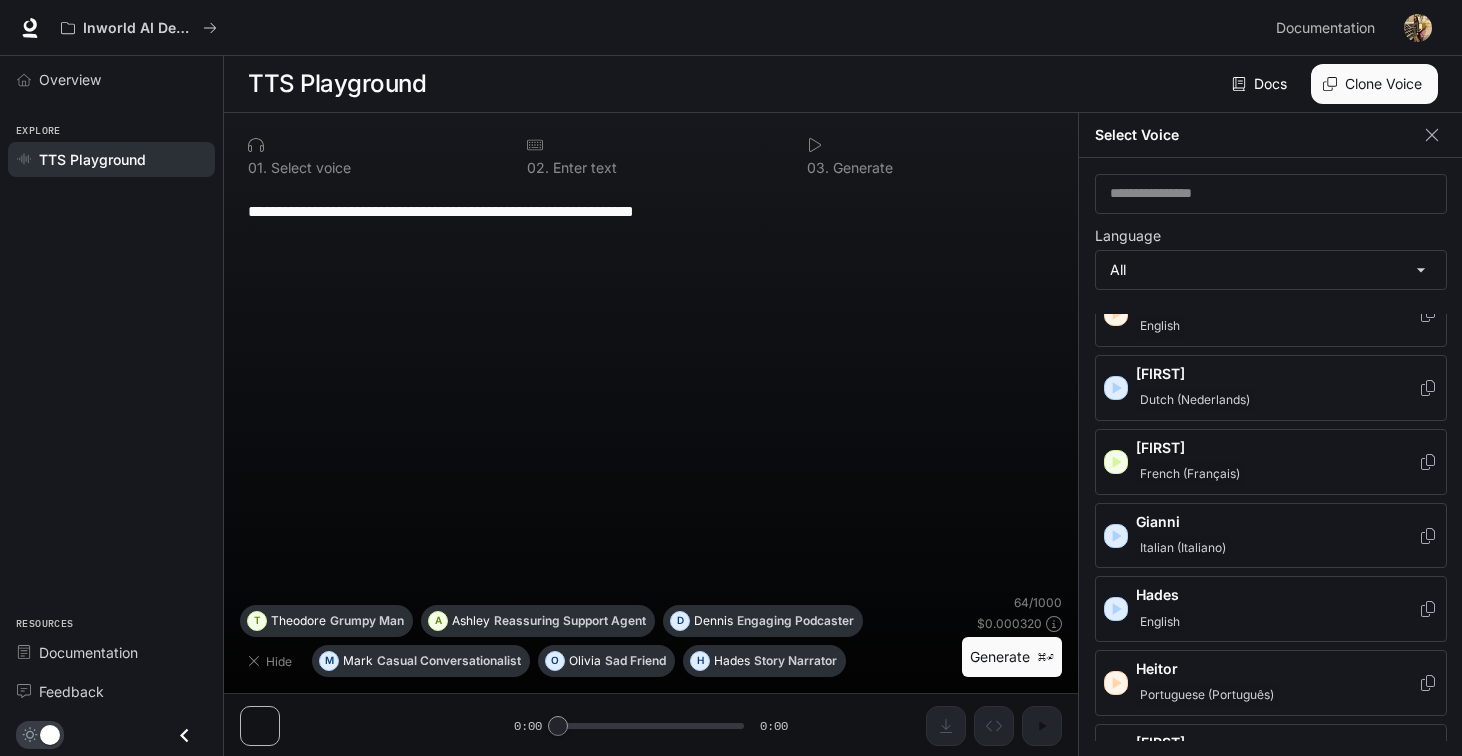 click 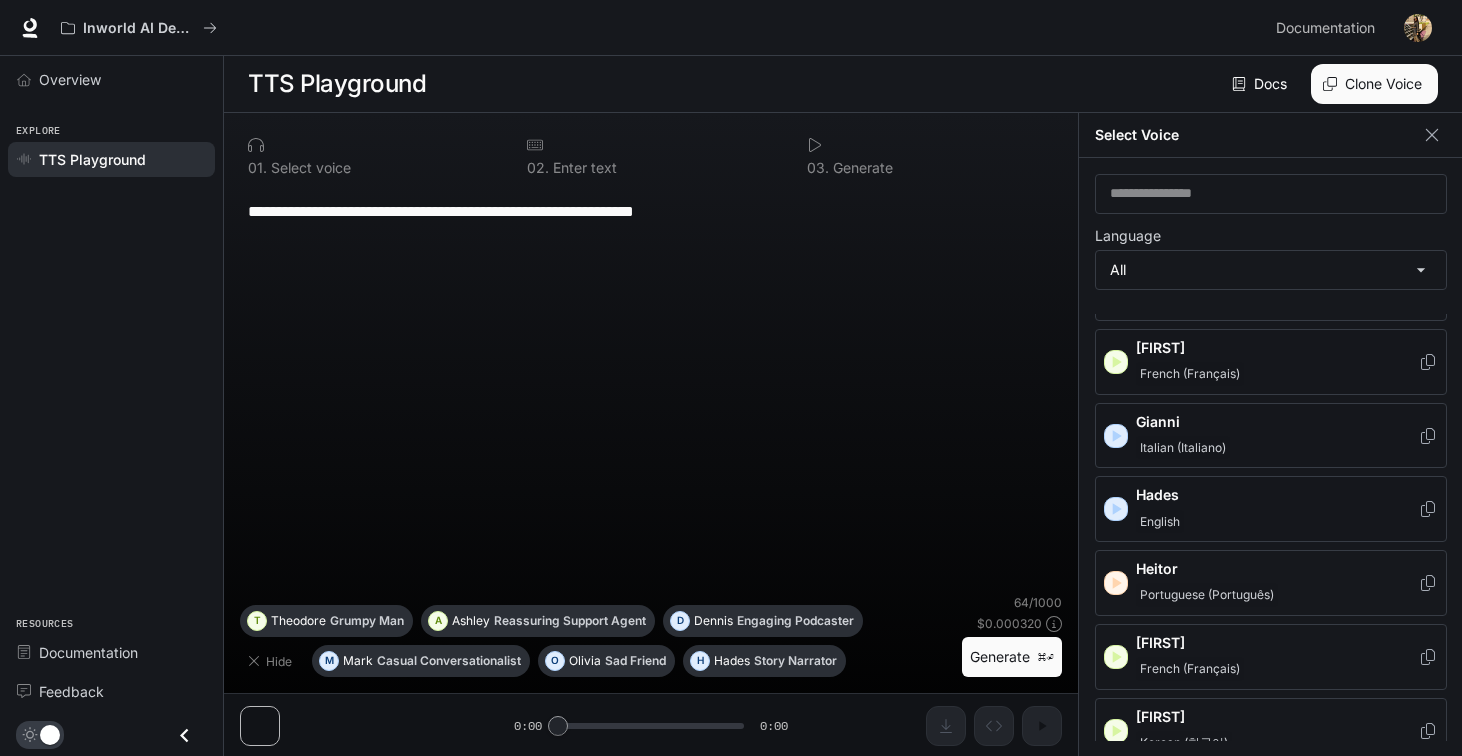 scroll, scrollTop: 917, scrollLeft: 0, axis: vertical 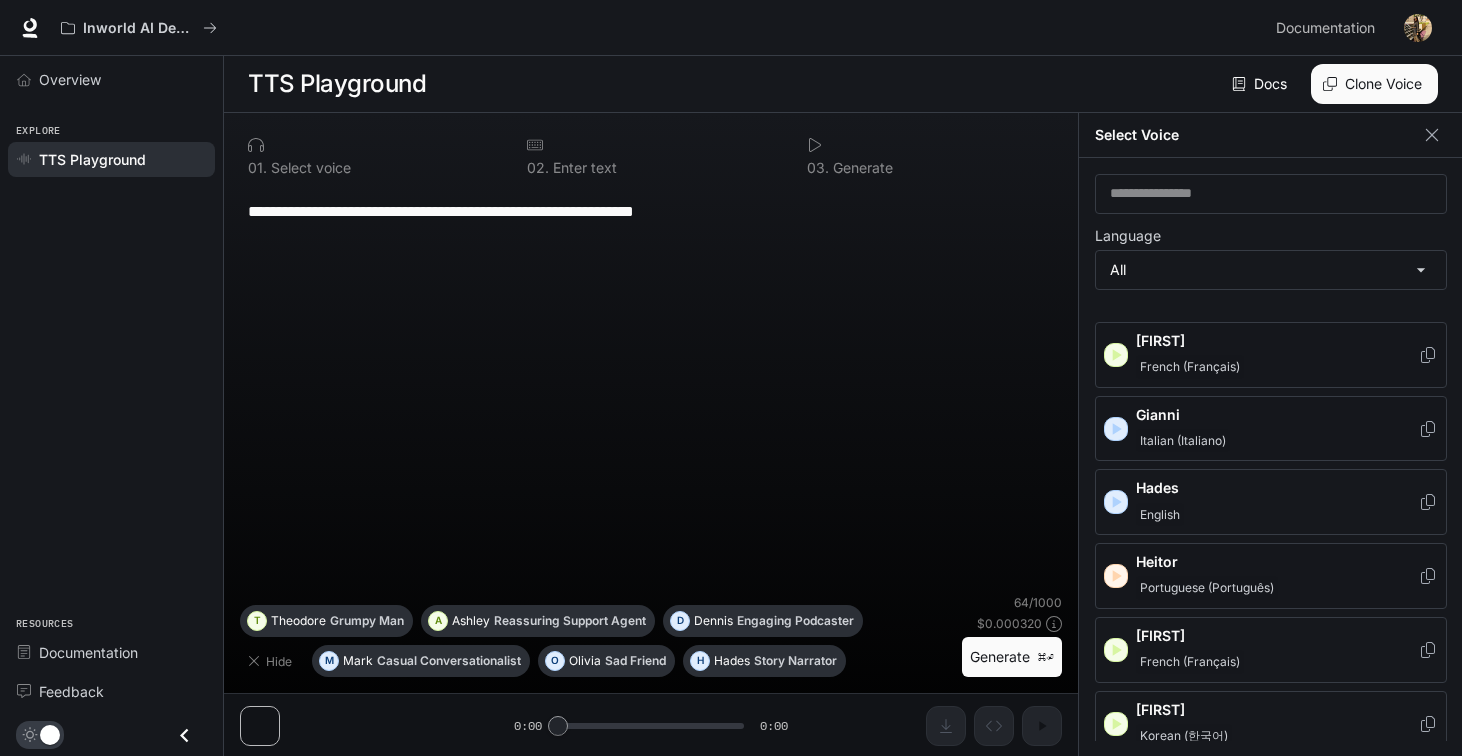 click on "Heitor Portuguese (Português)" at bounding box center [1271, 576] 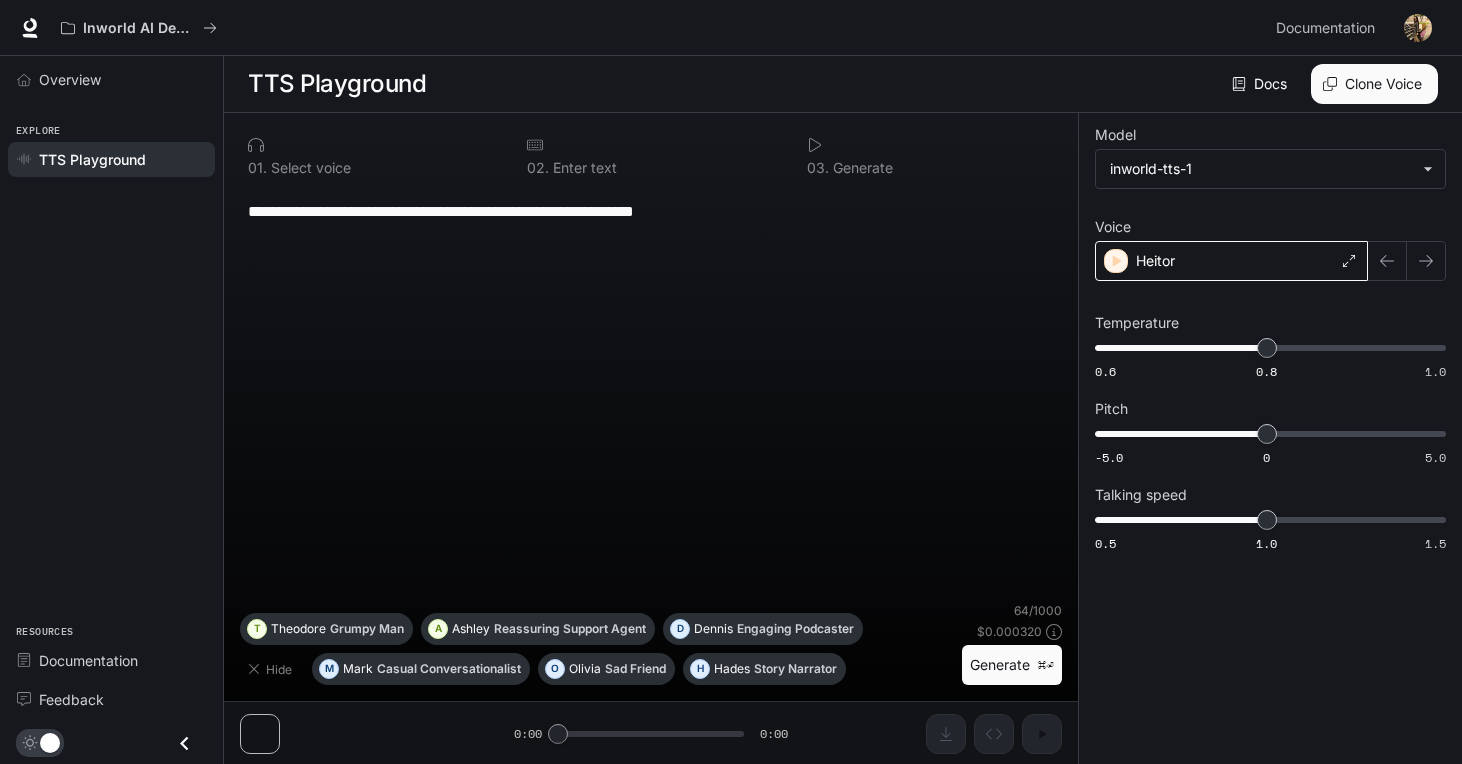 click on "Heitor" at bounding box center (1155, 261) 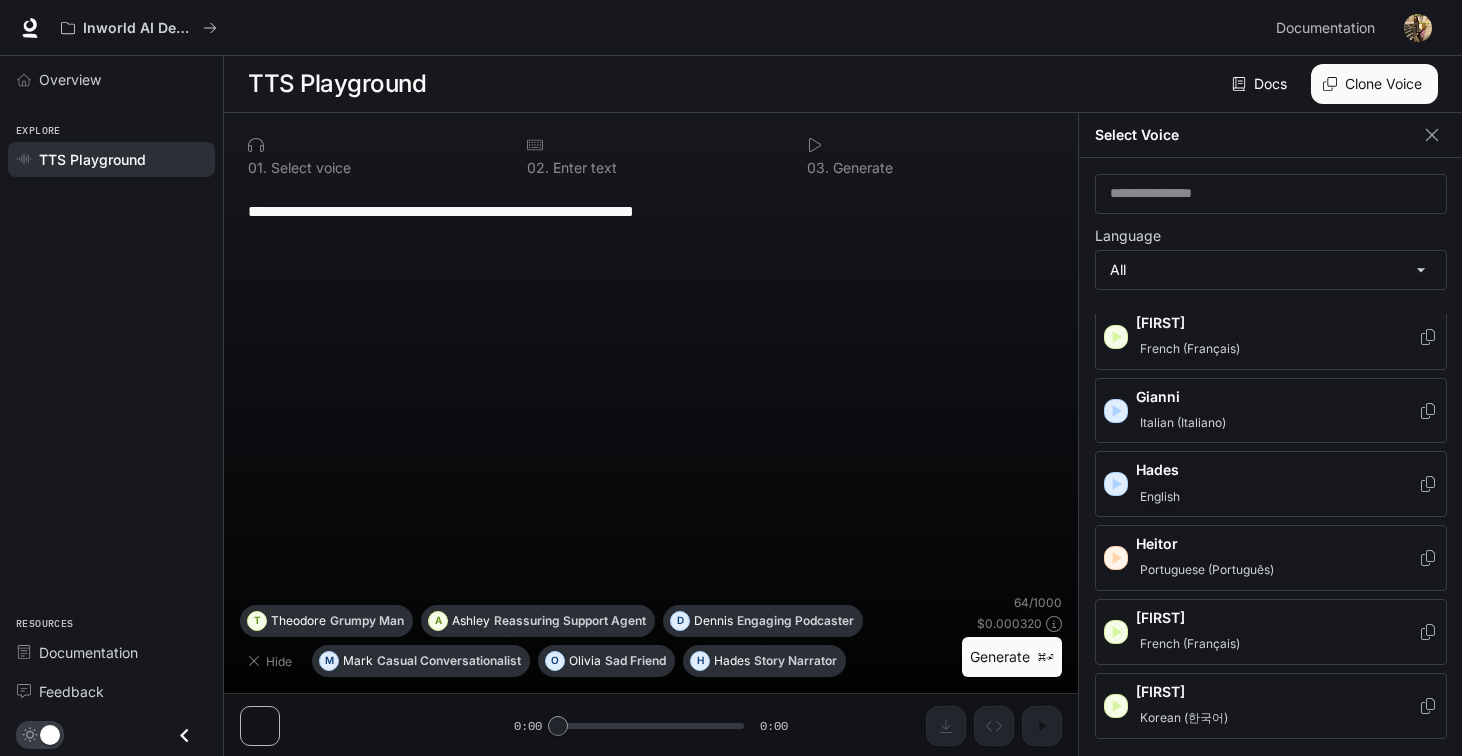 scroll, scrollTop: 938, scrollLeft: 0, axis: vertical 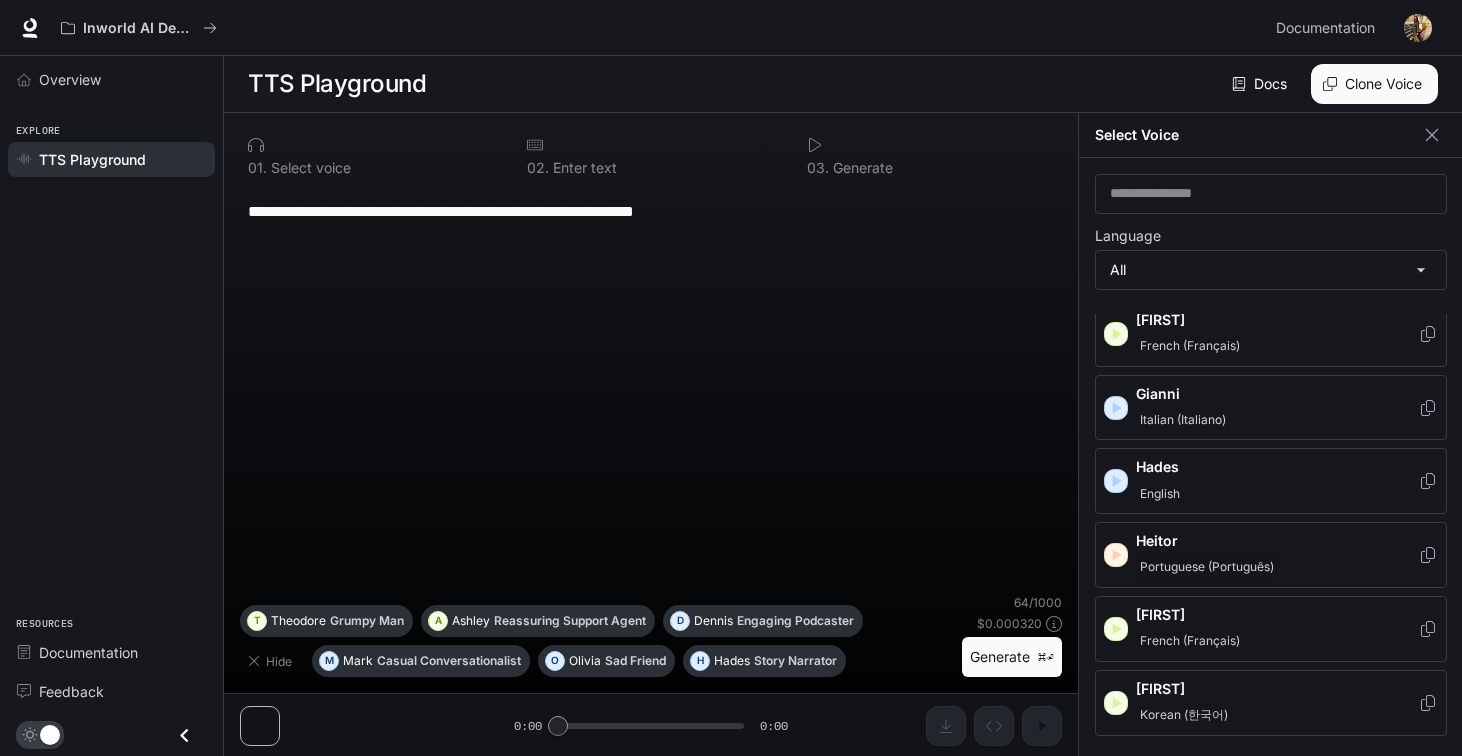 click 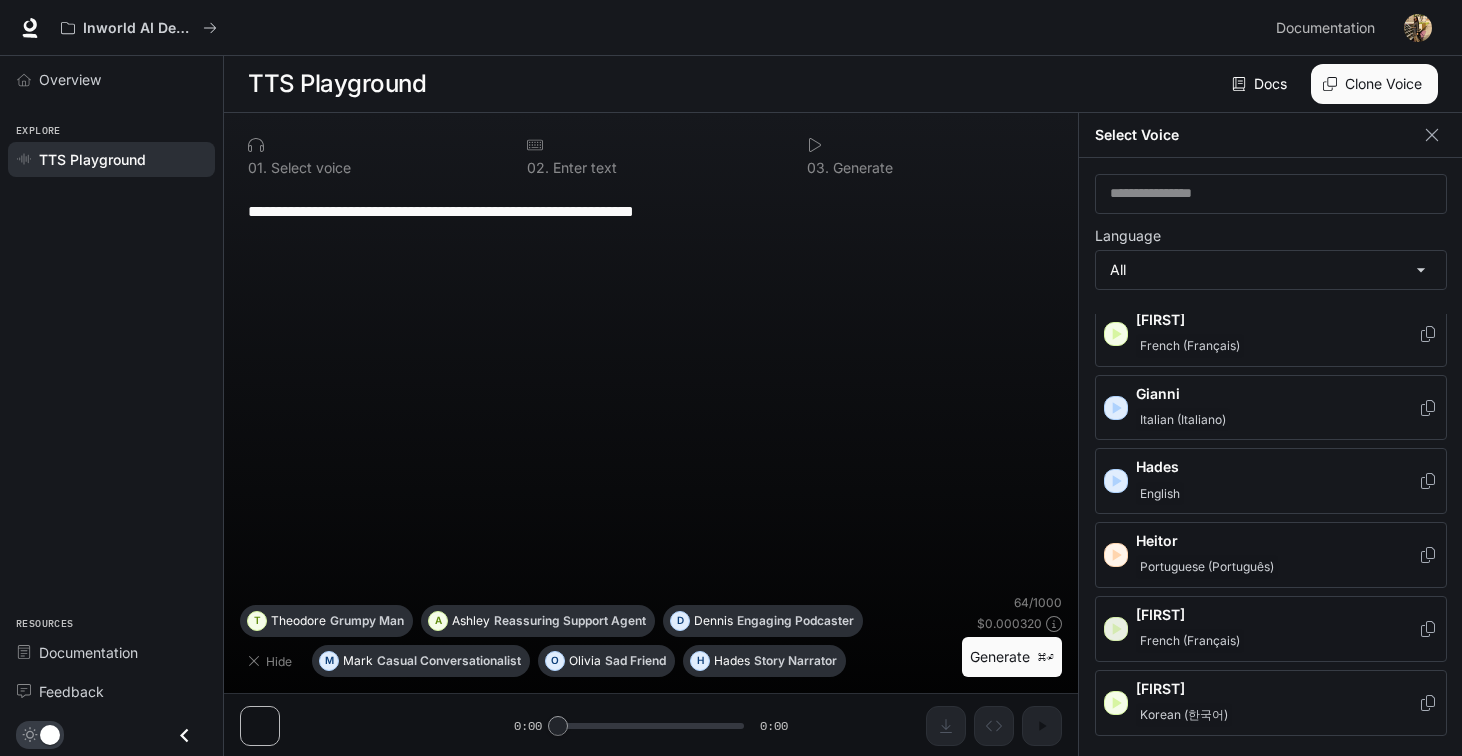 click 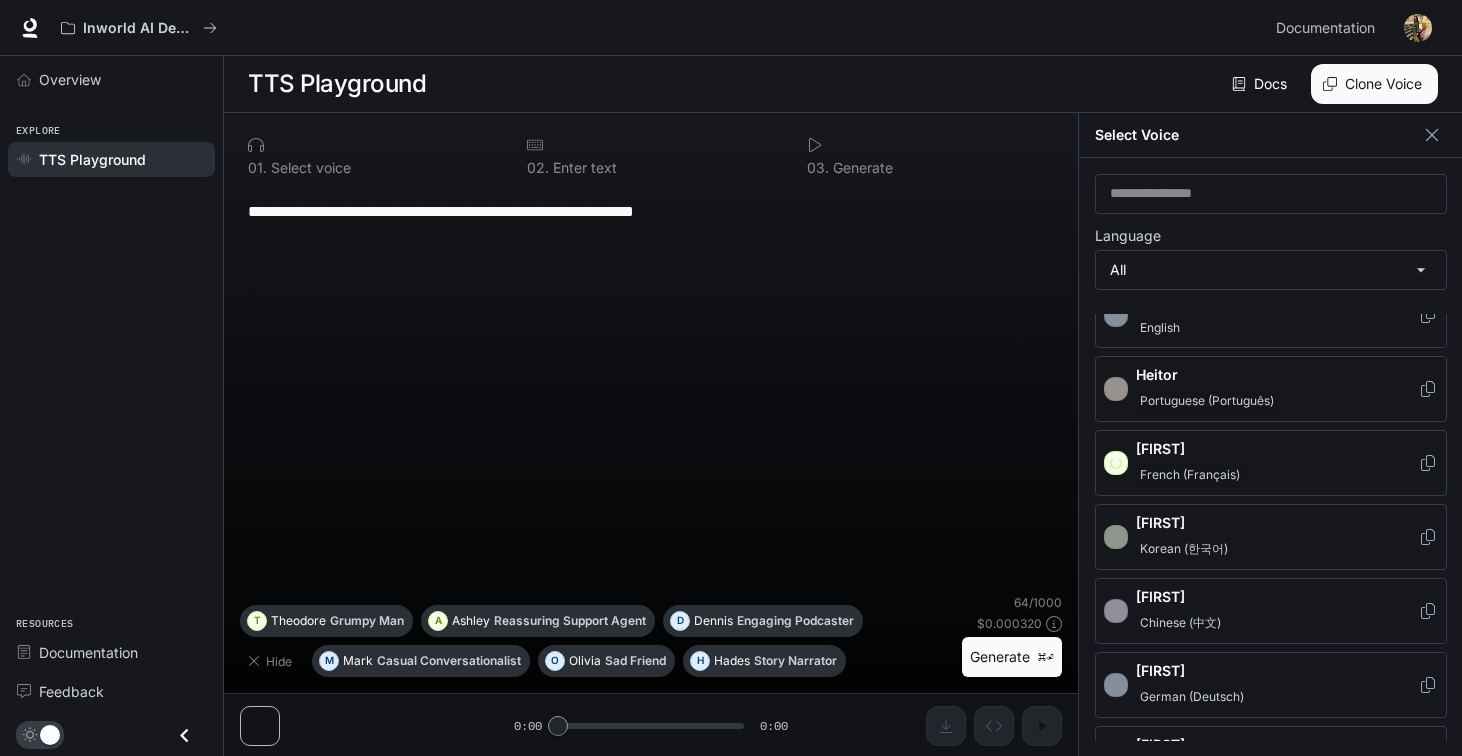 scroll, scrollTop: 1113, scrollLeft: 0, axis: vertical 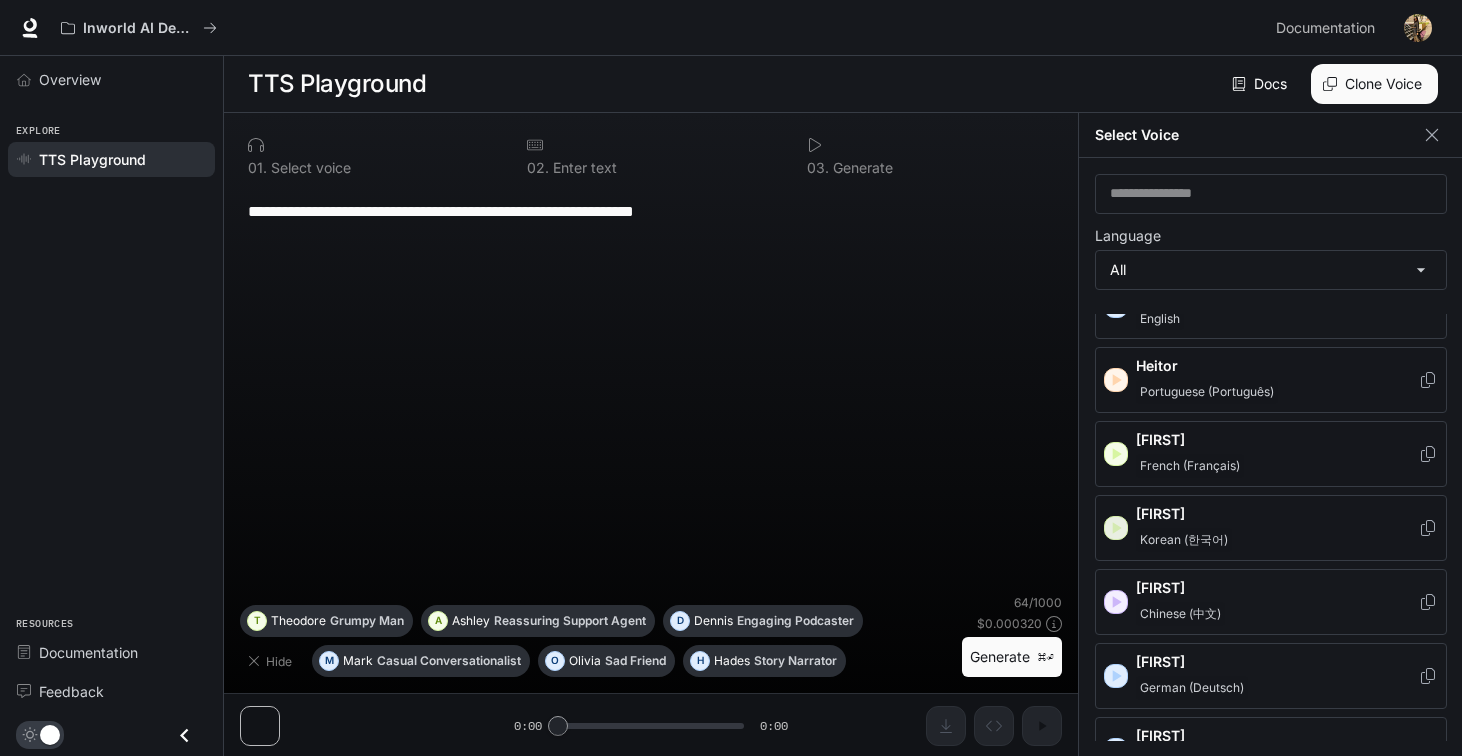 click 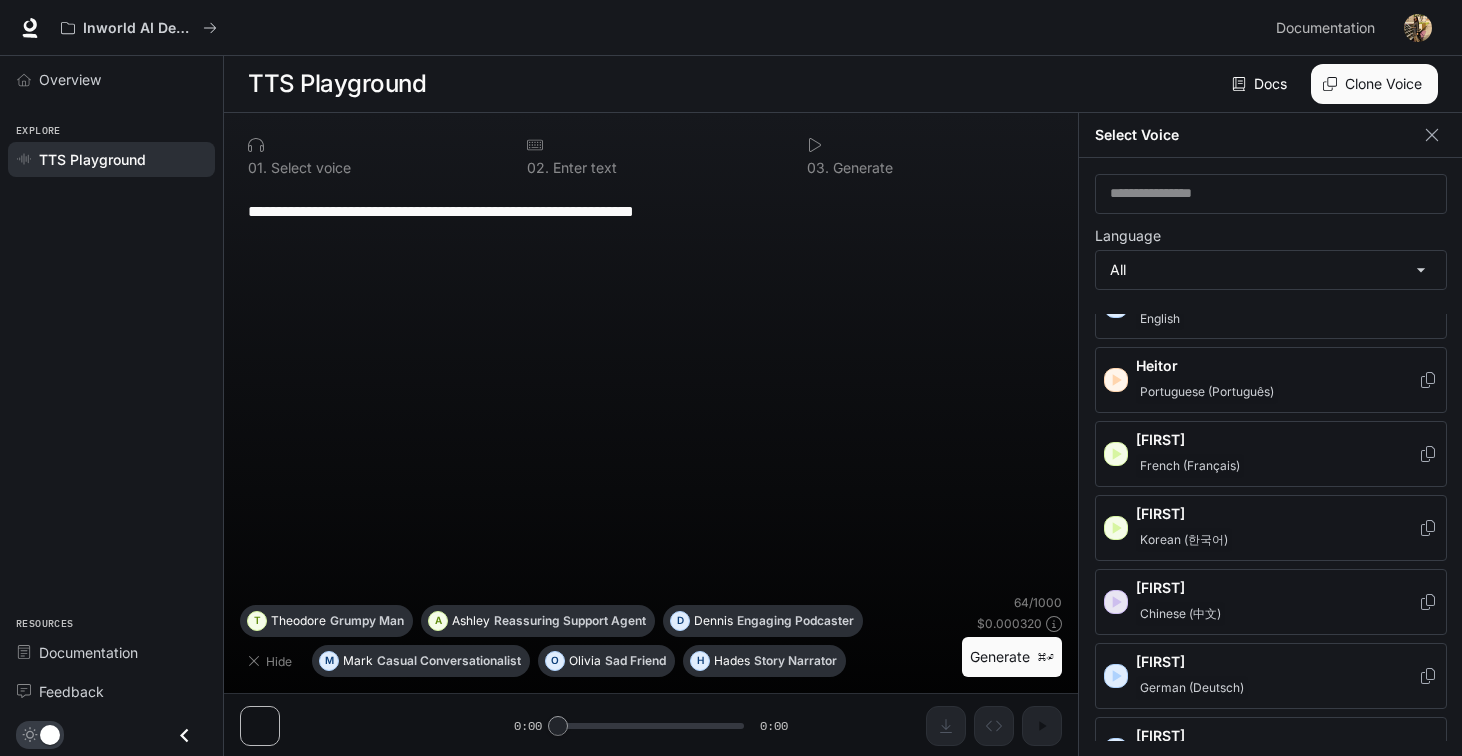 click 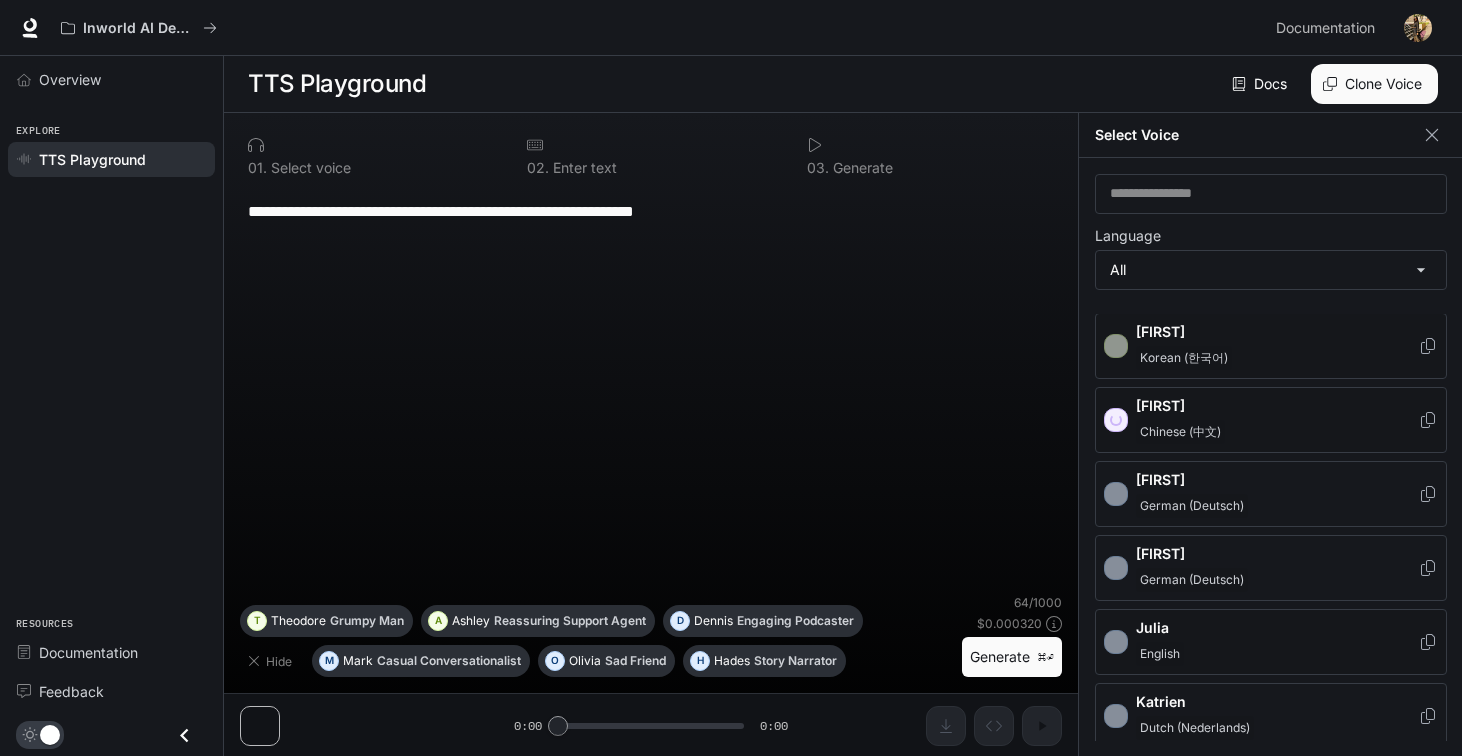 scroll, scrollTop: 1319, scrollLeft: 0, axis: vertical 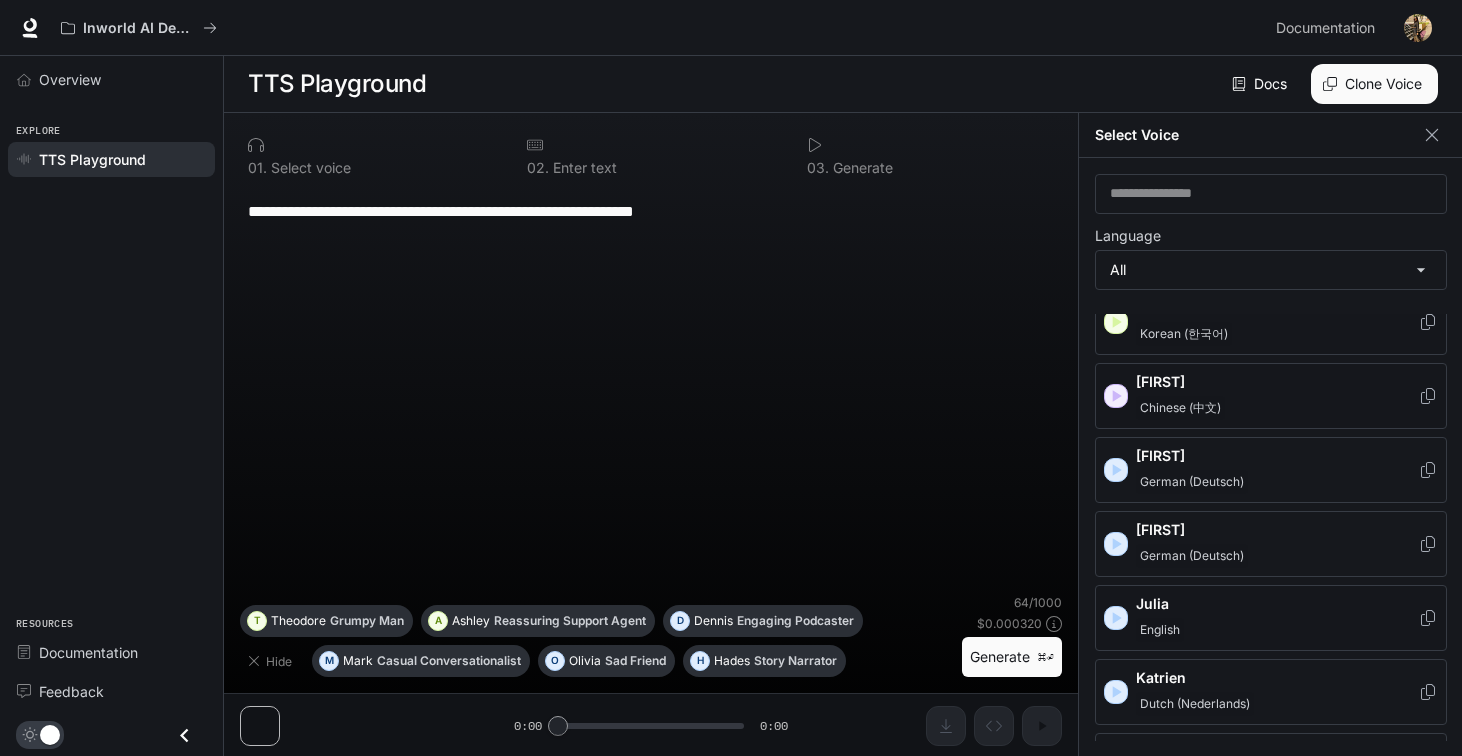click 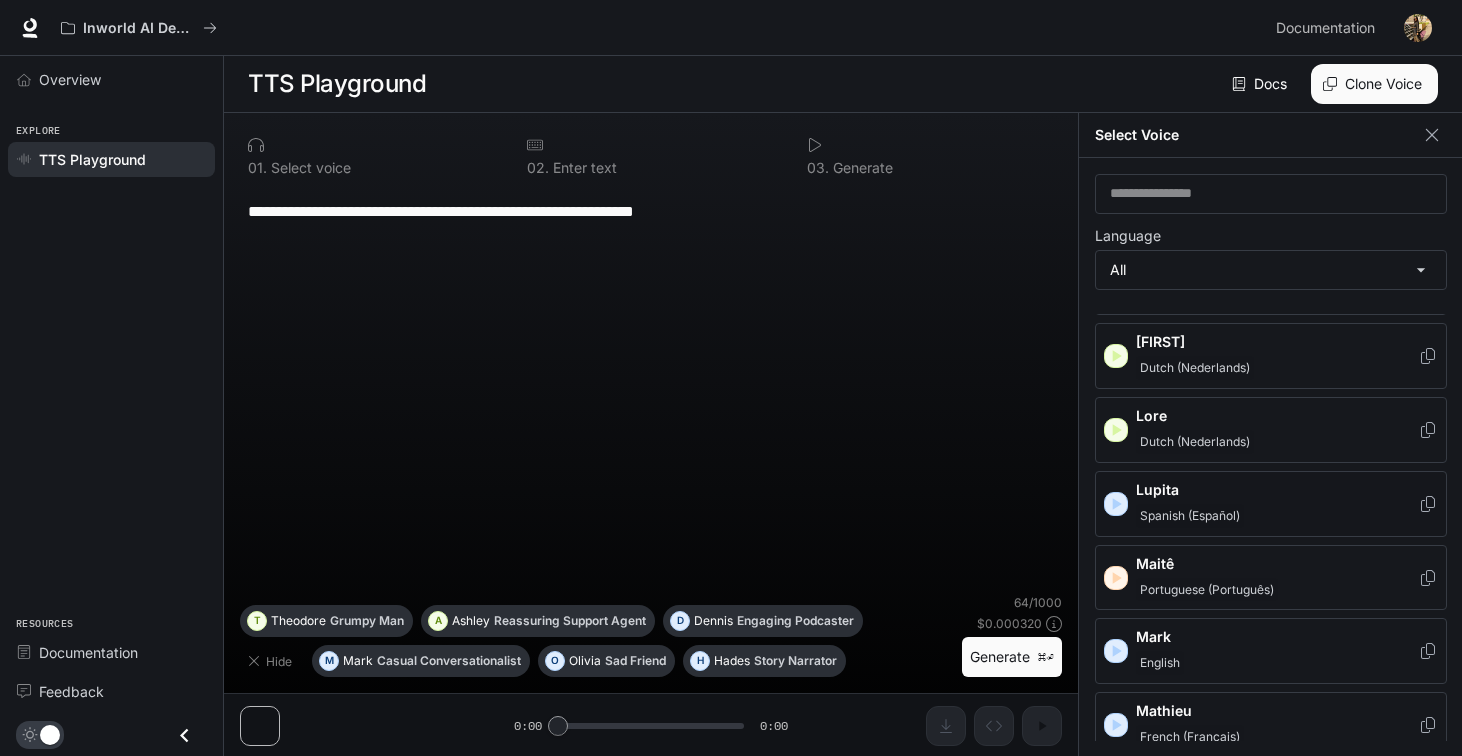 scroll, scrollTop: 1763, scrollLeft: 0, axis: vertical 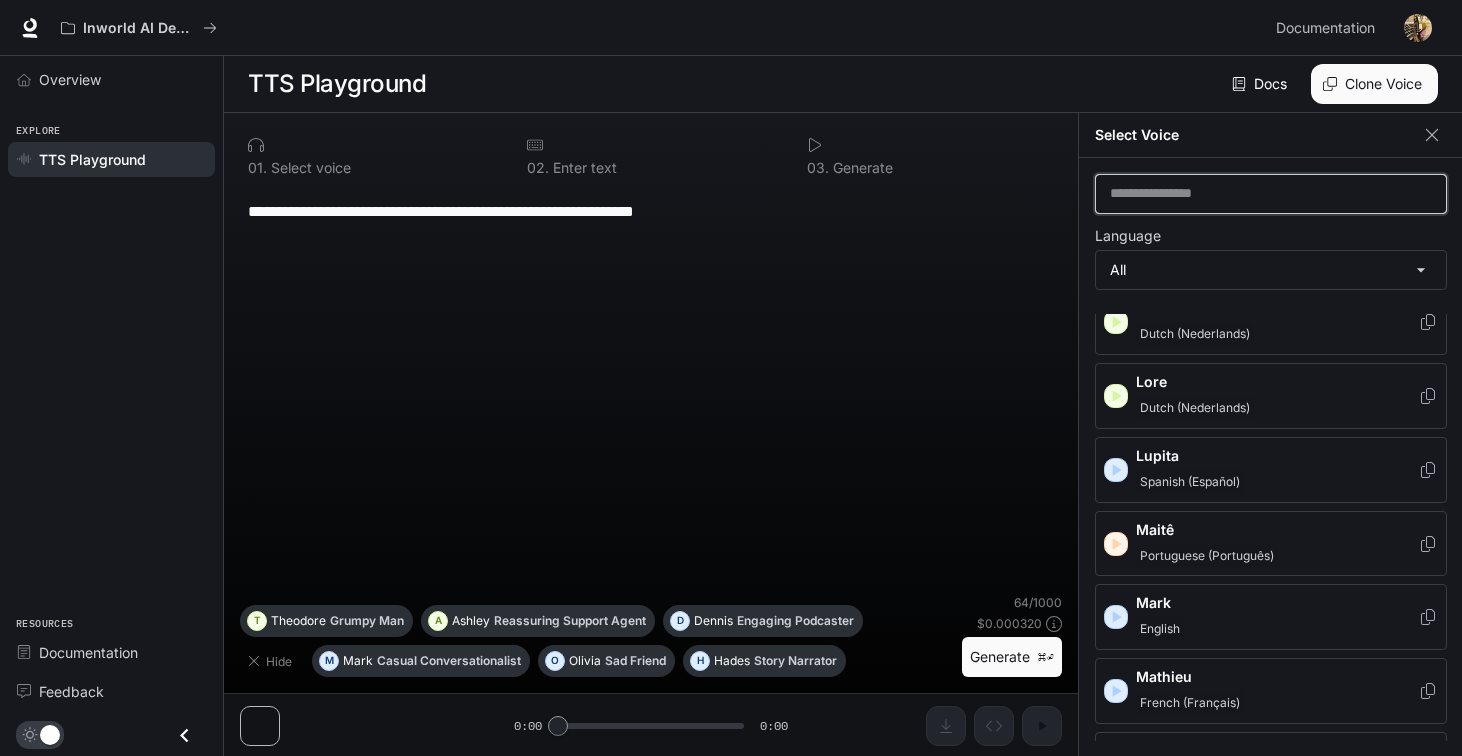 click at bounding box center [1271, 194] 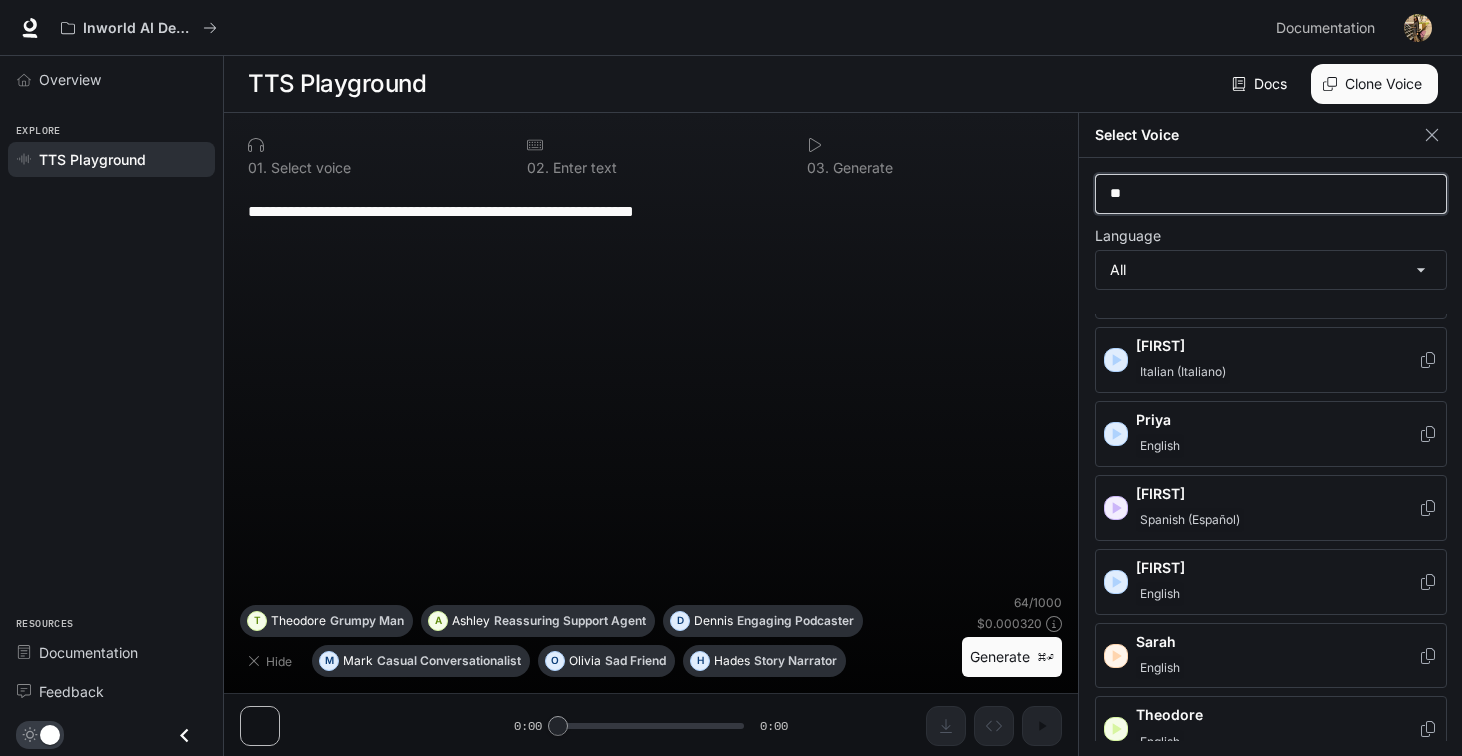 scroll, scrollTop: 0, scrollLeft: 0, axis: both 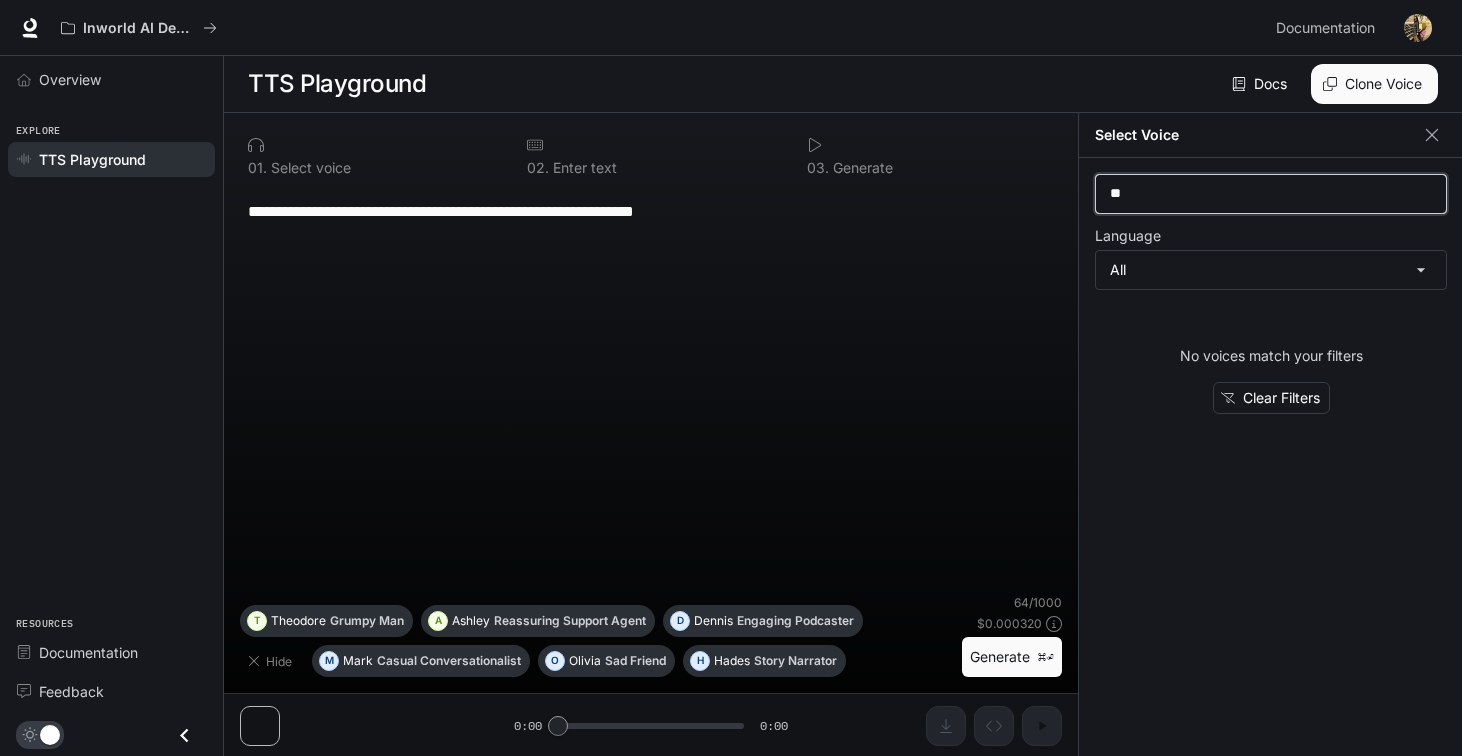 type on "*" 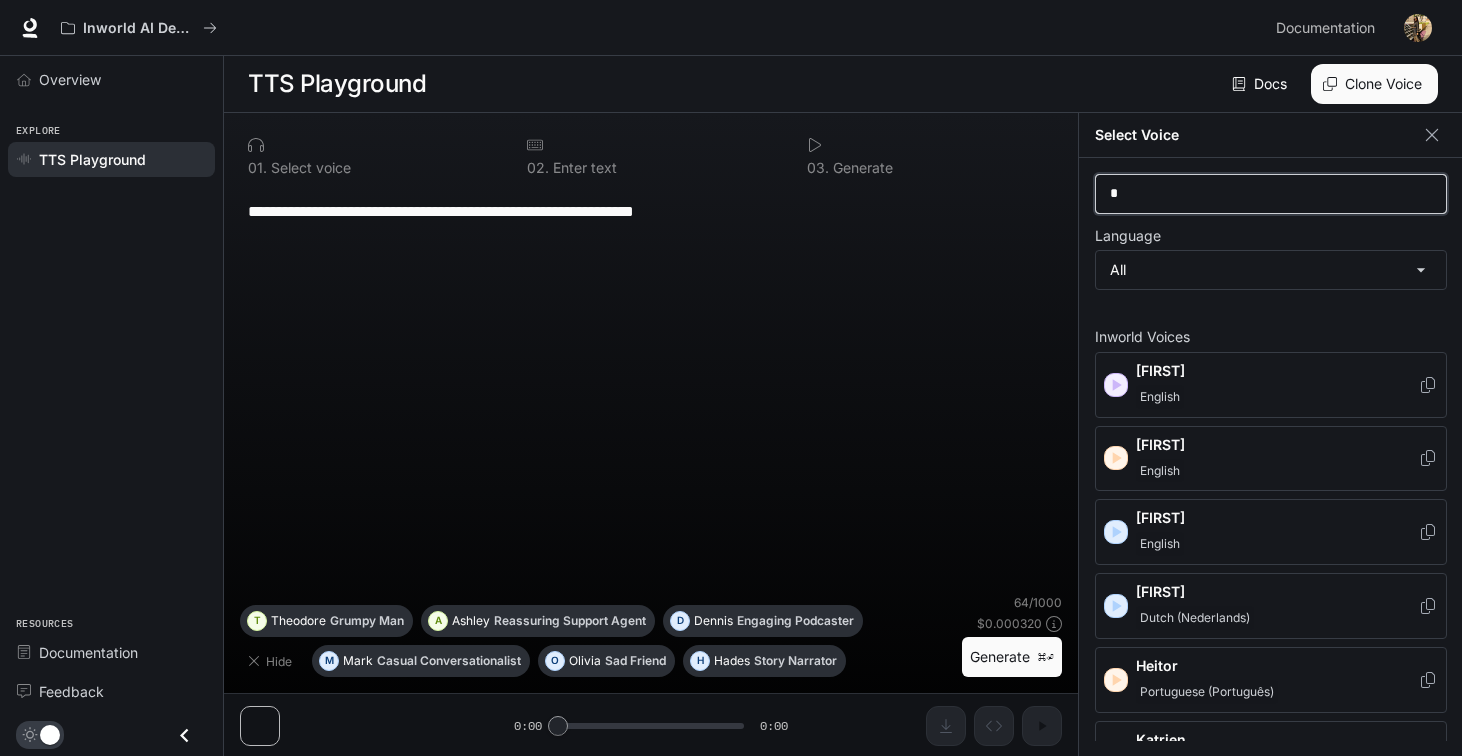 type 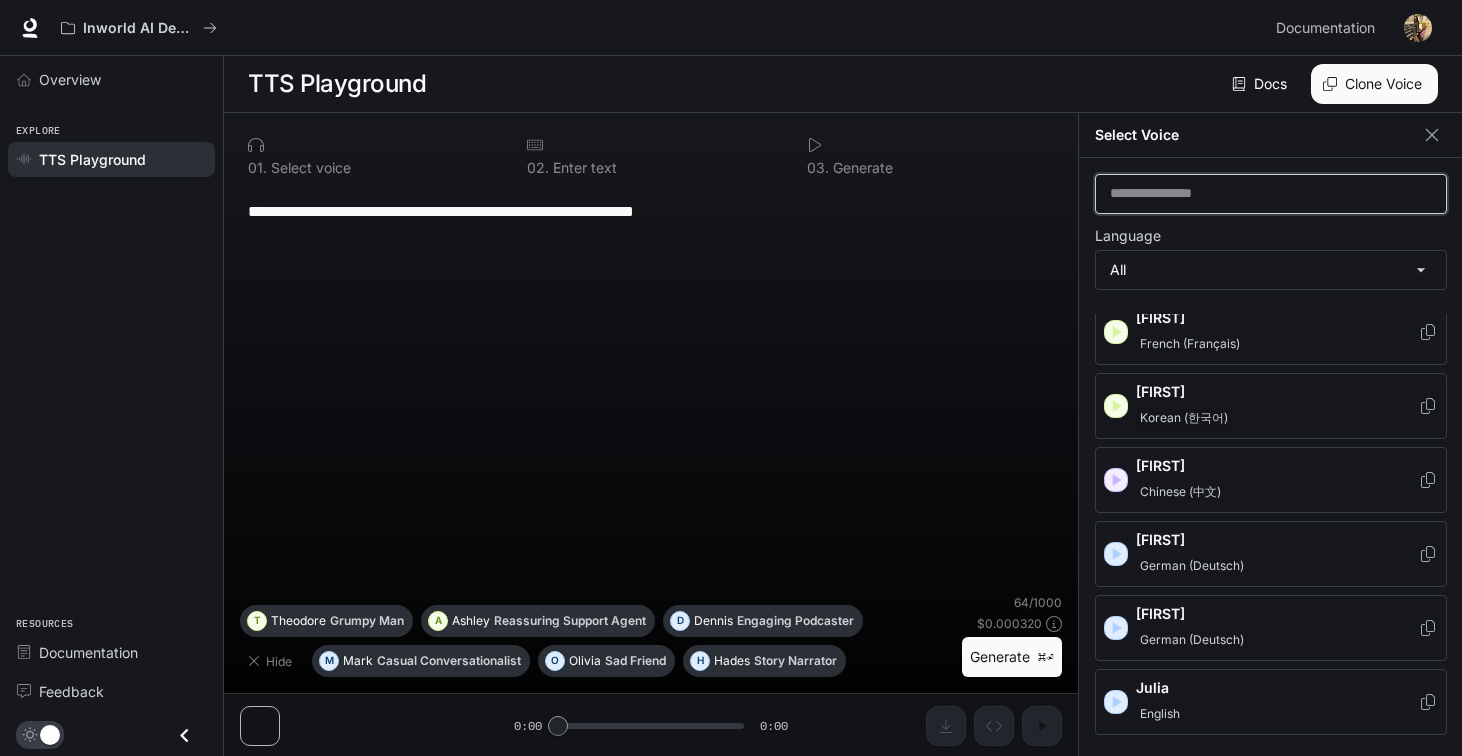 scroll, scrollTop: 1241, scrollLeft: 0, axis: vertical 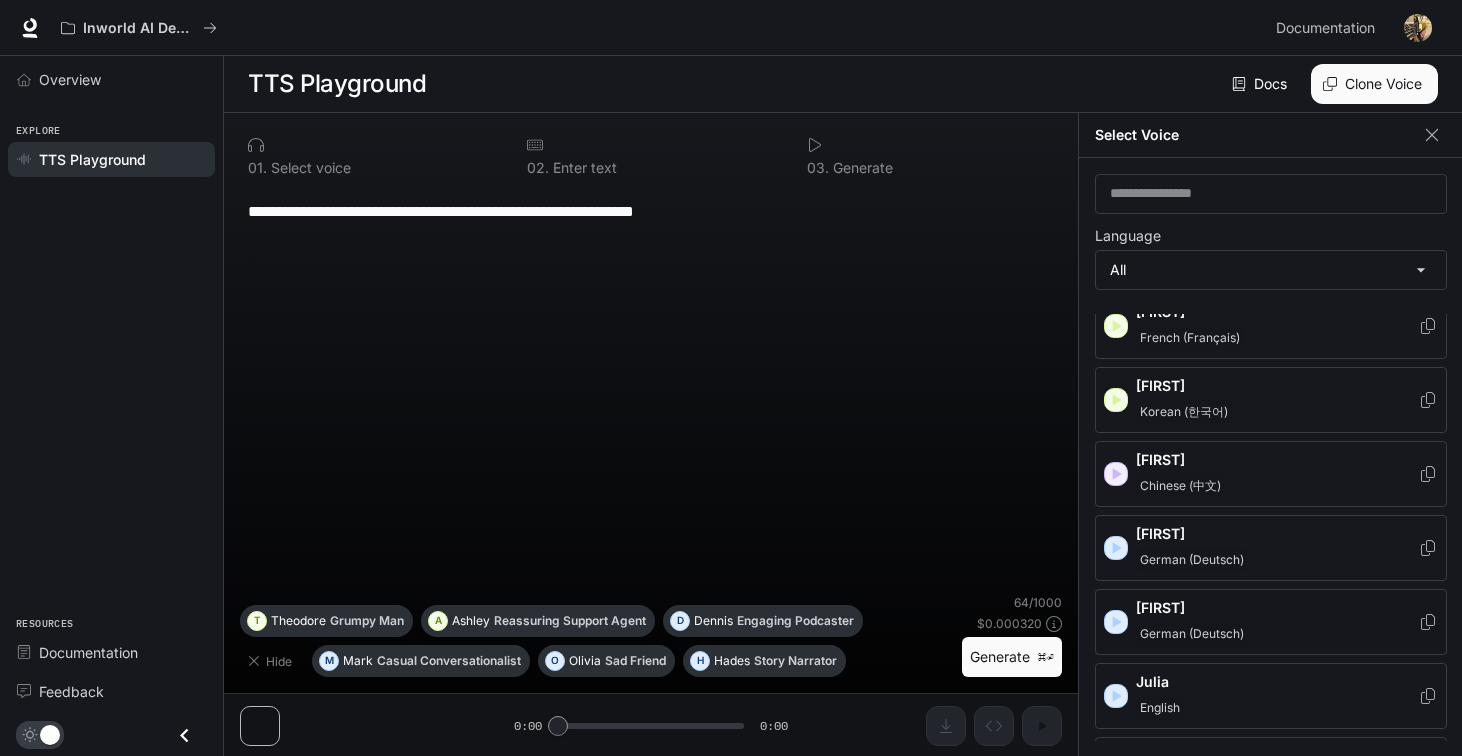 click 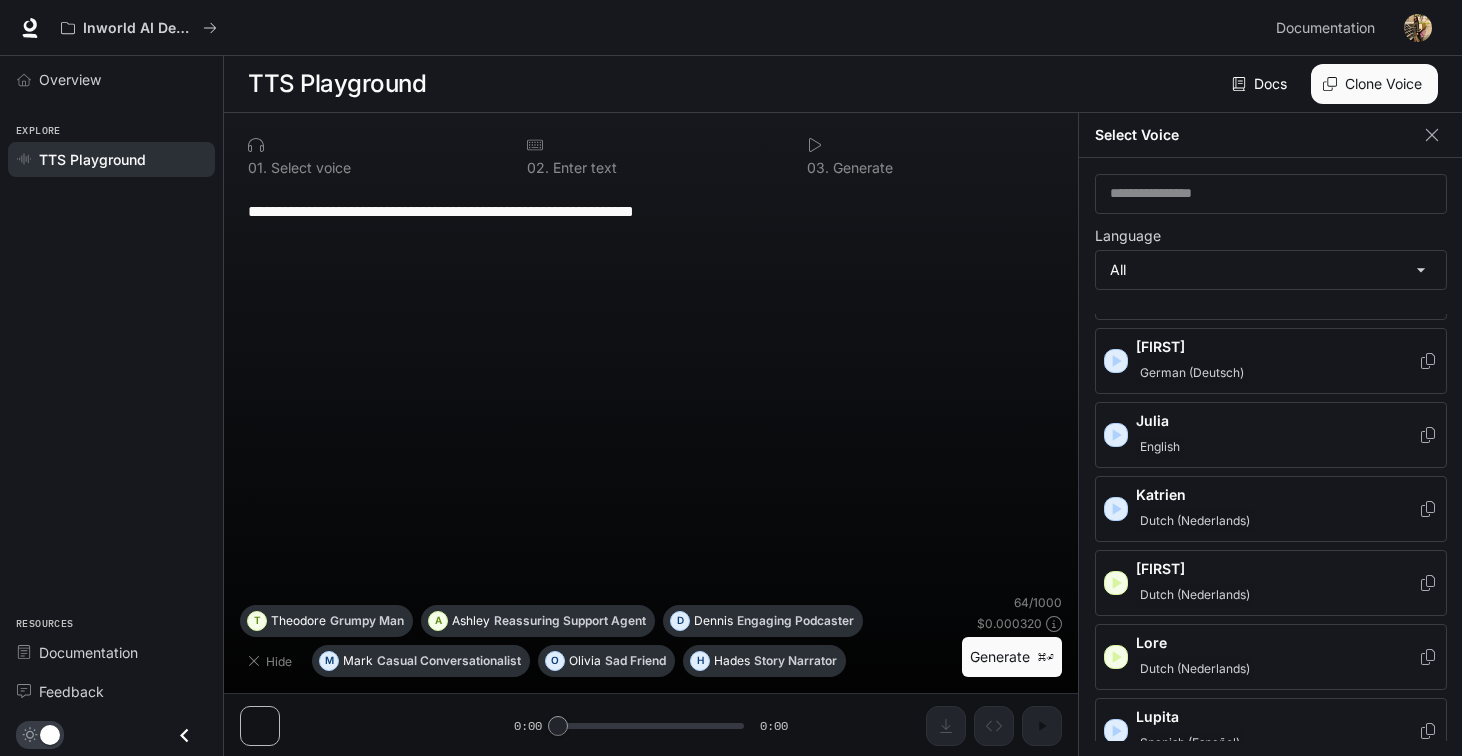 scroll, scrollTop: 1503, scrollLeft: 0, axis: vertical 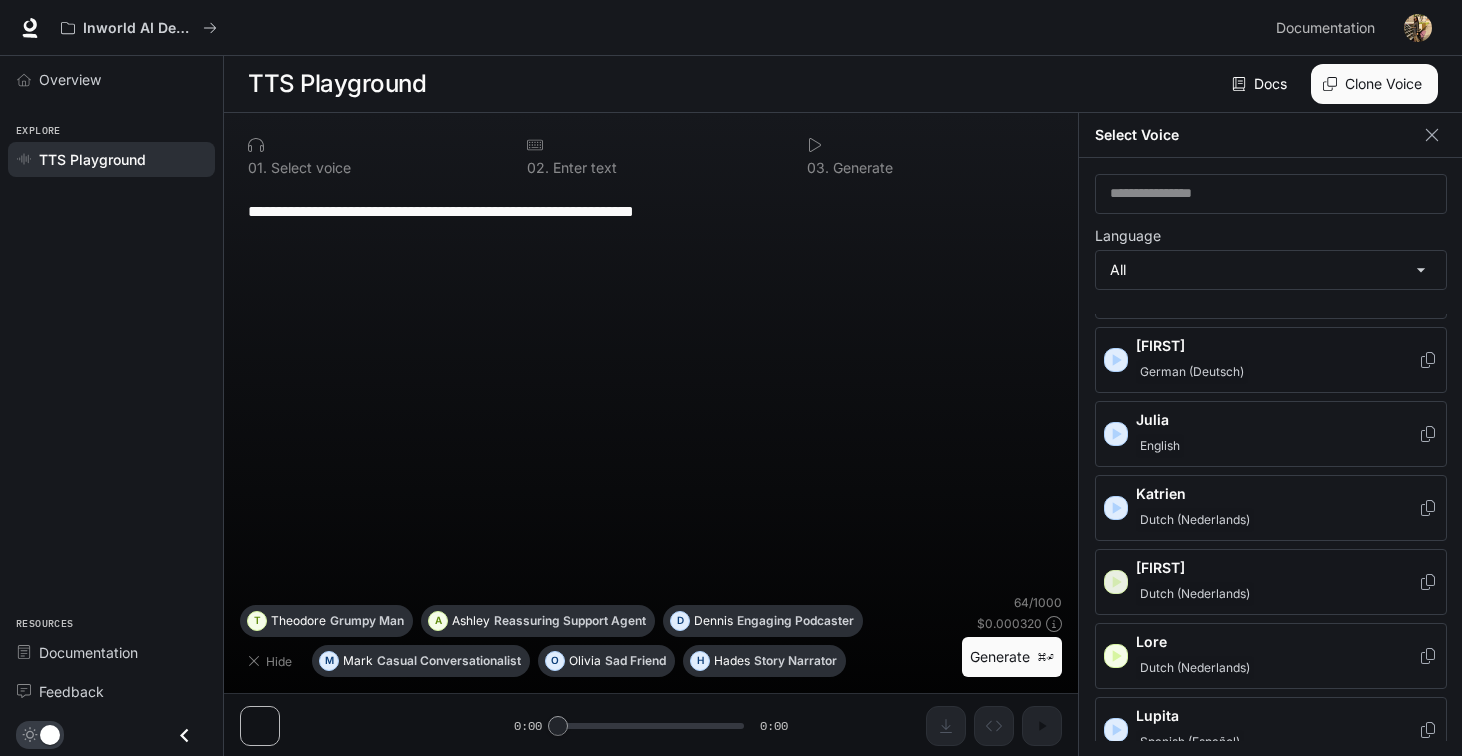 click 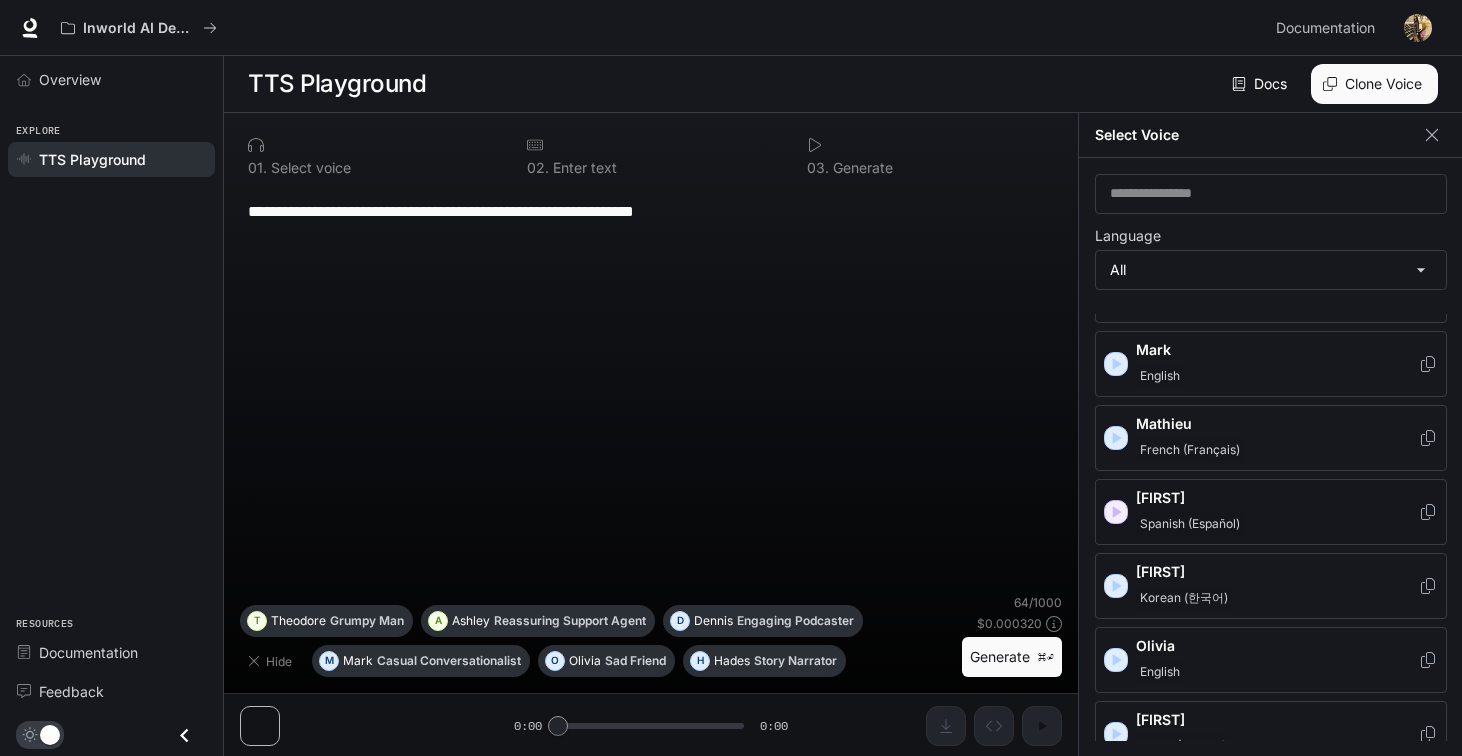scroll, scrollTop: 2019, scrollLeft: 0, axis: vertical 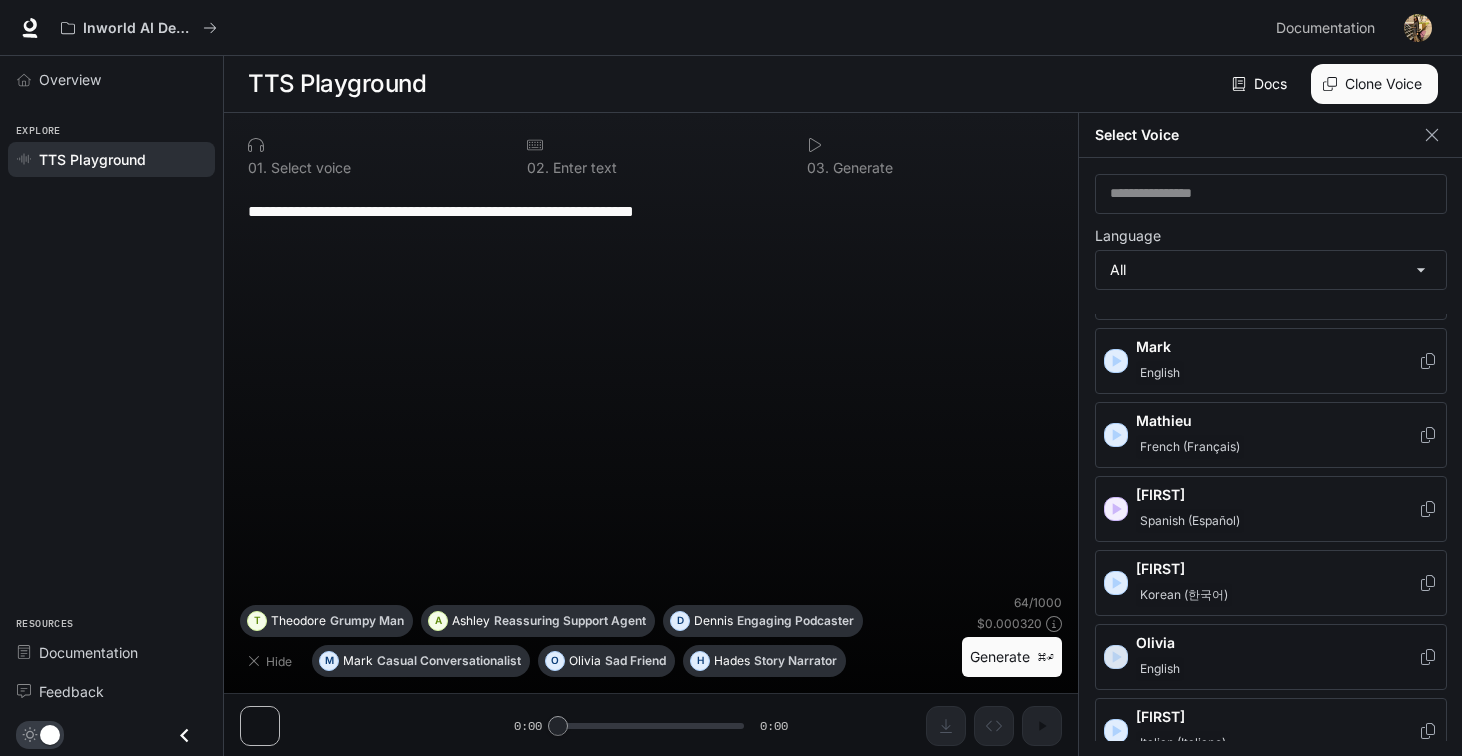 click 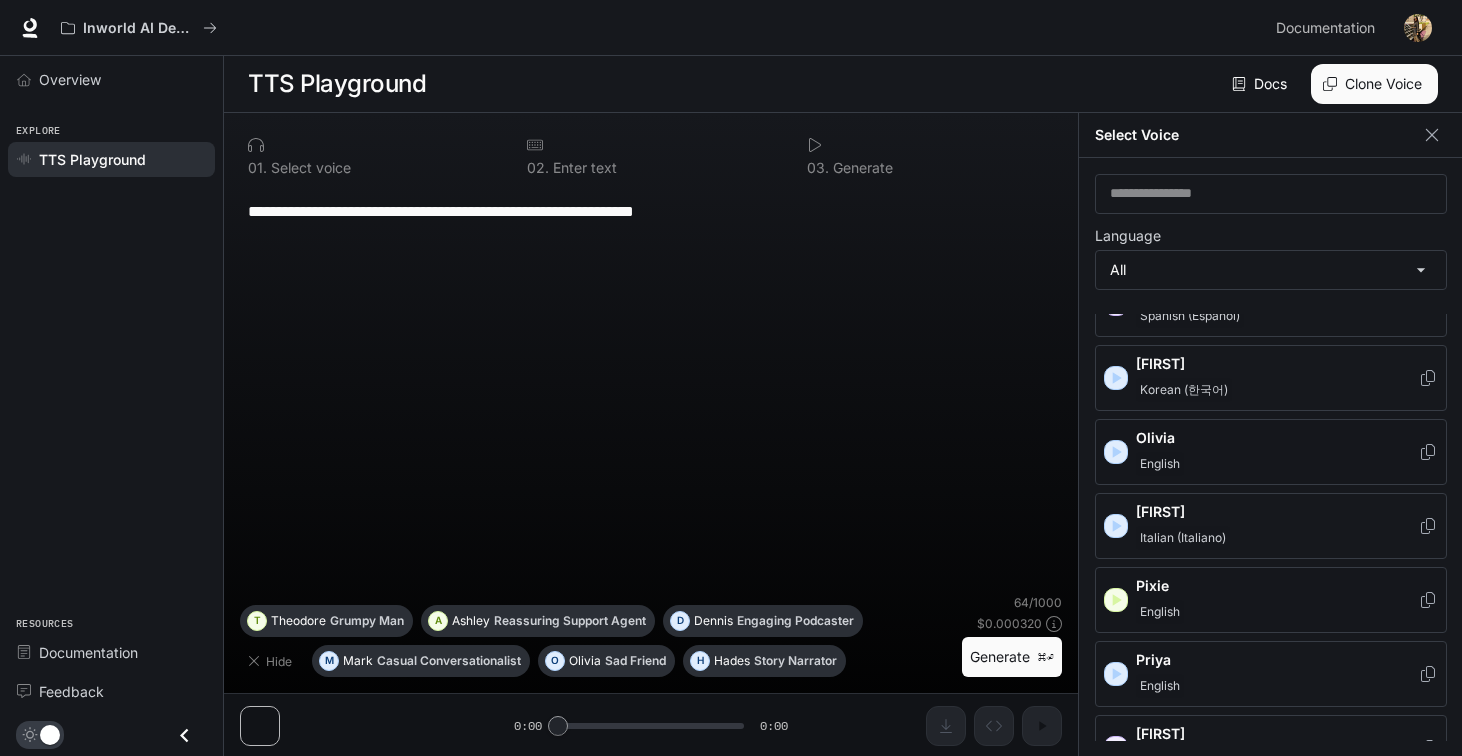 scroll, scrollTop: 2225, scrollLeft: 0, axis: vertical 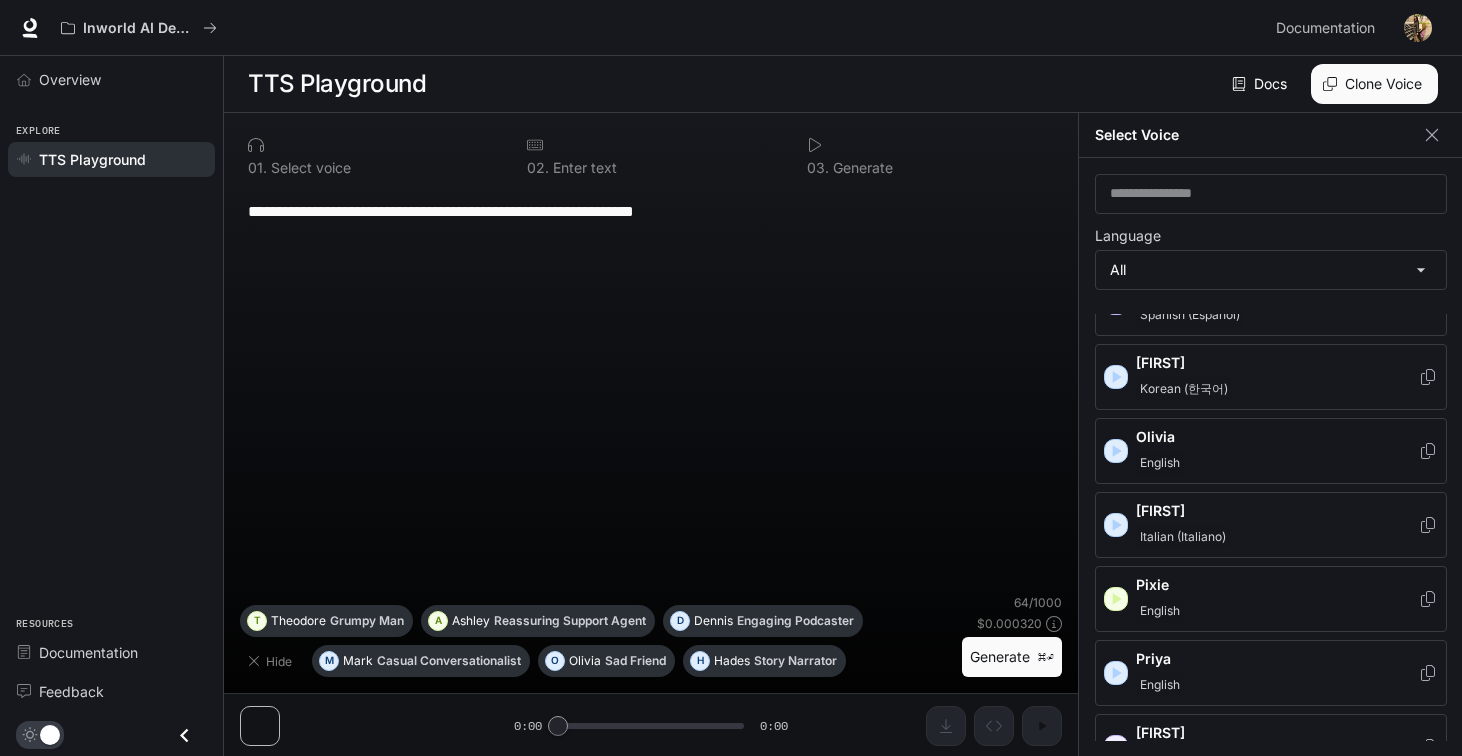 click on "Pixie English" at bounding box center (1271, 599) 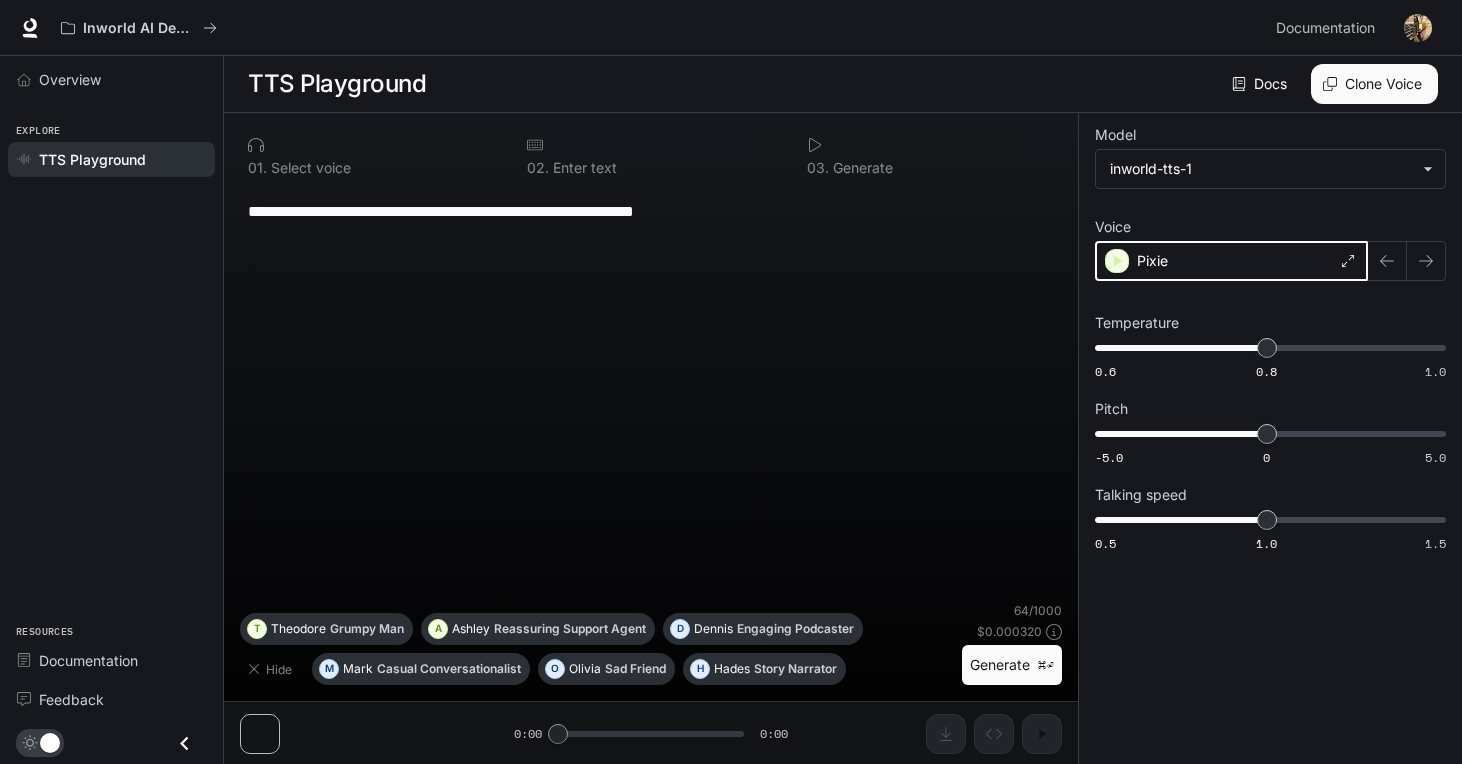 click 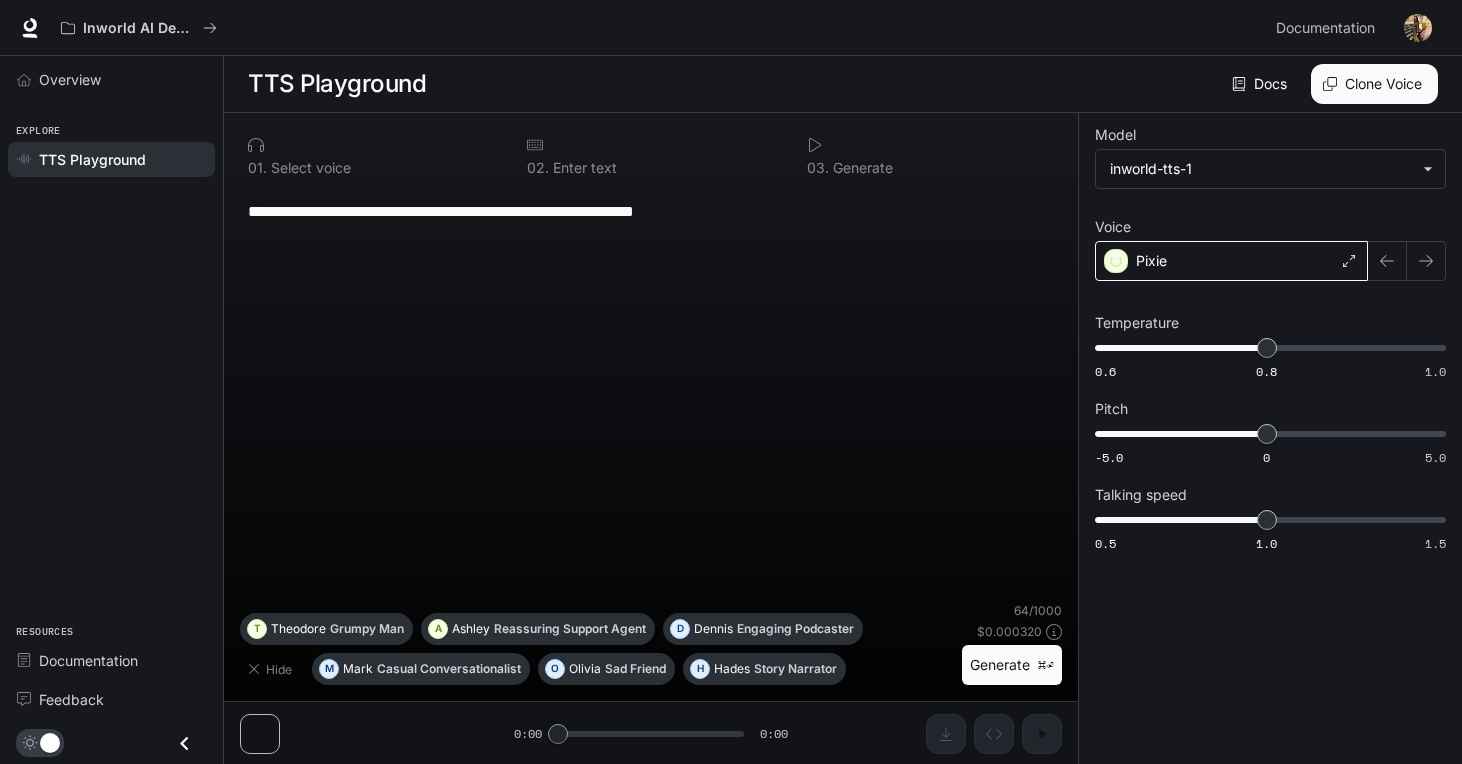 click on "Pixie" at bounding box center (1231, 261) 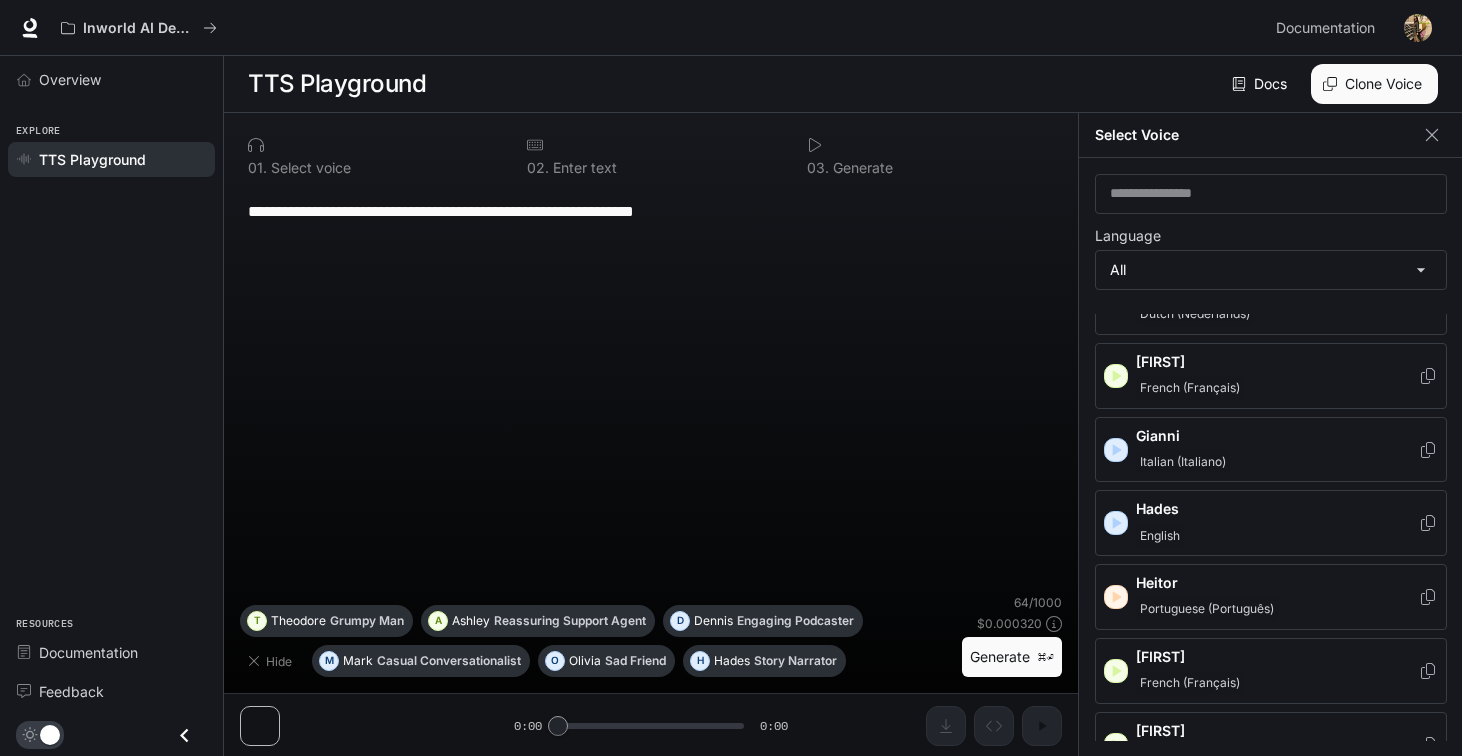 scroll, scrollTop: 888, scrollLeft: 0, axis: vertical 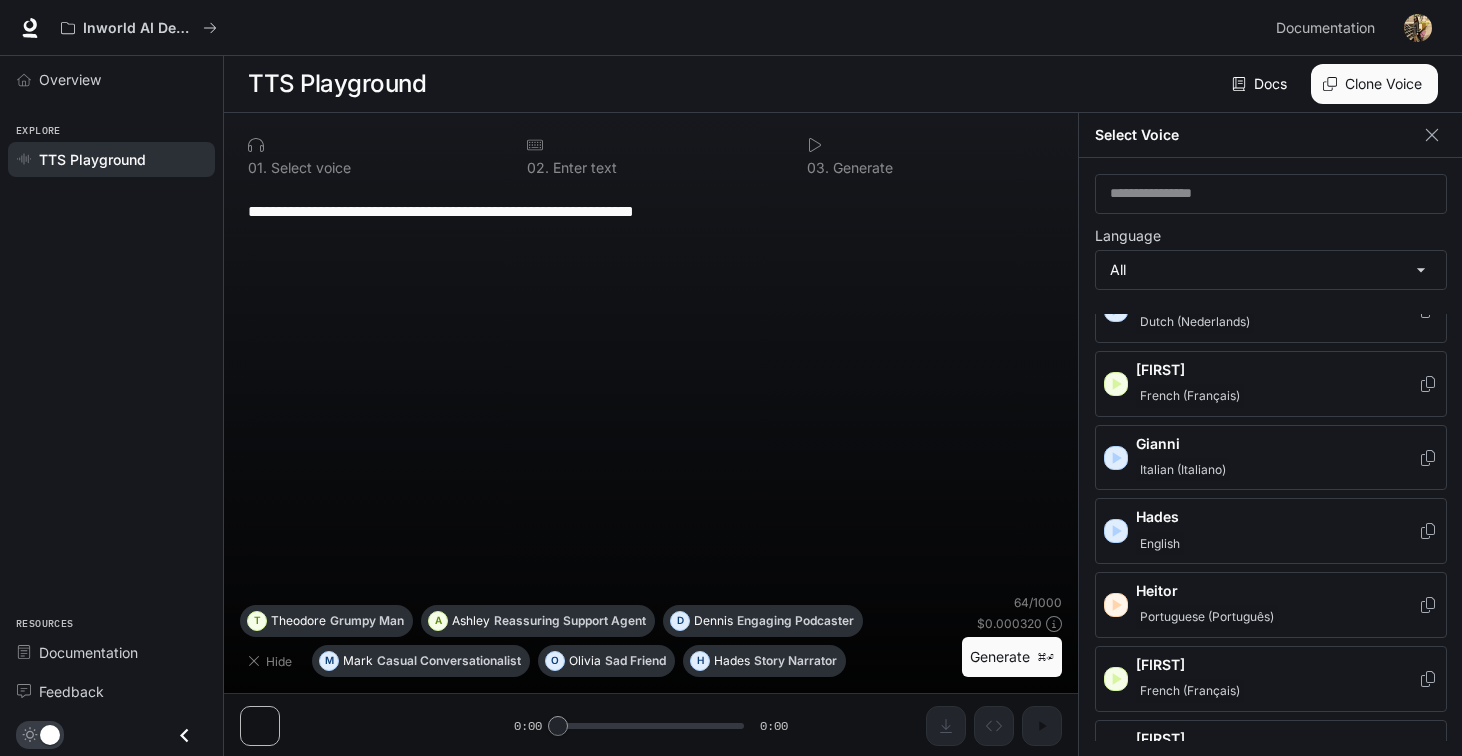 click on "**********" at bounding box center (651, 390) 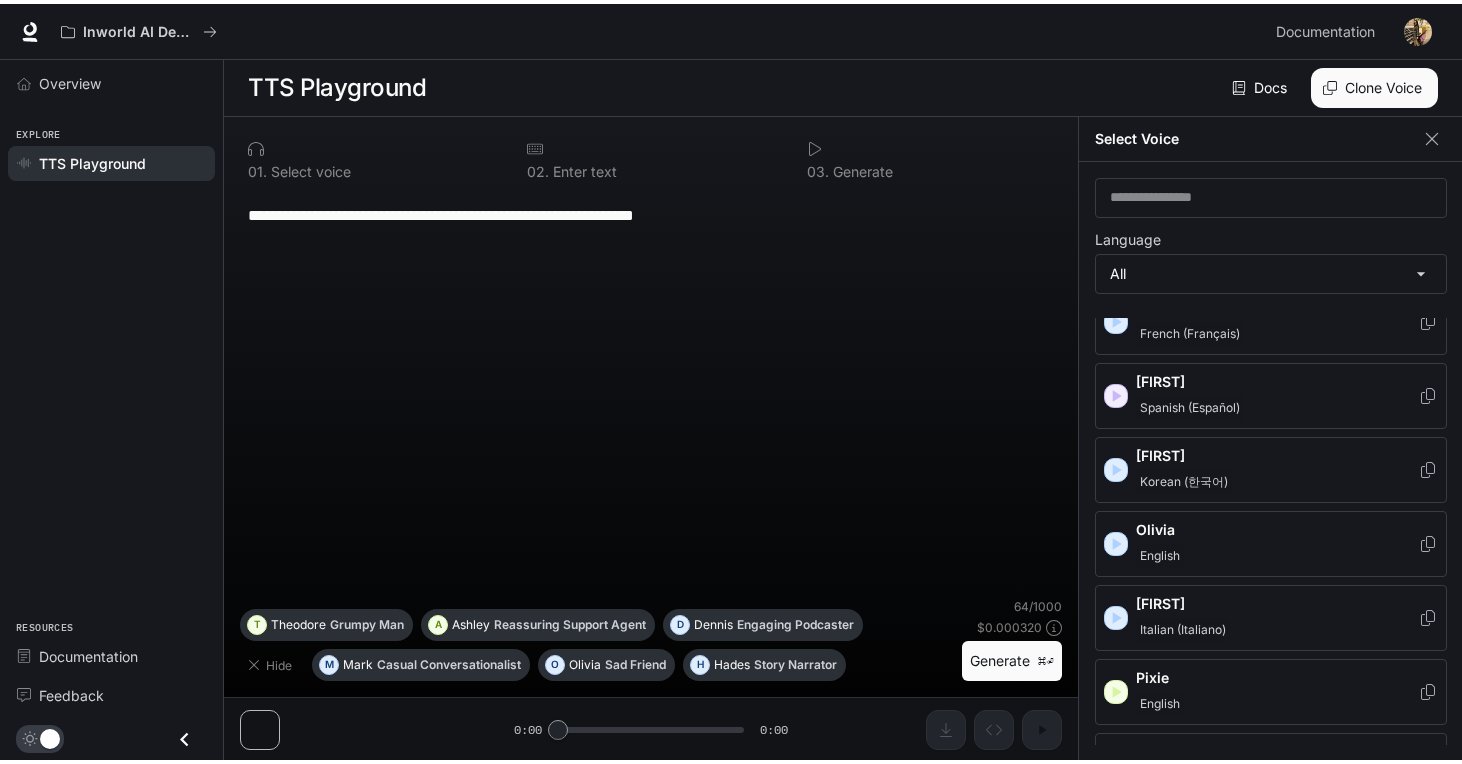 scroll, scrollTop: 2211, scrollLeft: 0, axis: vertical 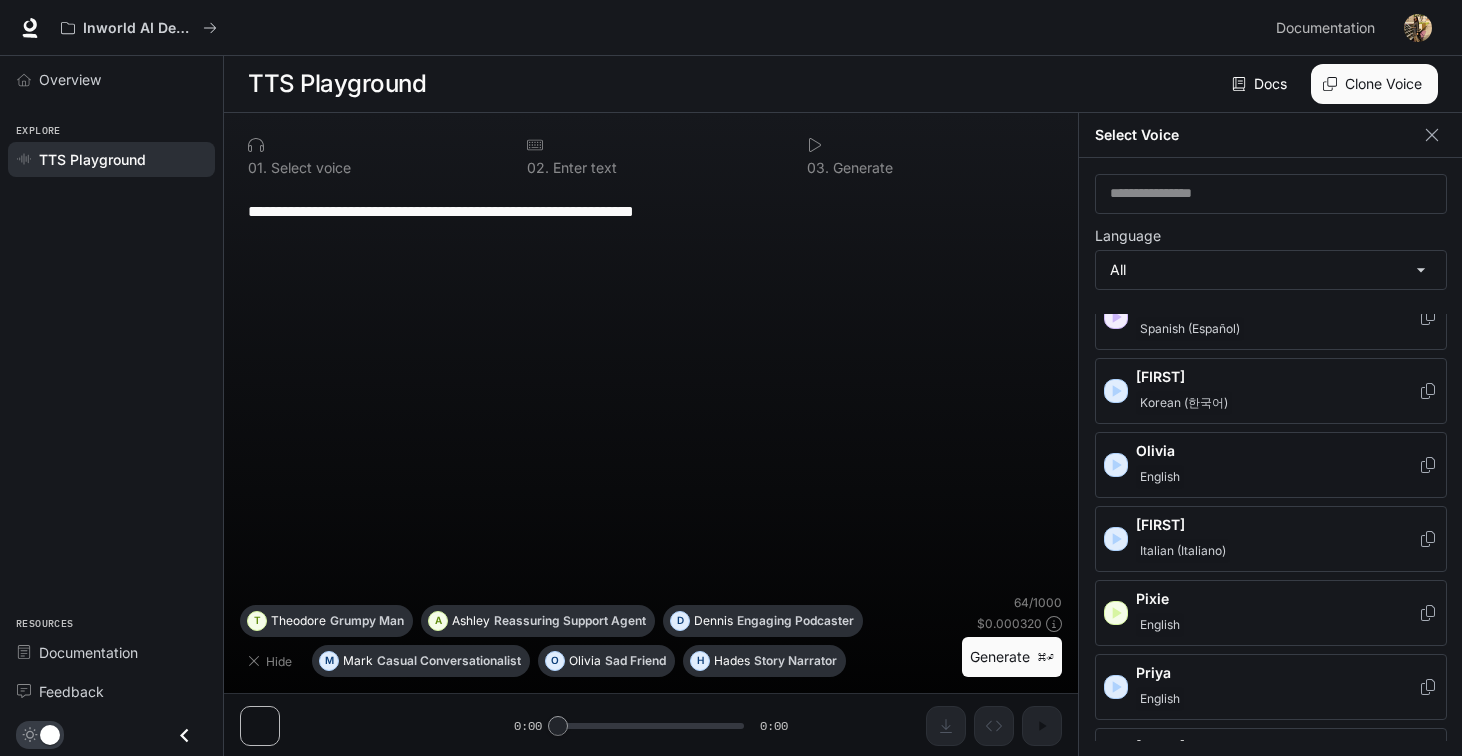click on "Olivia" at bounding box center [1277, 451] 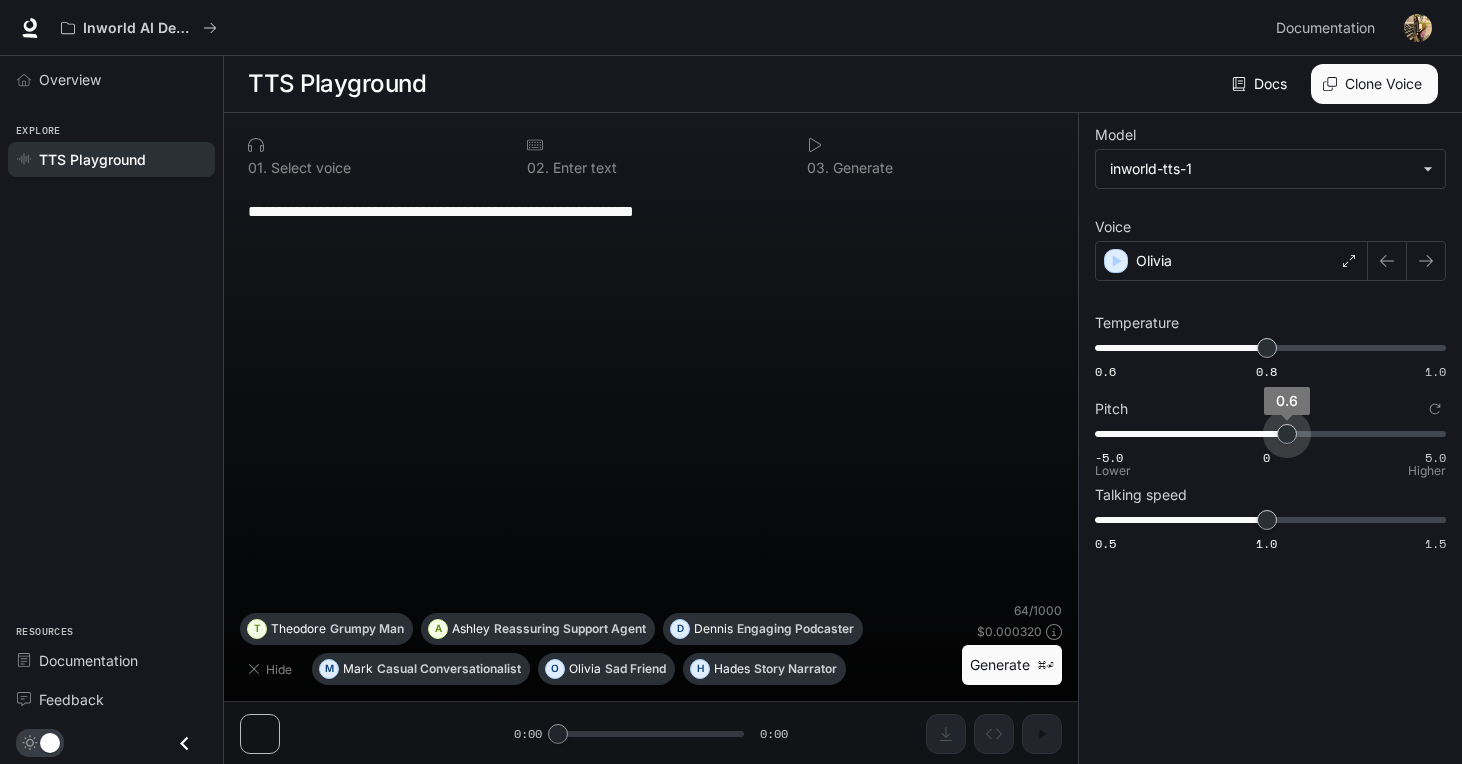 drag, startPoint x: 1265, startPoint y: 434, endPoint x: 1287, endPoint y: 438, distance: 22.36068 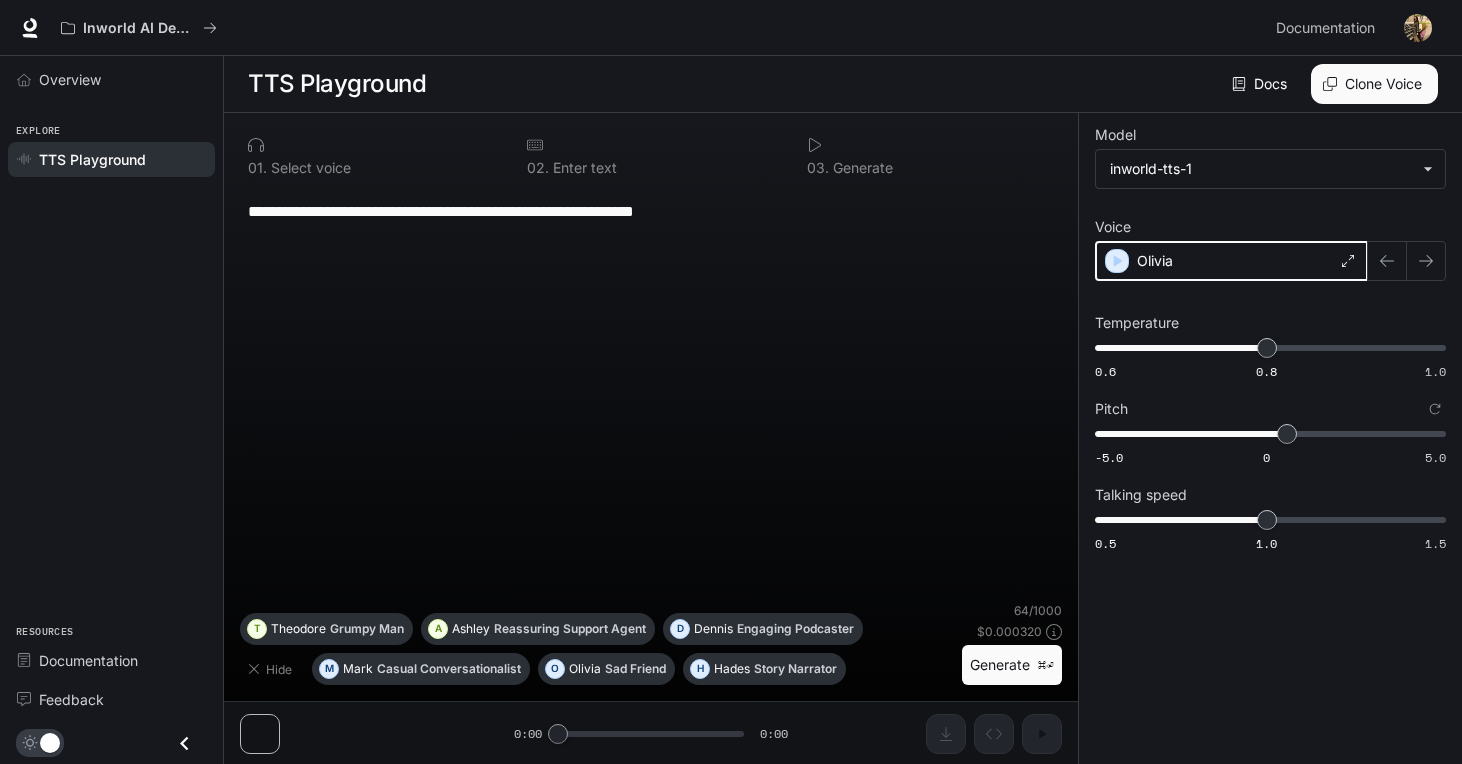 click at bounding box center [1117, 261] 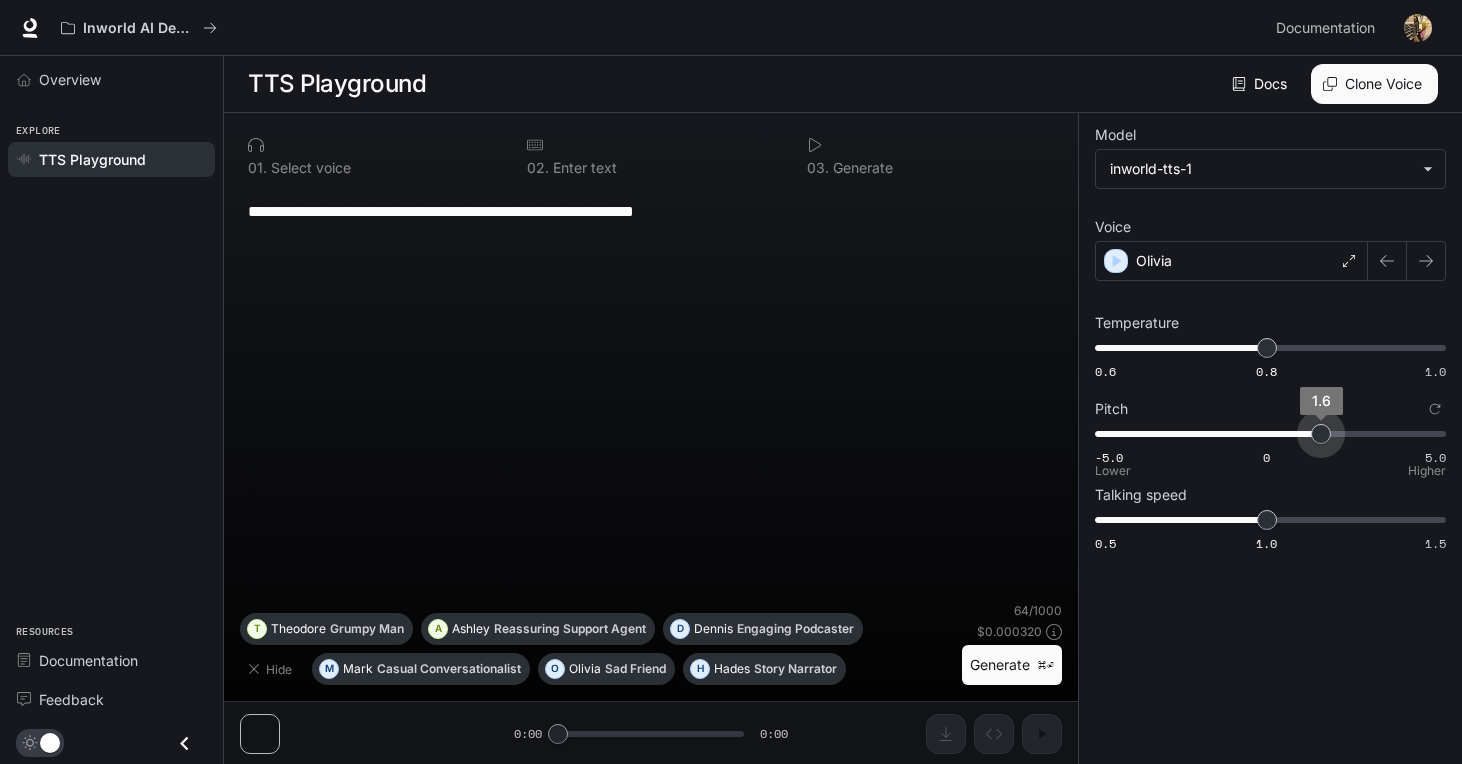 type on "***" 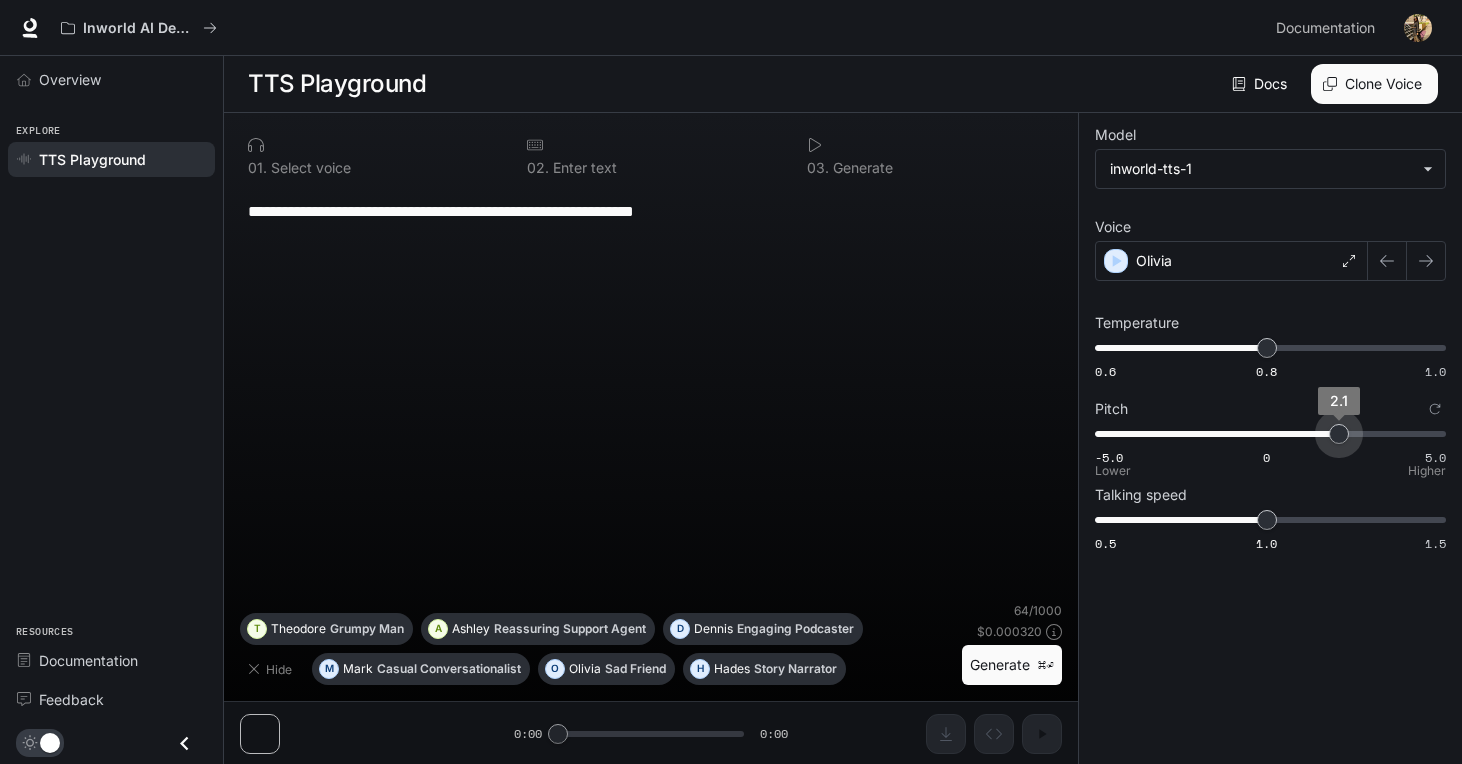 drag, startPoint x: 1291, startPoint y: 425, endPoint x: 1339, endPoint y: 426, distance: 48.010414 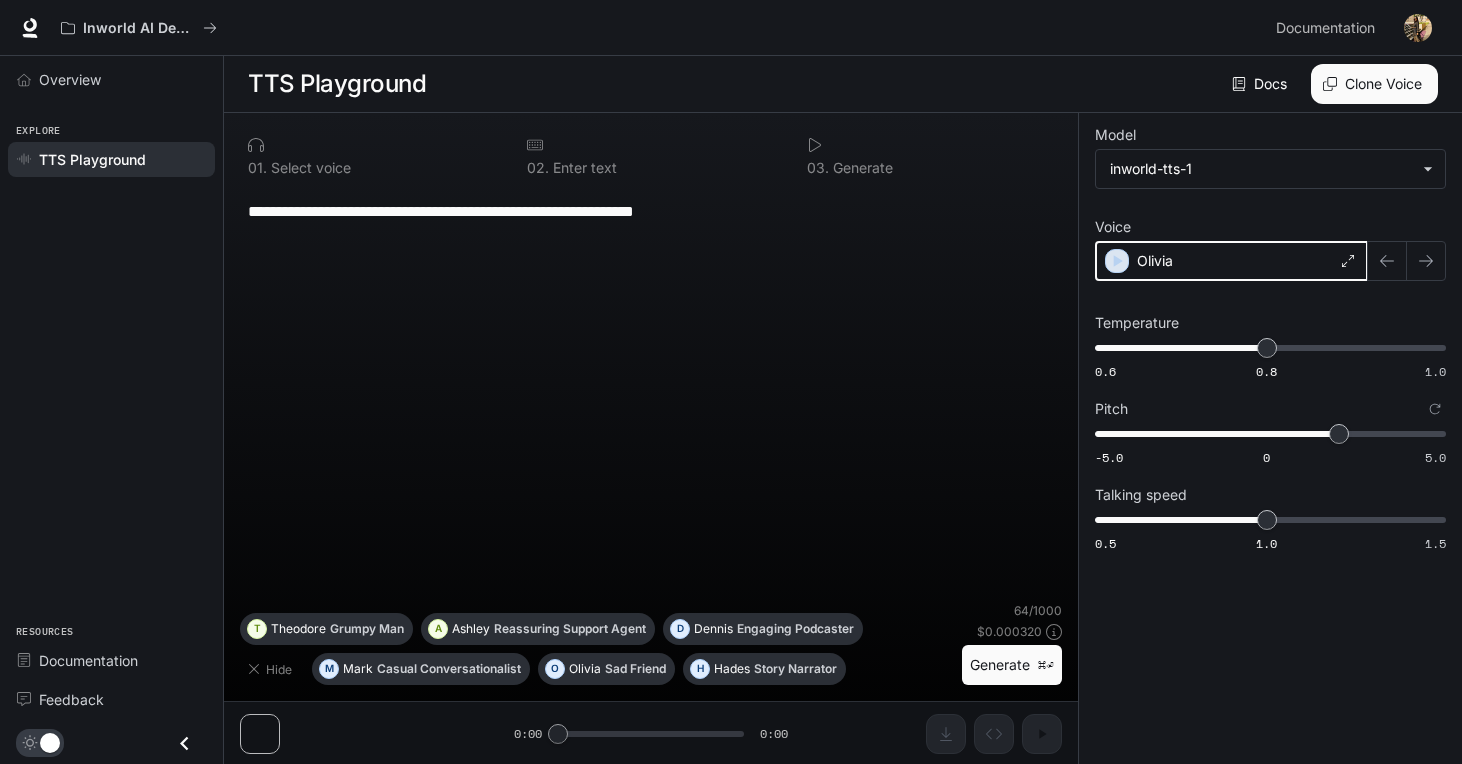 click 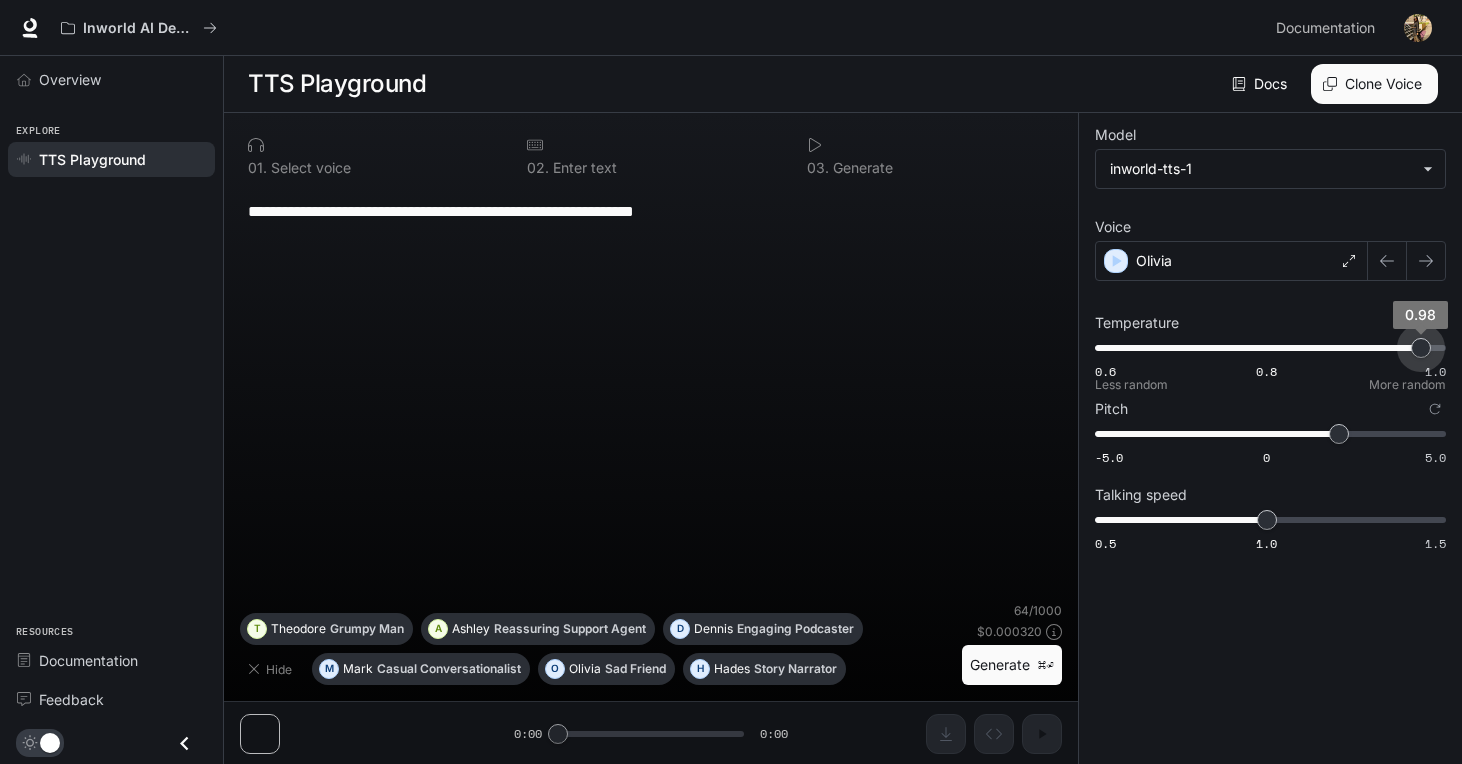 drag, startPoint x: 1269, startPoint y: 343, endPoint x: 1418, endPoint y: 342, distance: 149.00336 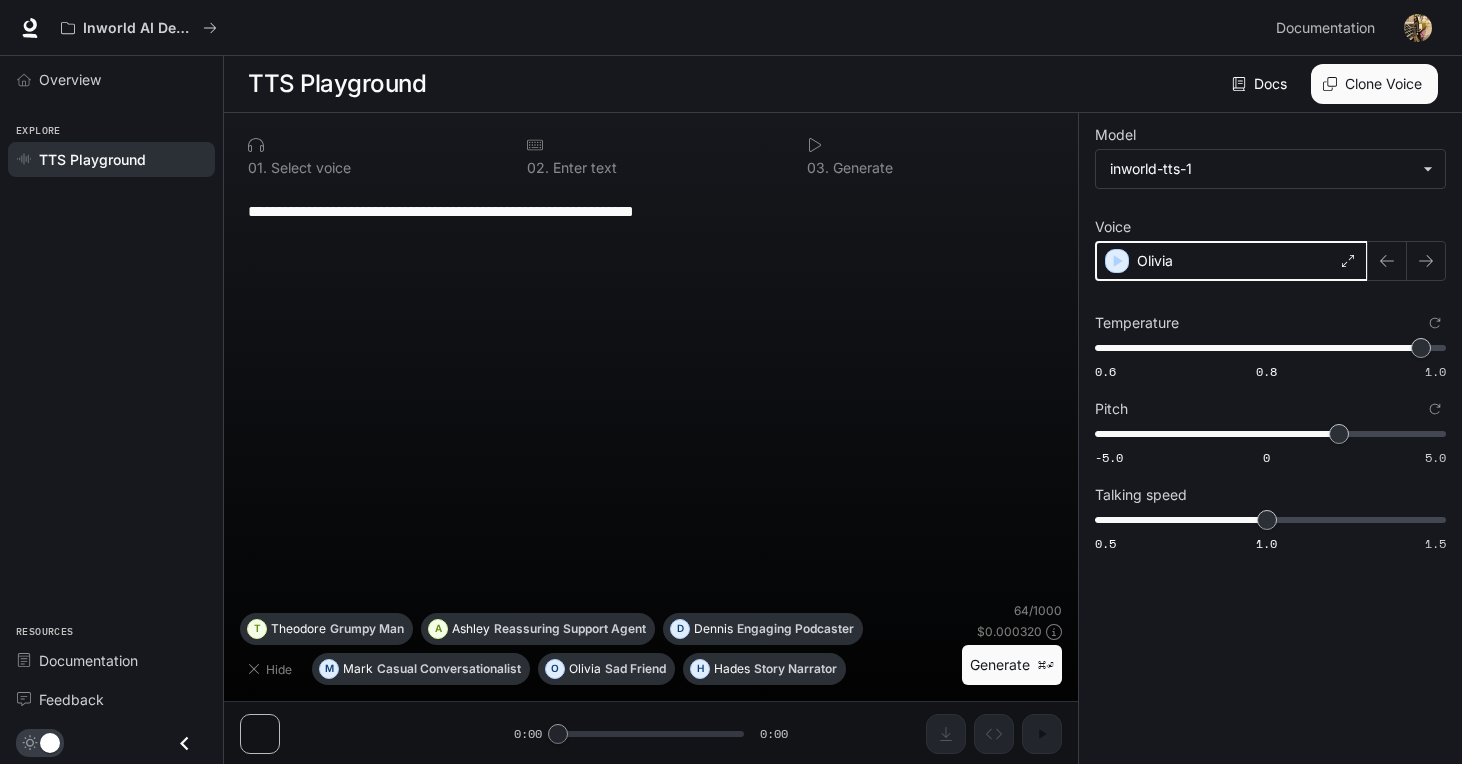 click 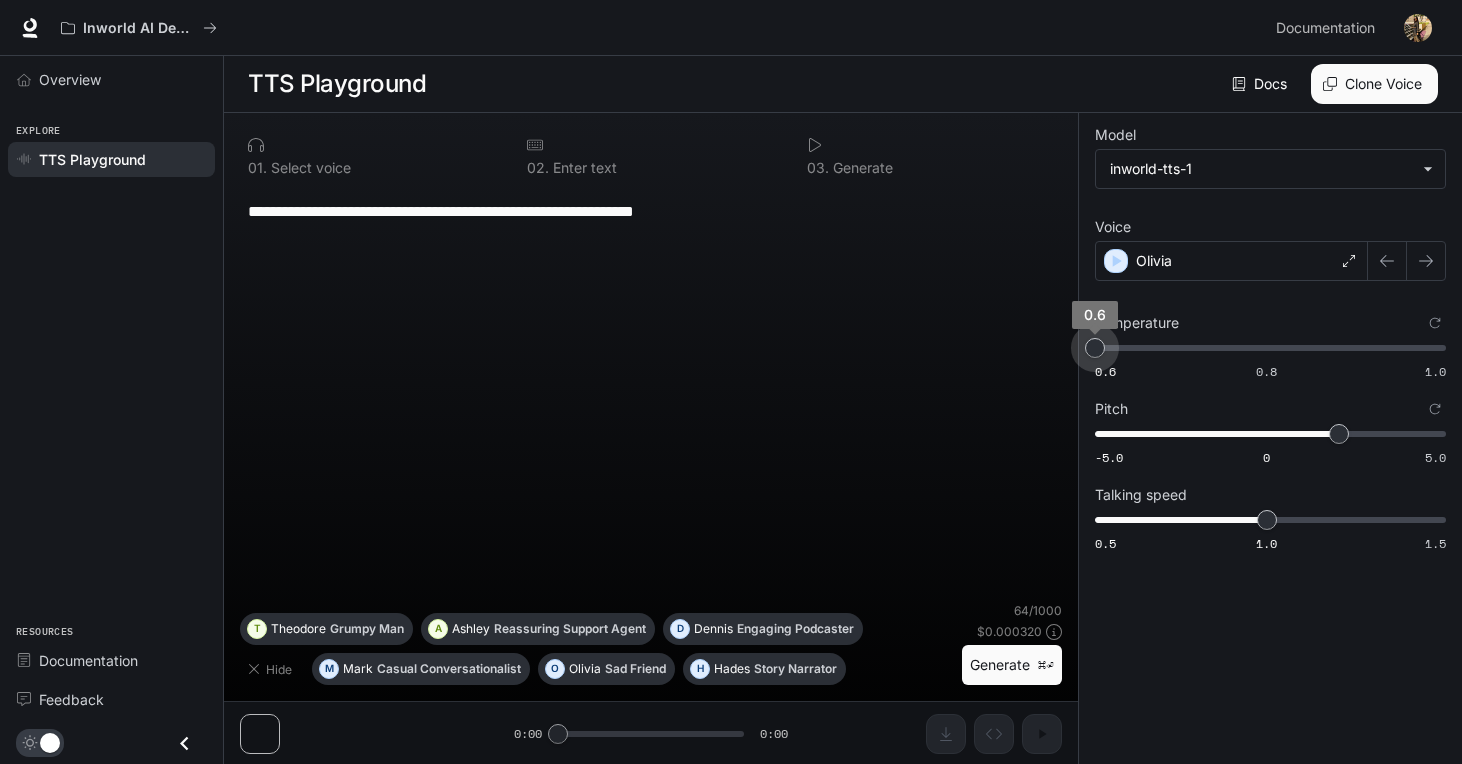 drag, startPoint x: 1413, startPoint y: 356, endPoint x: 1041, endPoint y: 376, distance: 372.53723 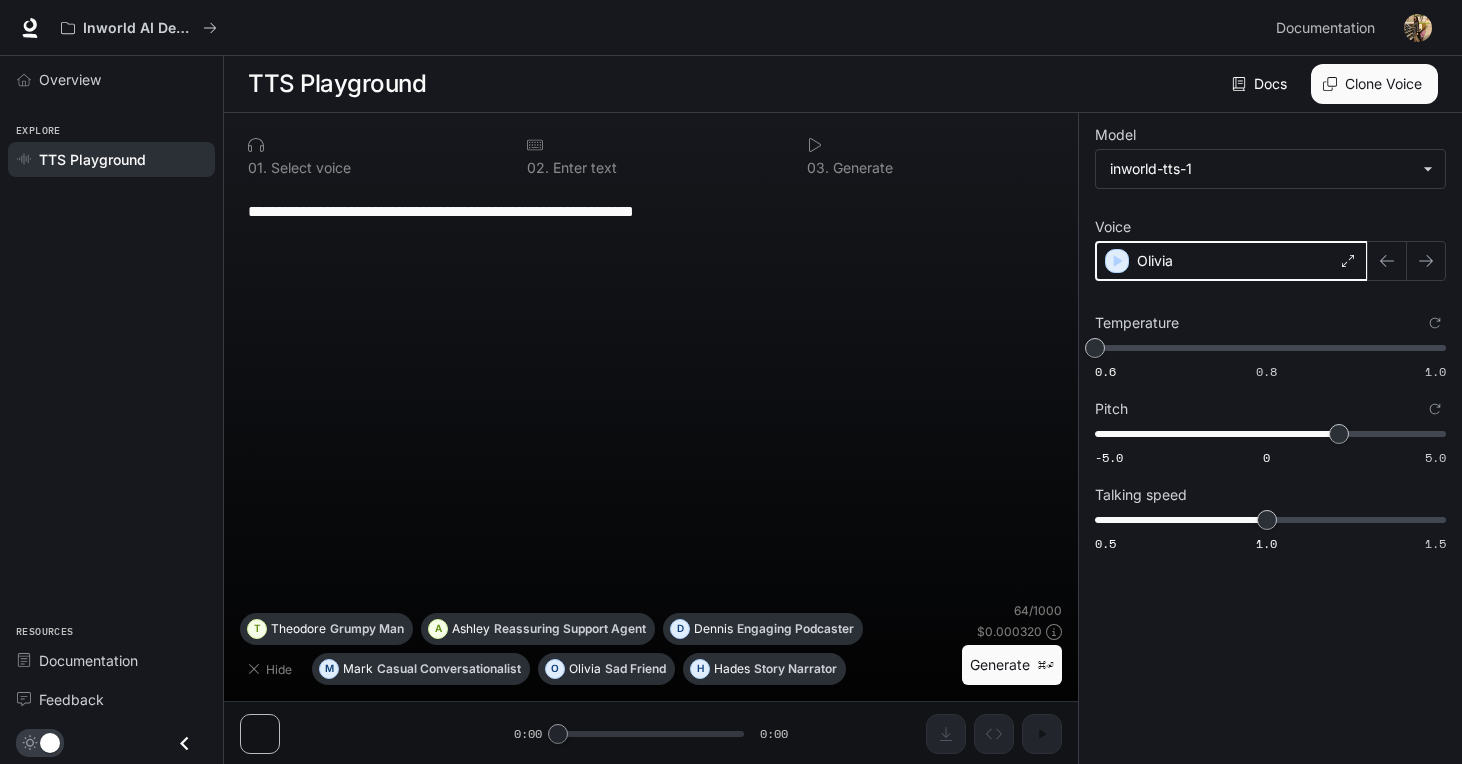 click 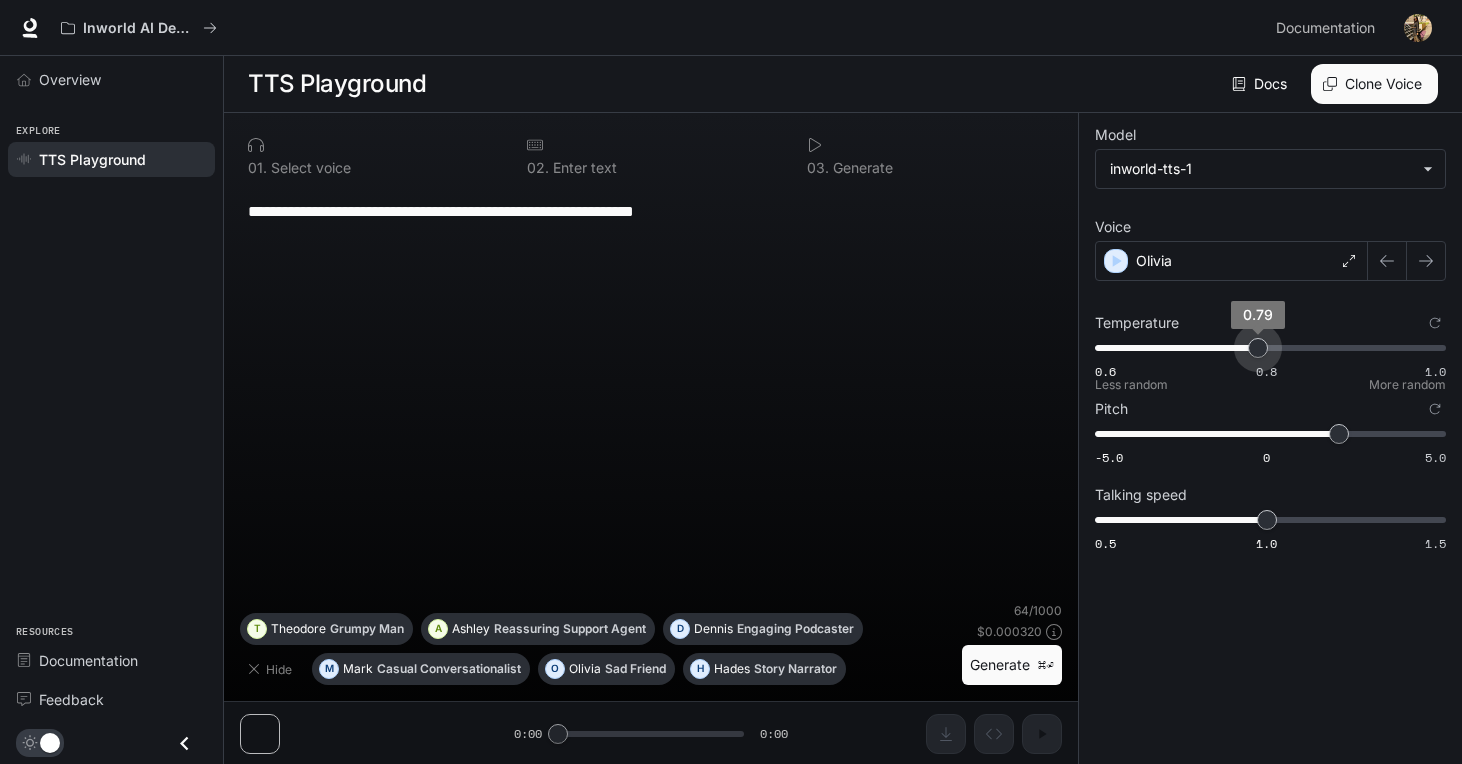 type on "***" 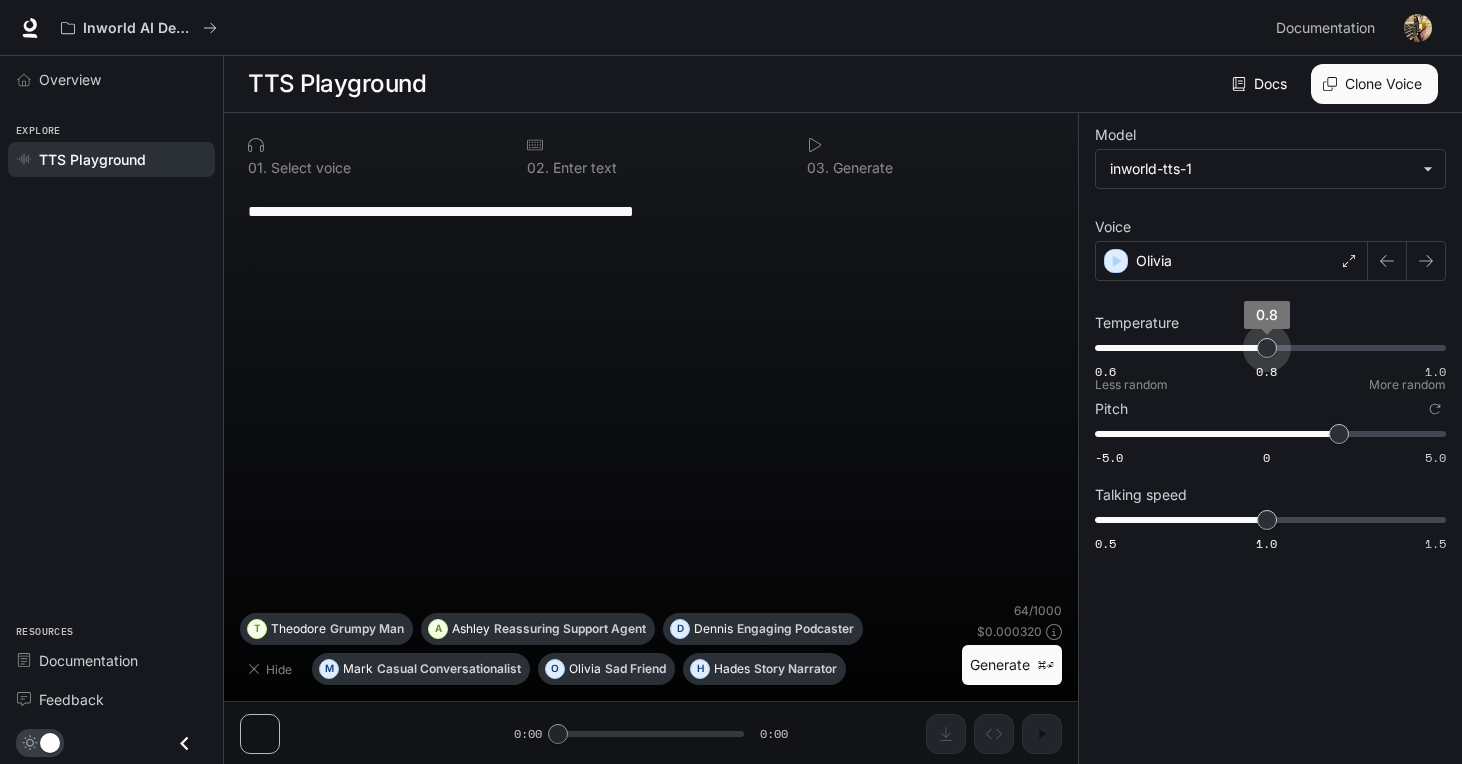 drag, startPoint x: 1095, startPoint y: 351, endPoint x: 1270, endPoint y: 359, distance: 175.18275 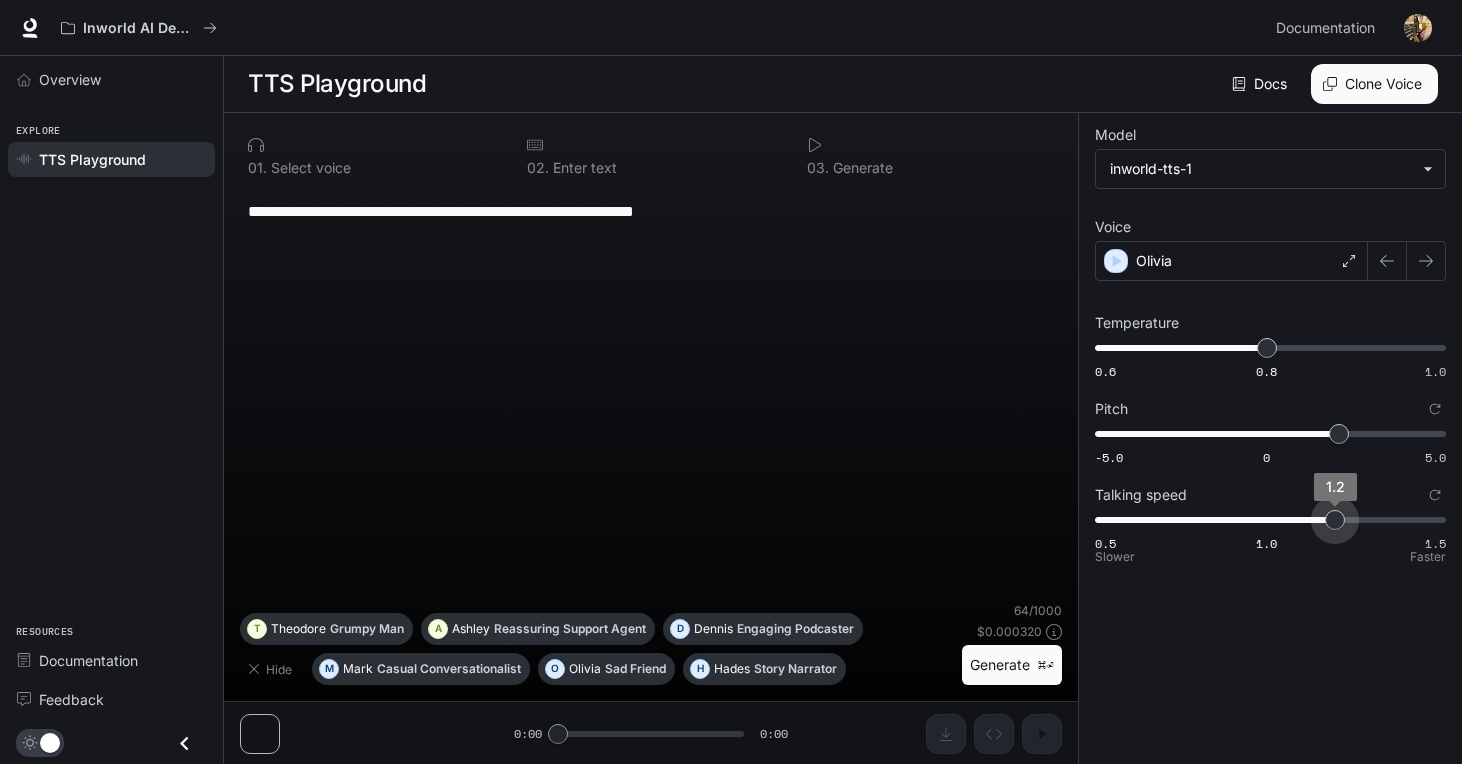 drag, startPoint x: 1275, startPoint y: 518, endPoint x: 1318, endPoint y: 518, distance: 43 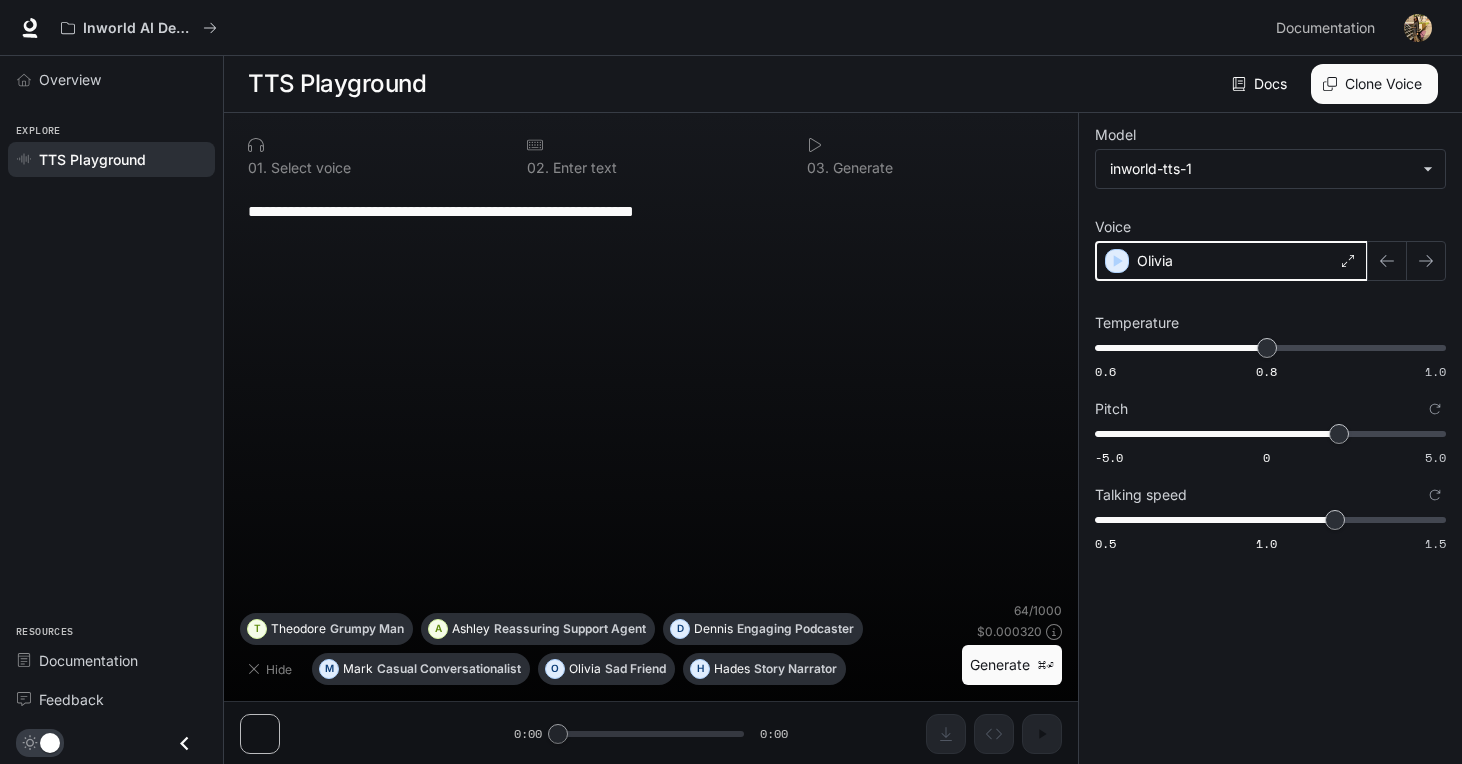 click 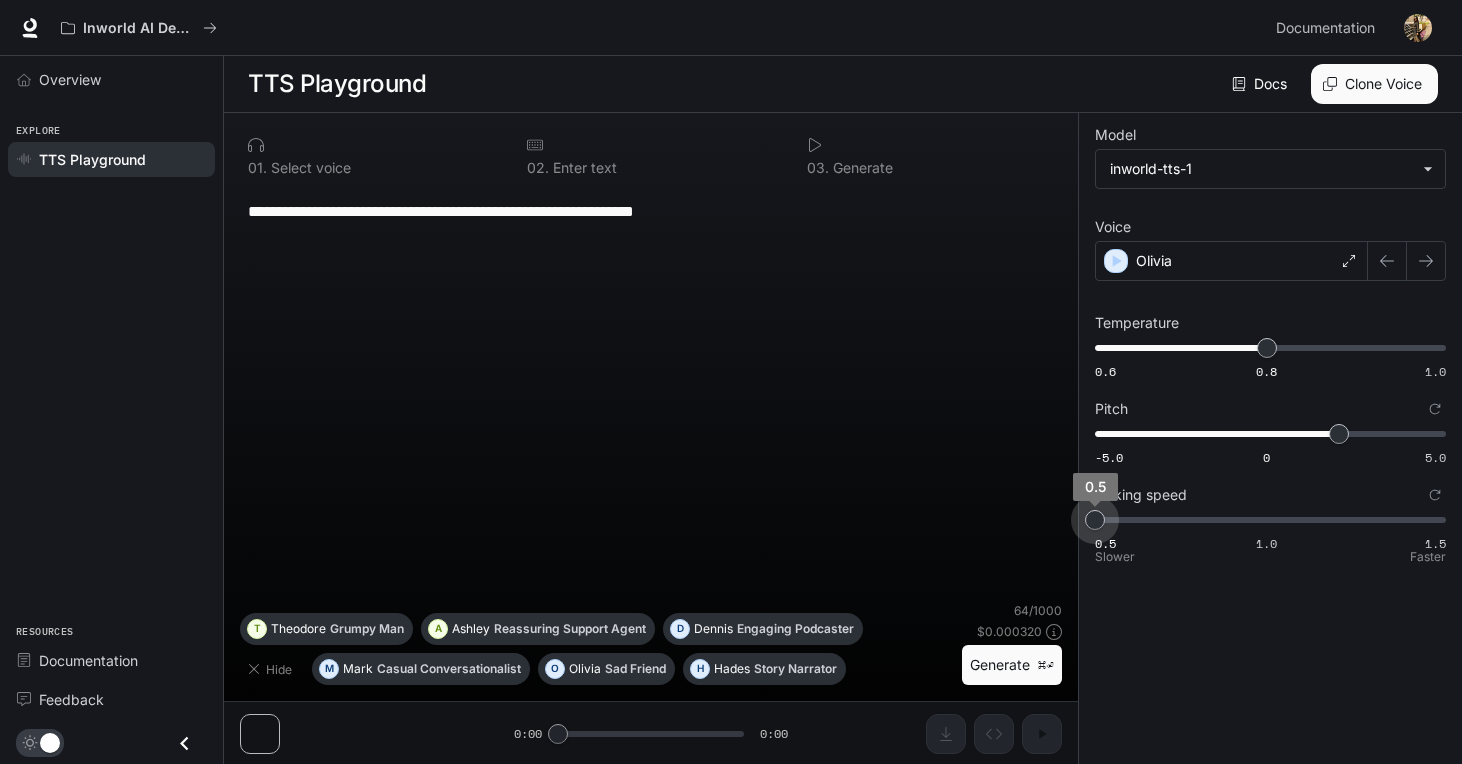drag, startPoint x: 1339, startPoint y: 521, endPoint x: 1089, endPoint y: 521, distance: 250 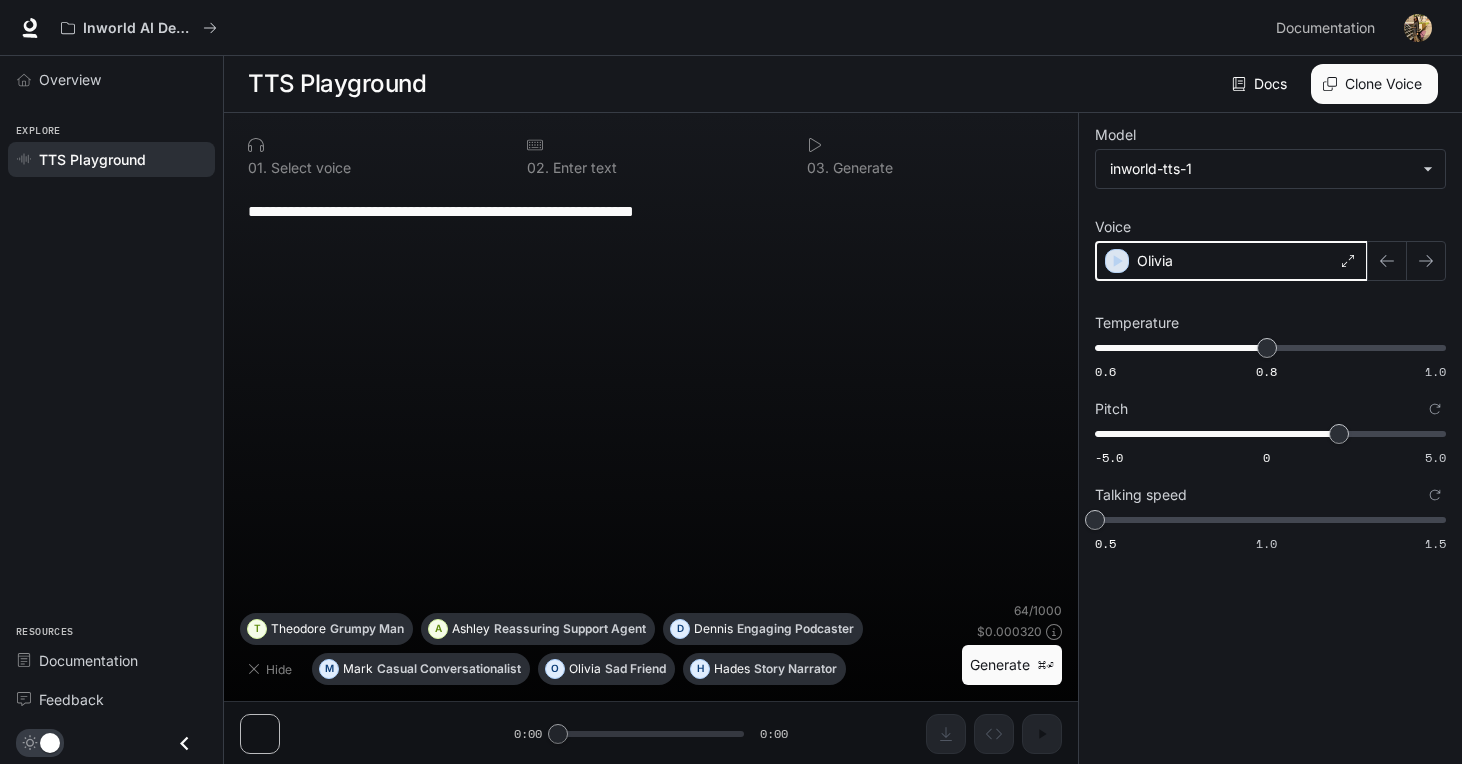 click 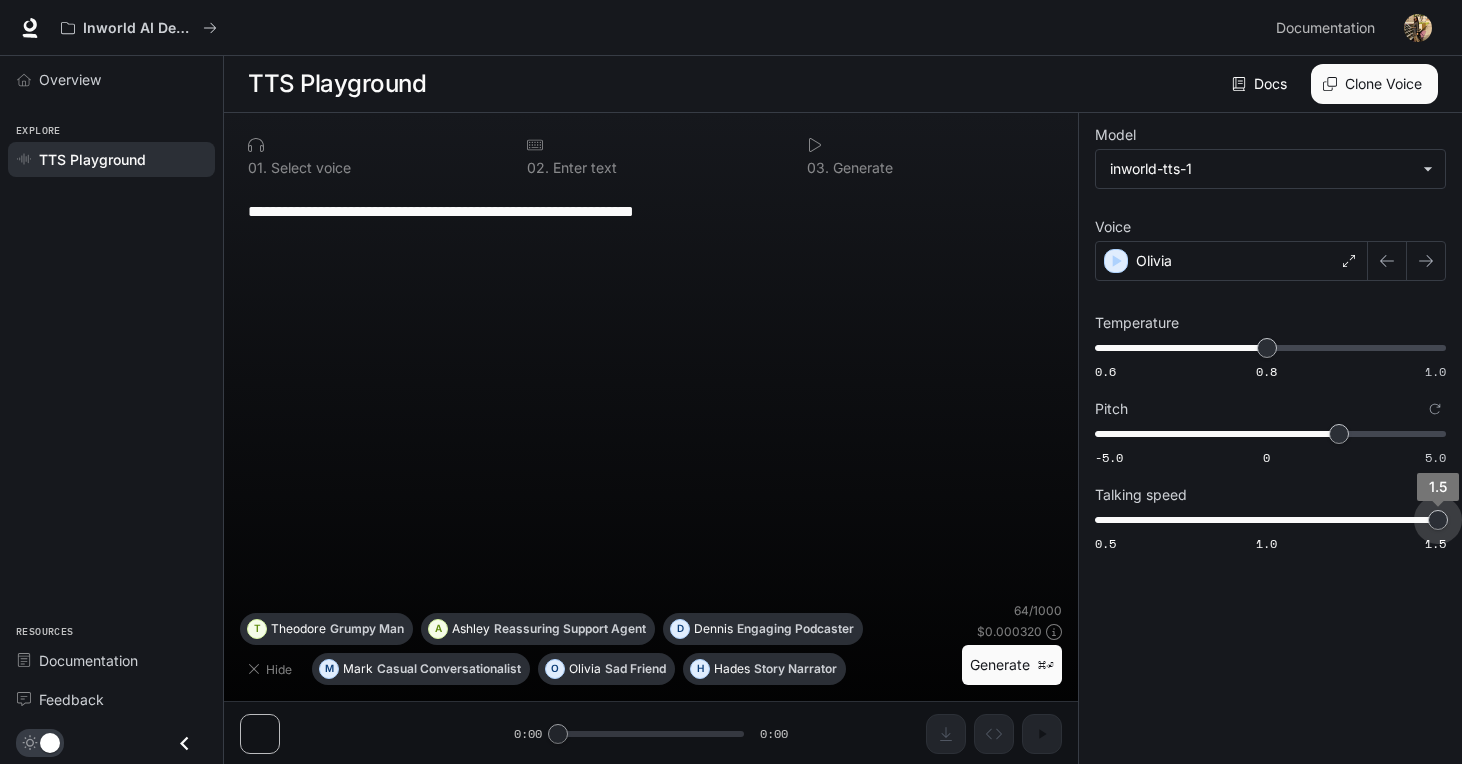 drag, startPoint x: 1096, startPoint y: 524, endPoint x: 1469, endPoint y: 561, distance: 374.83063 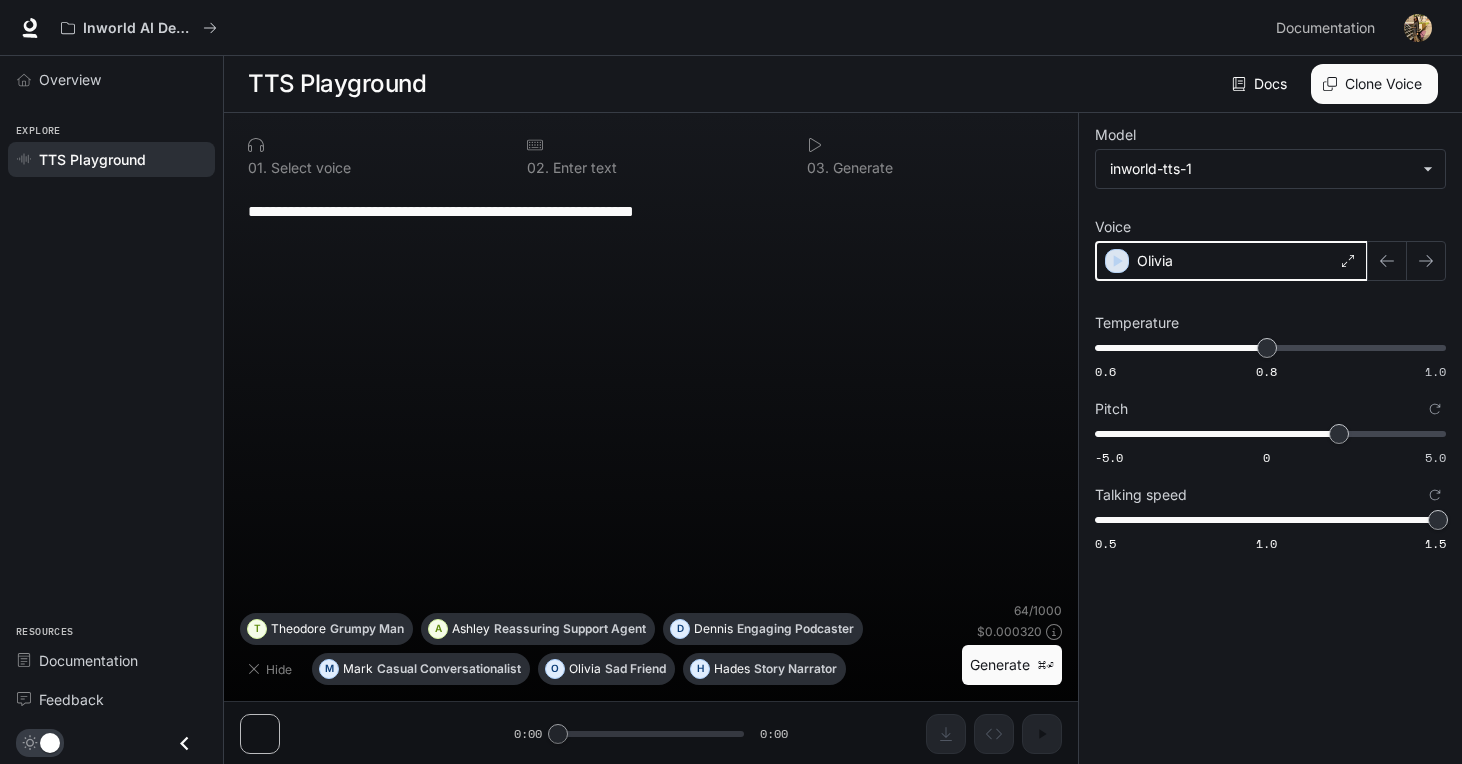 click 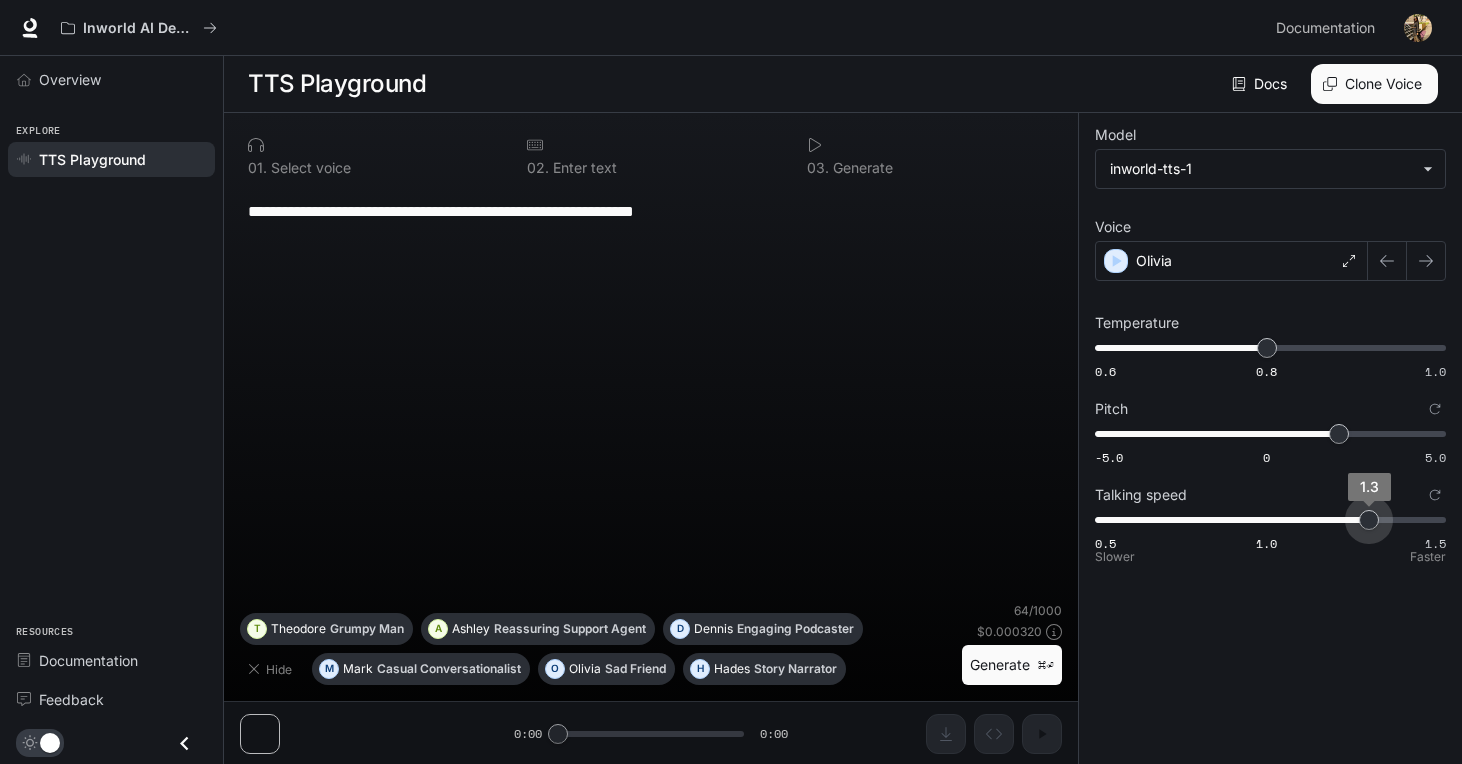 type on "*" 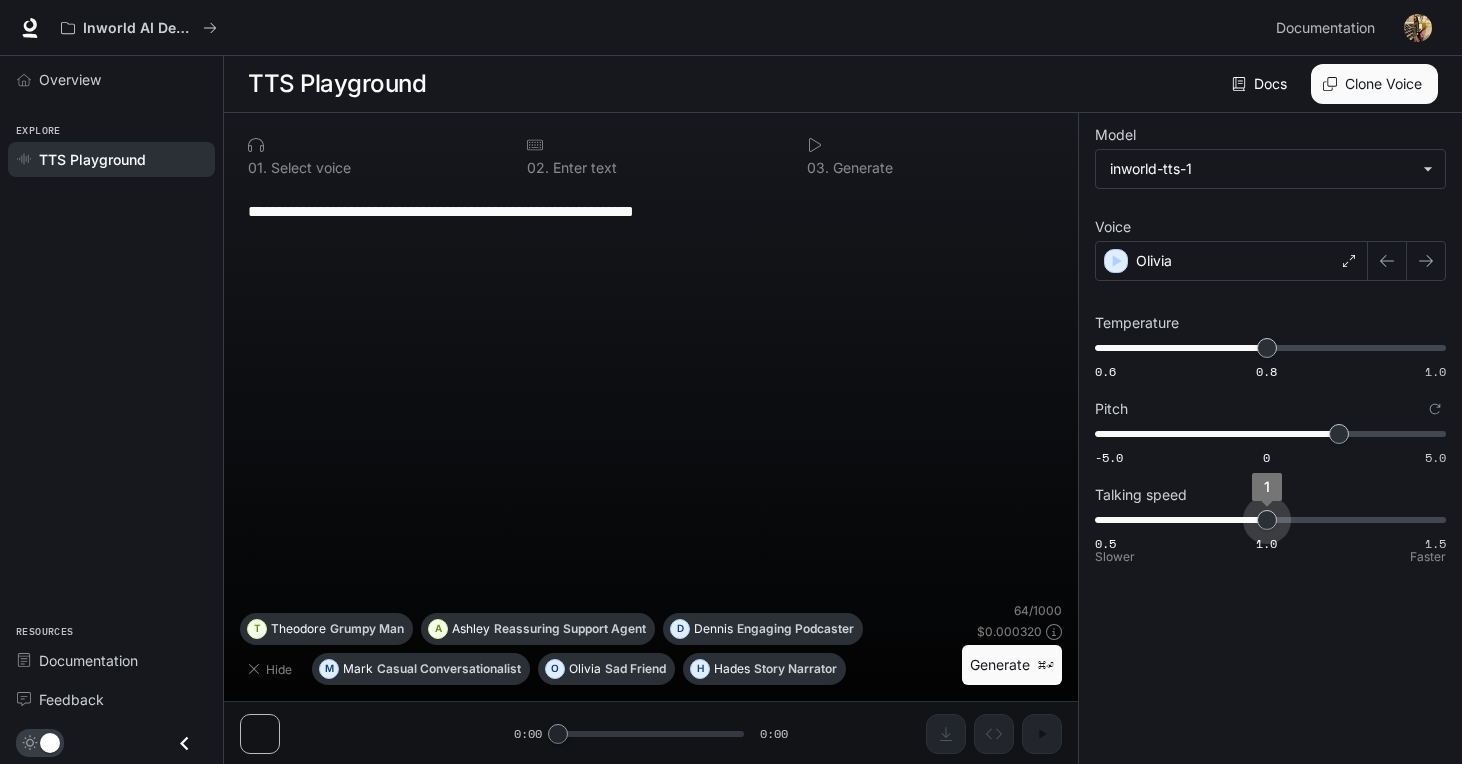 drag, startPoint x: 1445, startPoint y: 521, endPoint x: 1262, endPoint y: 527, distance: 183.09833 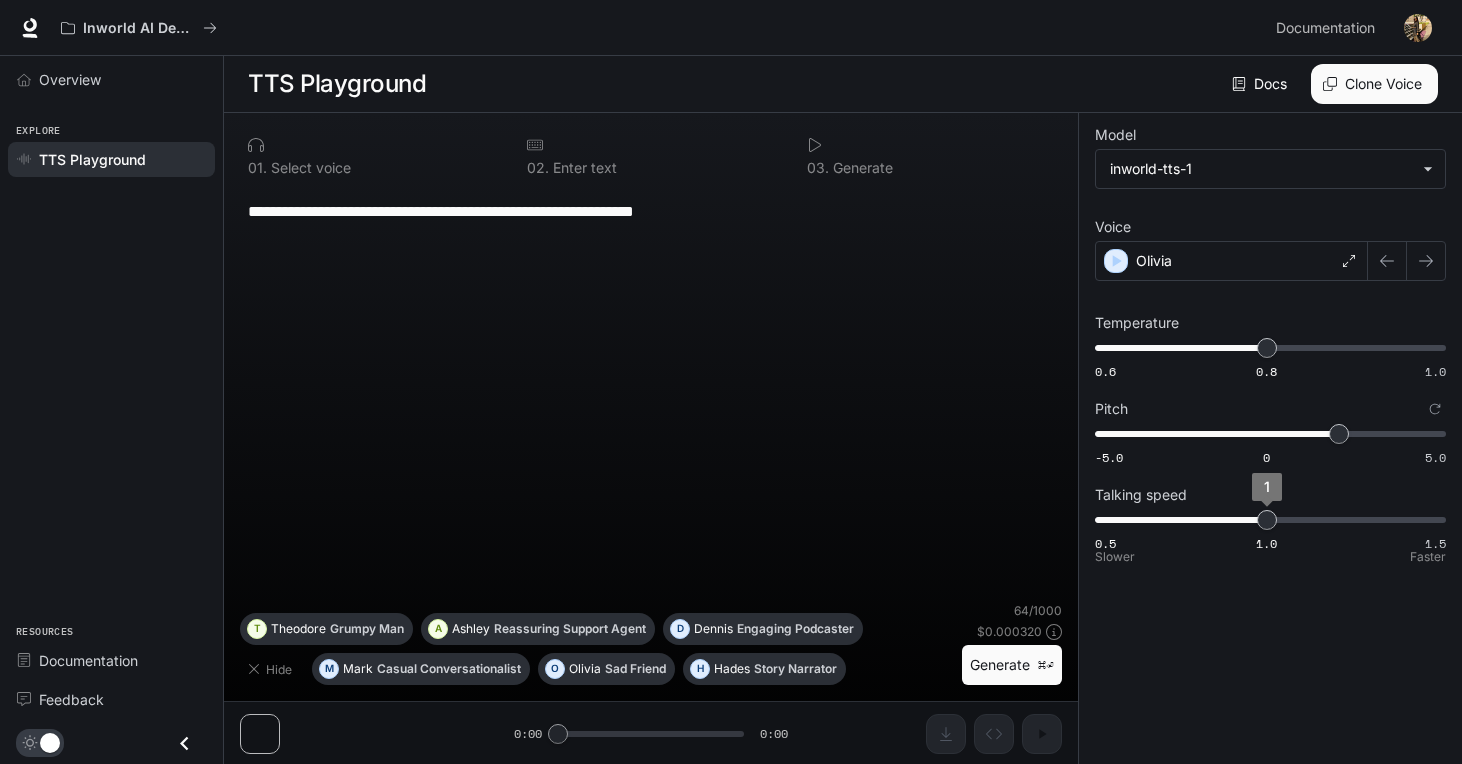 click on "**********" at bounding box center (1270, 439) 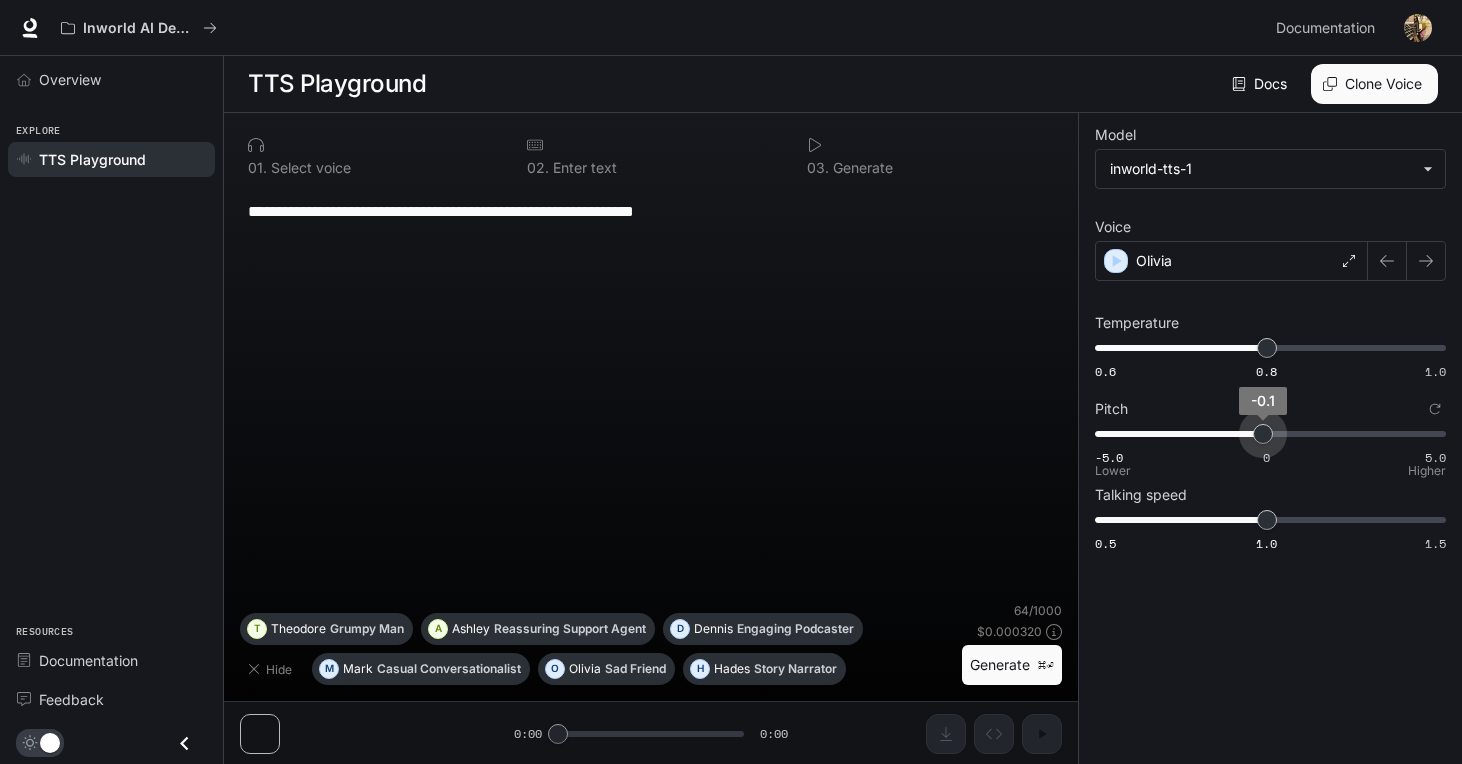 type on "****" 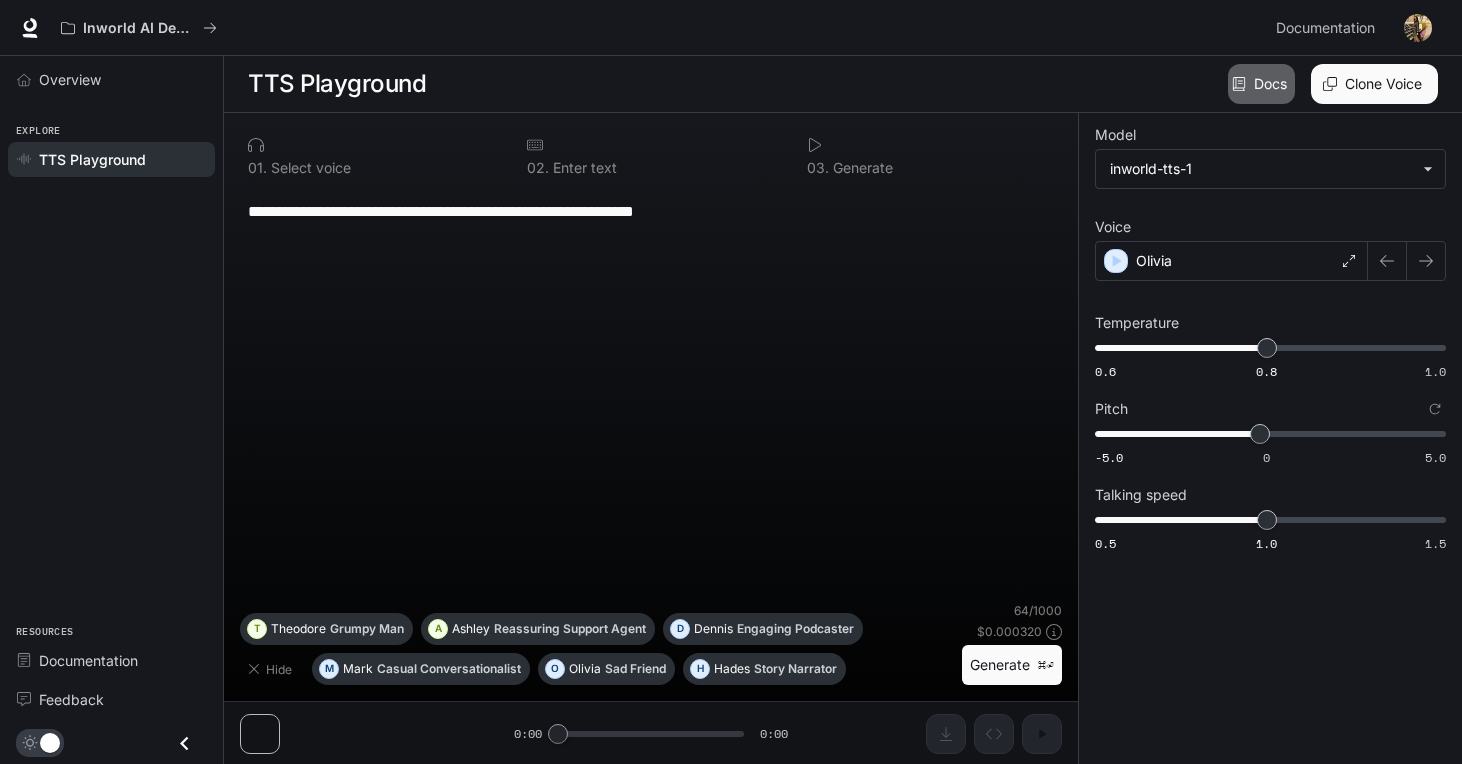 click on "Docs" at bounding box center (1261, 84) 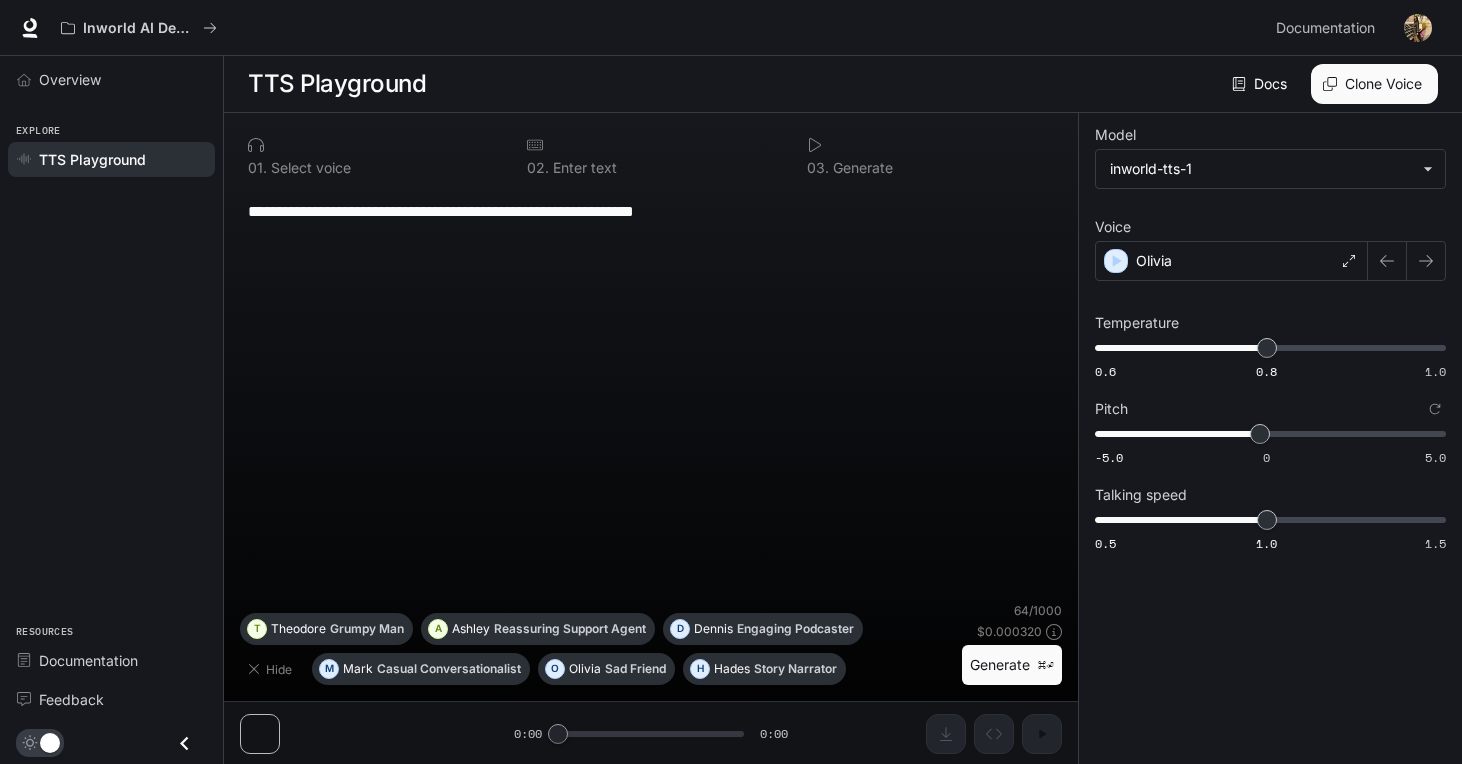 click on "**********" at bounding box center [651, 211] 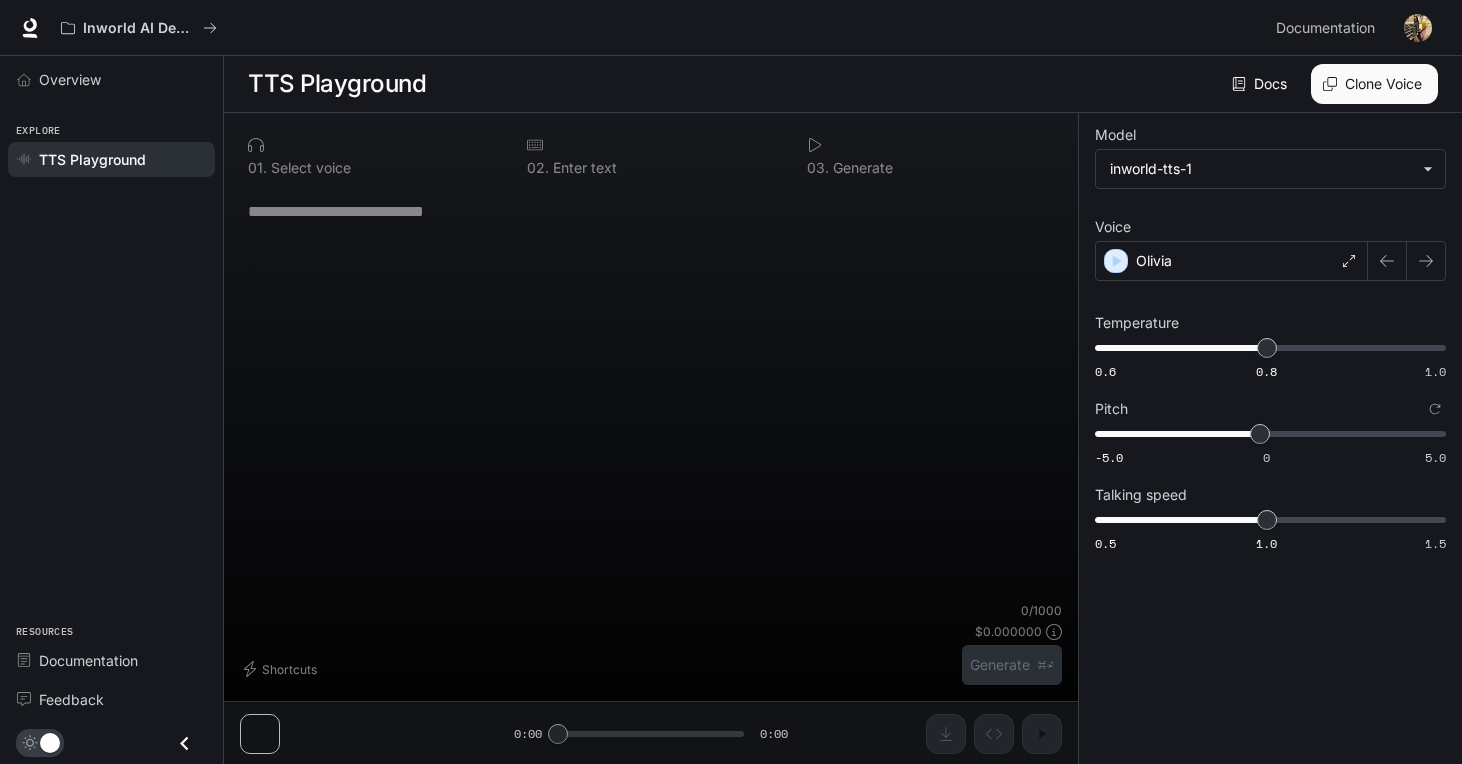 click at bounding box center (651, 211) 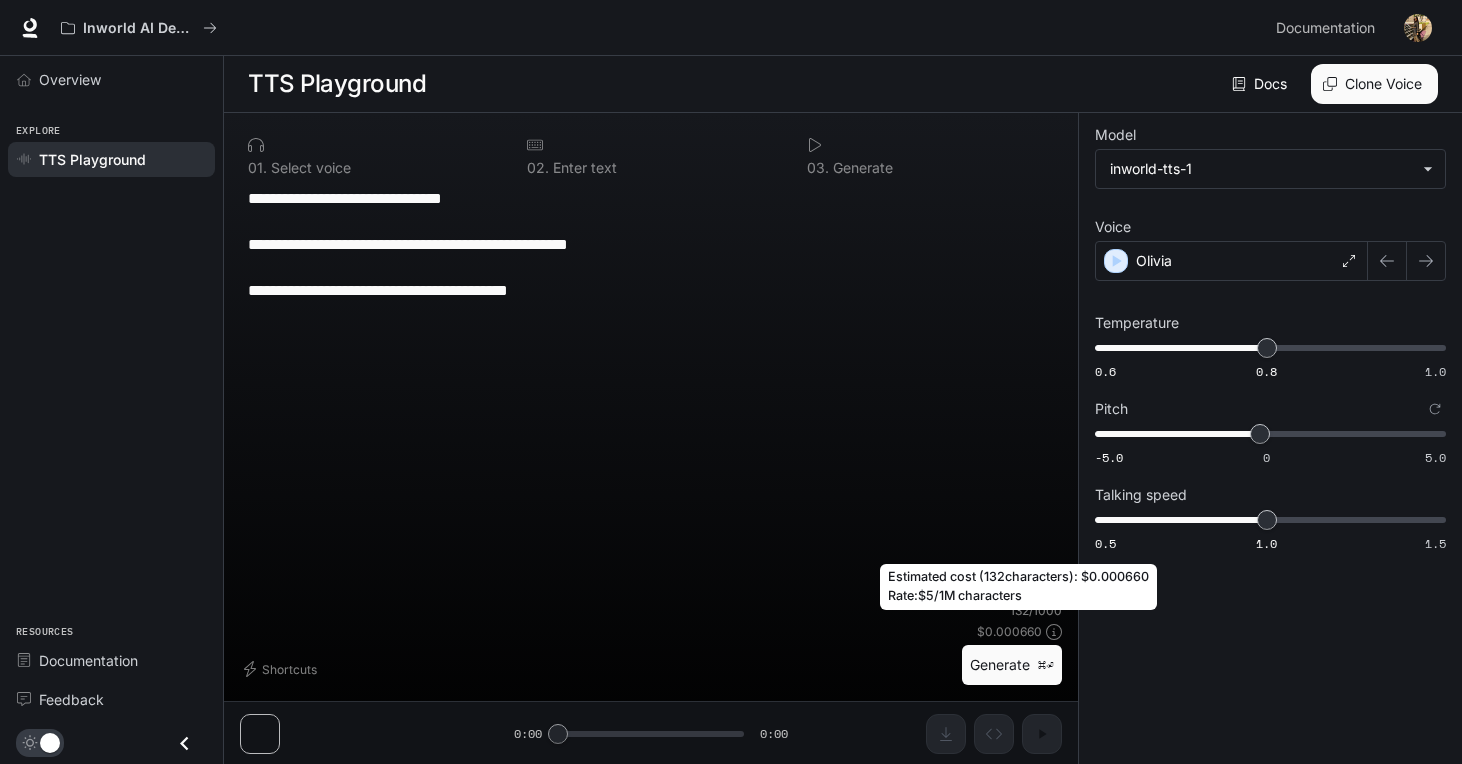 type on "**********" 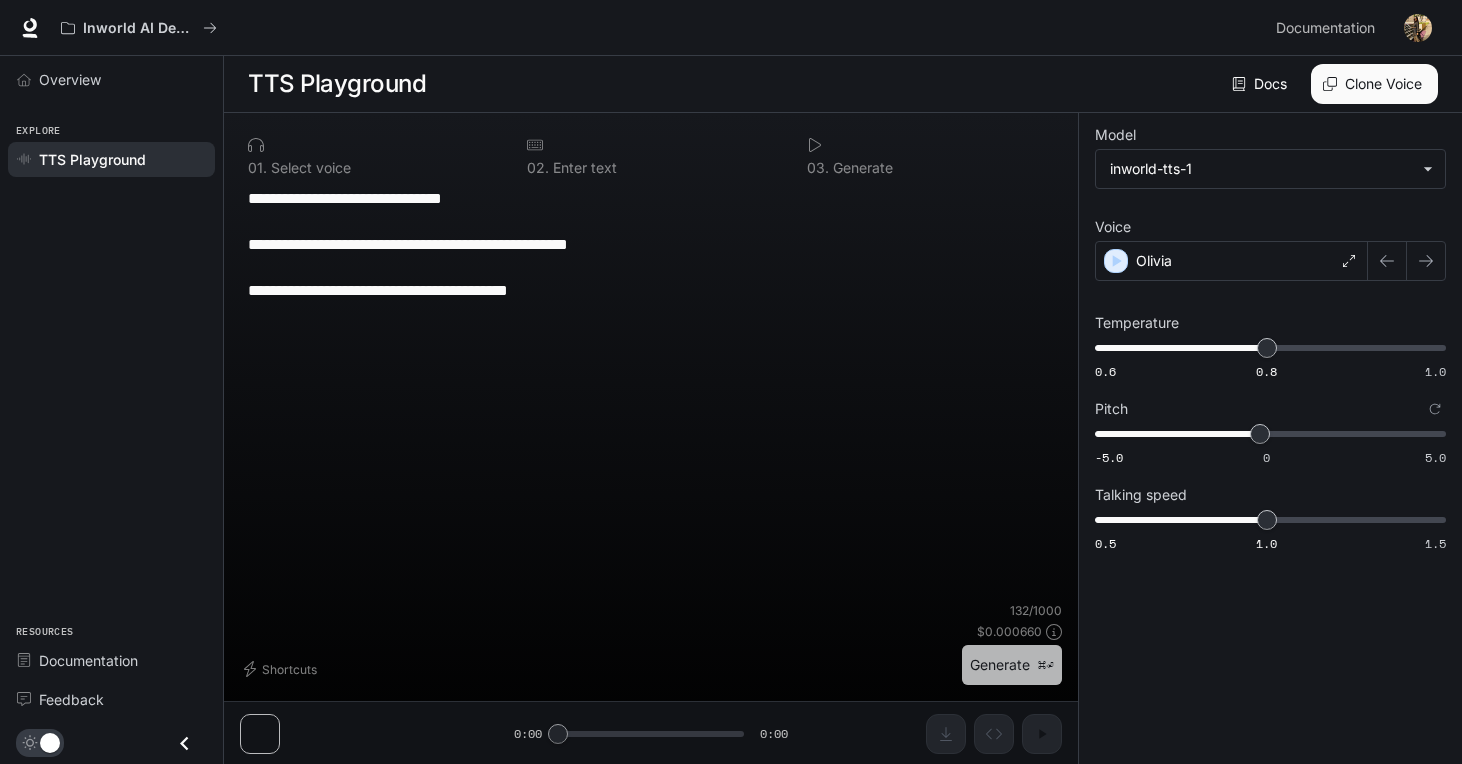 click on "Generate ⌘⏎" at bounding box center [1012, 665] 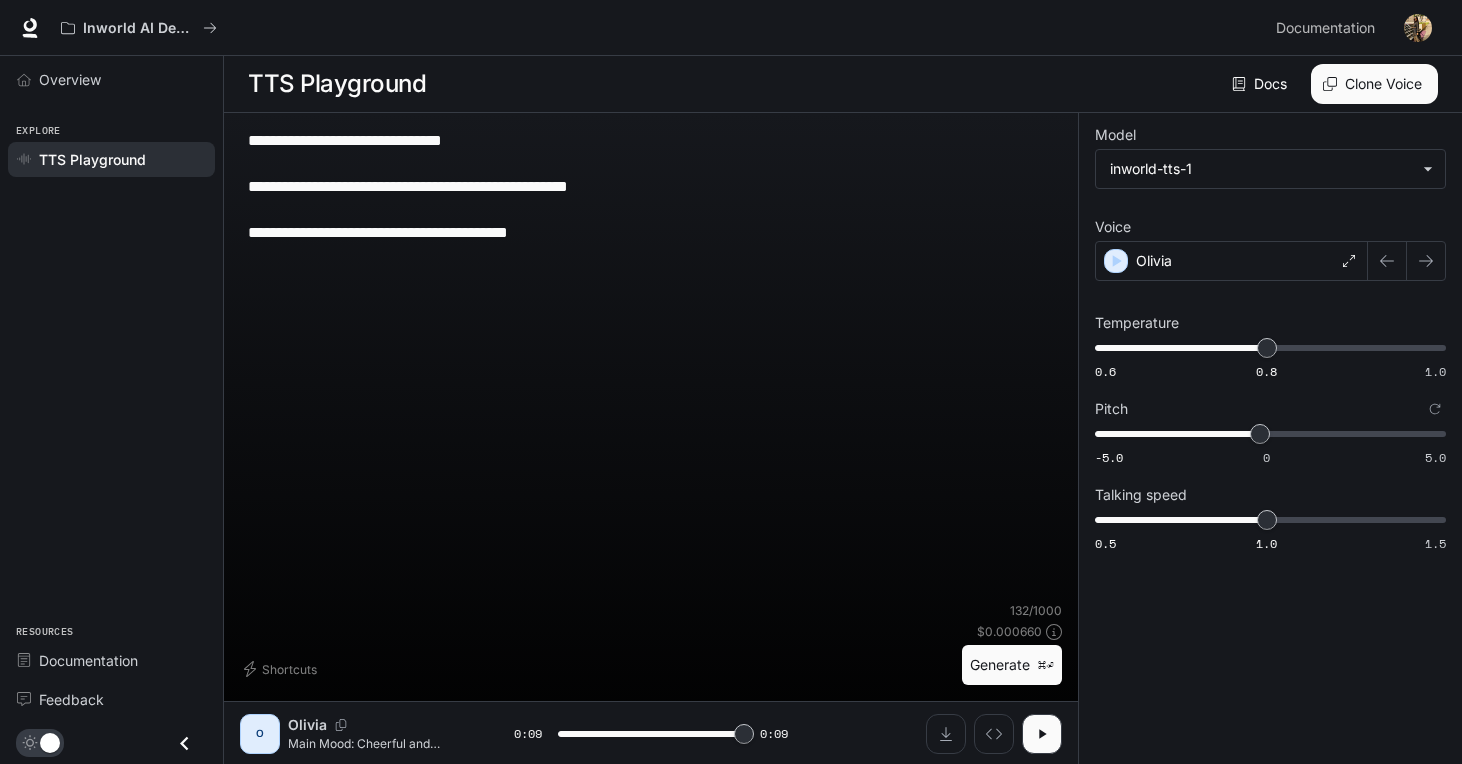 type on "*" 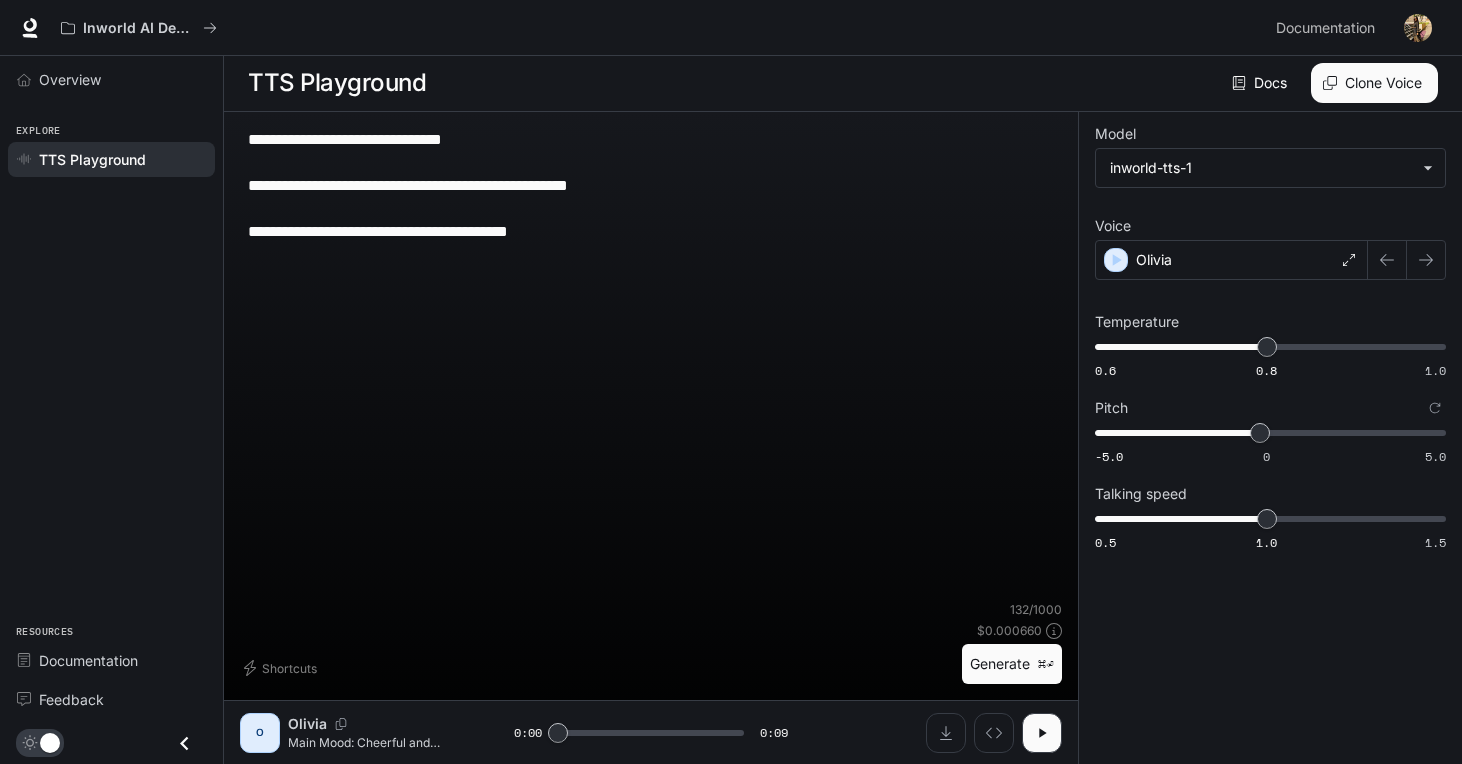 scroll, scrollTop: 1, scrollLeft: 0, axis: vertical 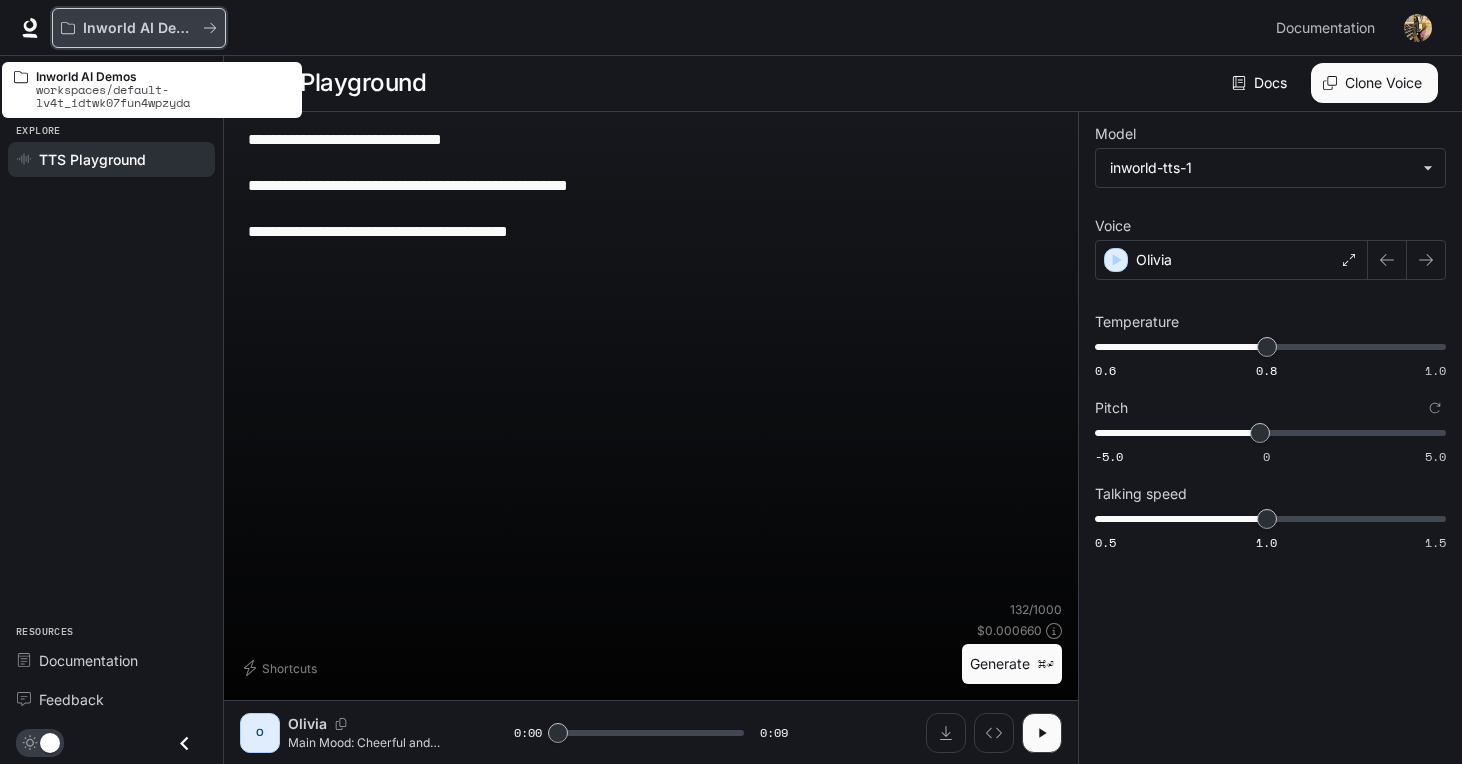 click 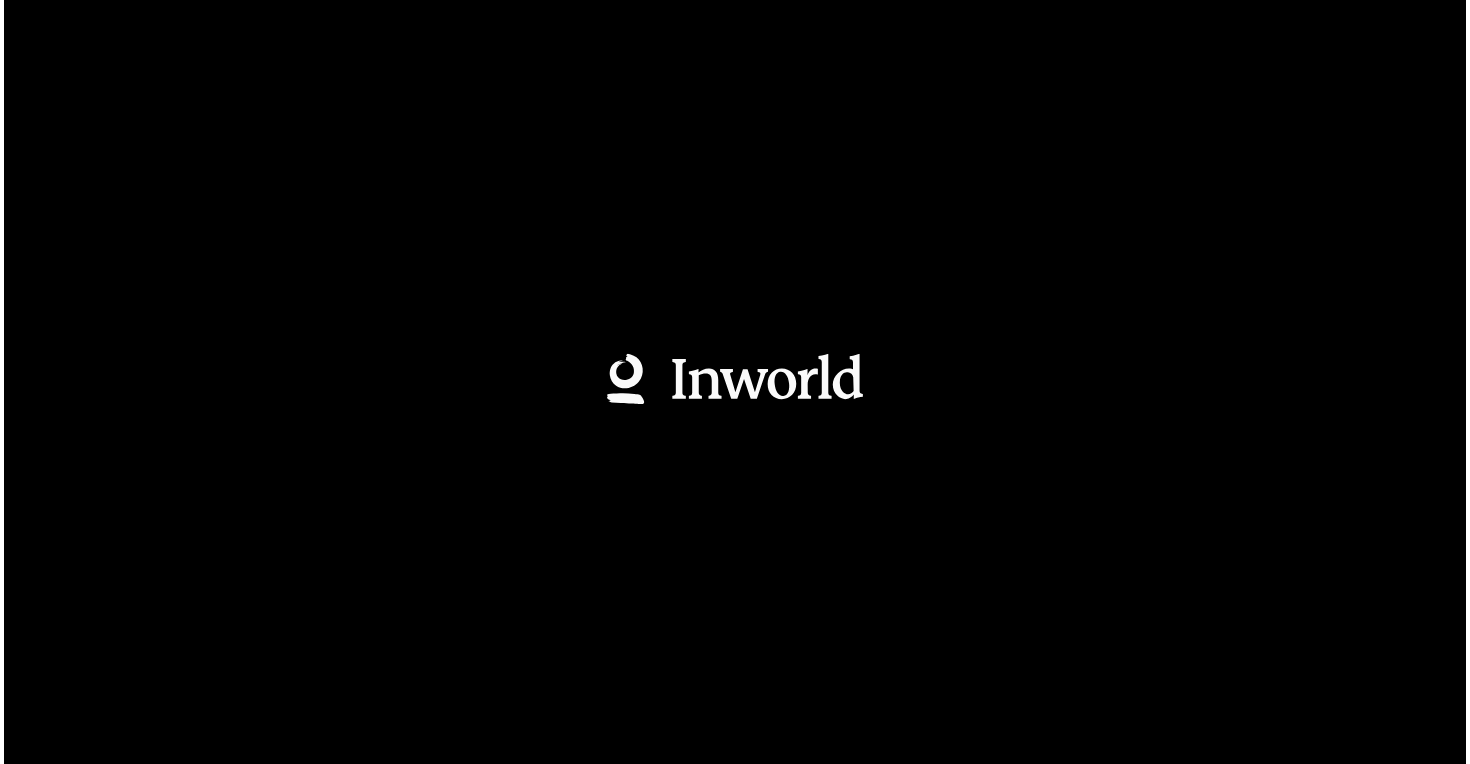 scroll, scrollTop: 0, scrollLeft: 0, axis: both 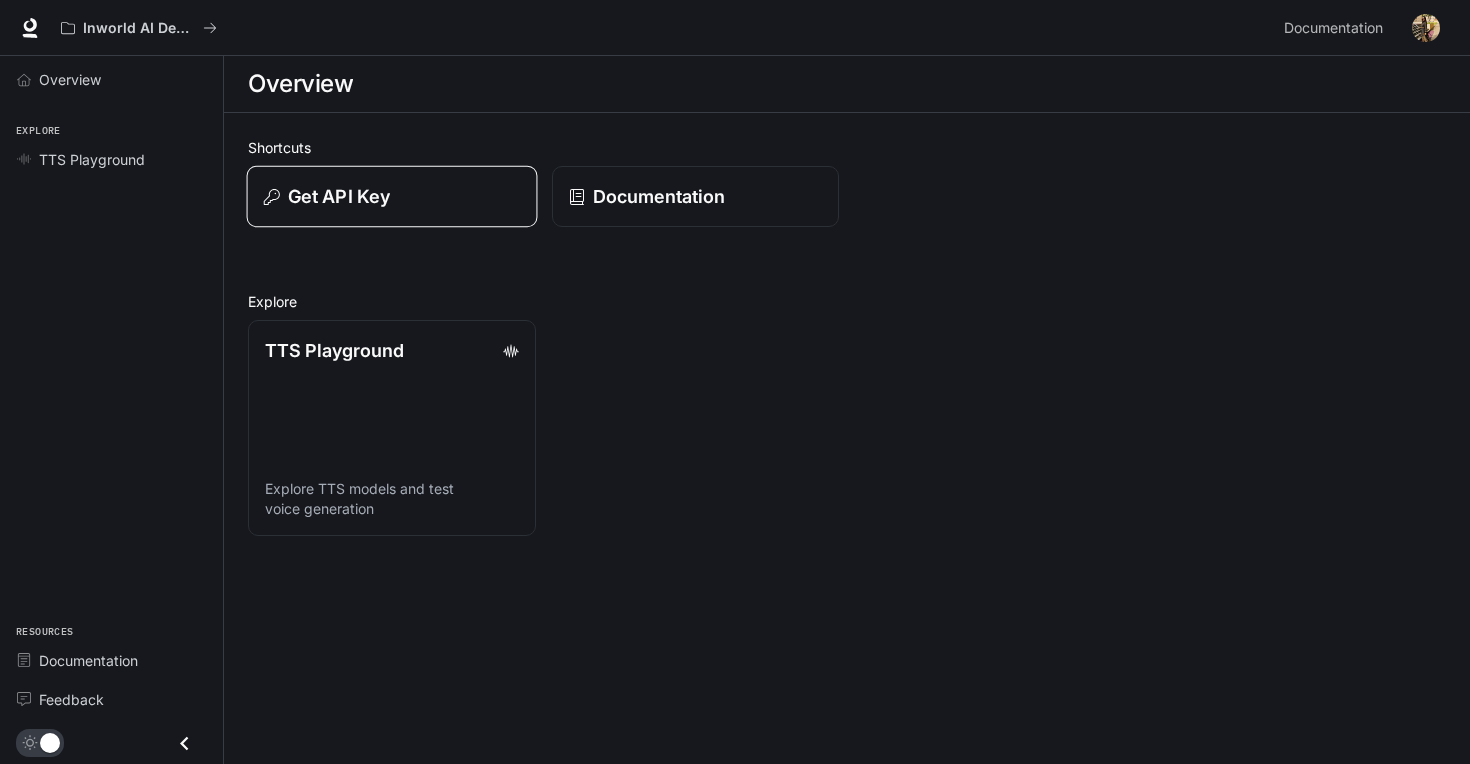 click on "Get API Key" at bounding box center [392, 197] 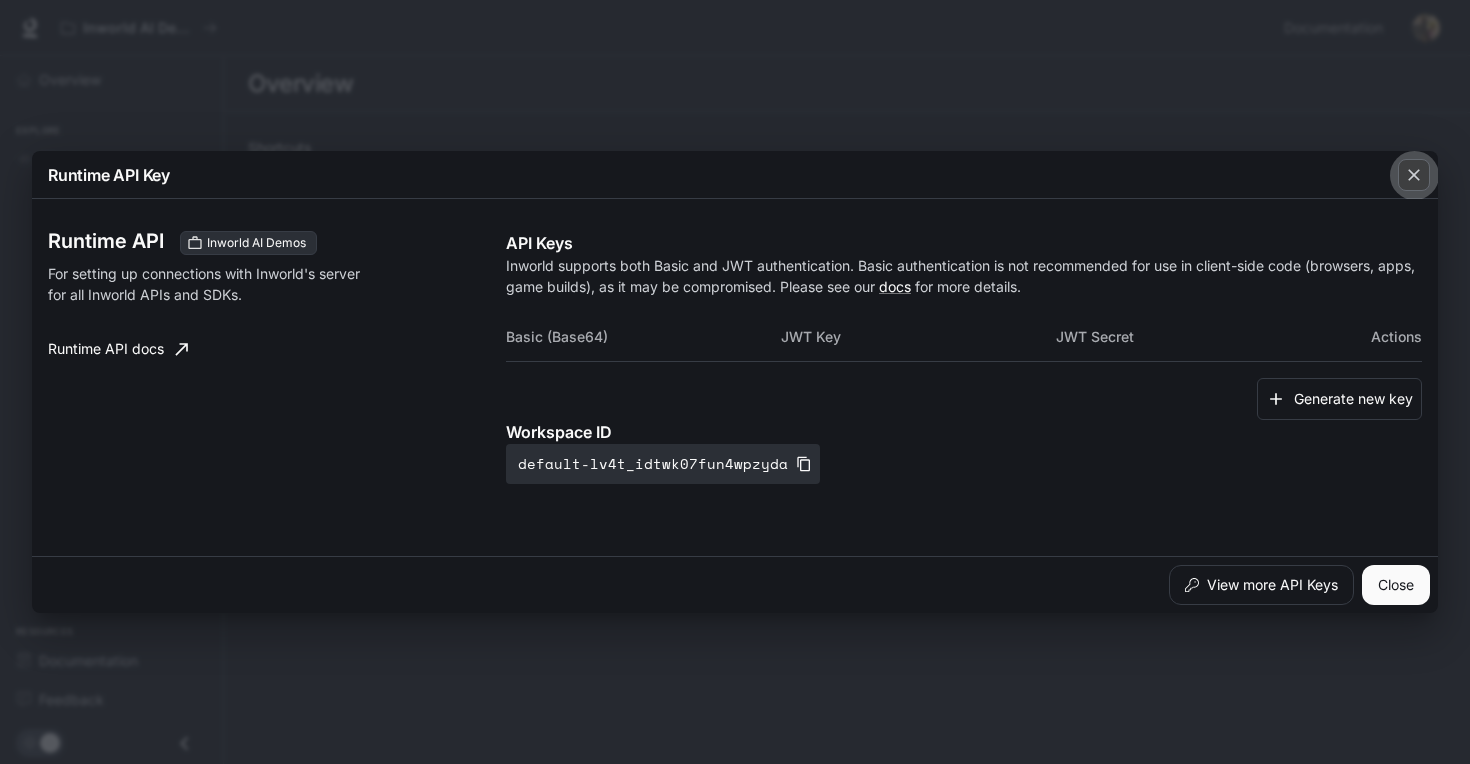 click at bounding box center [1414, 175] 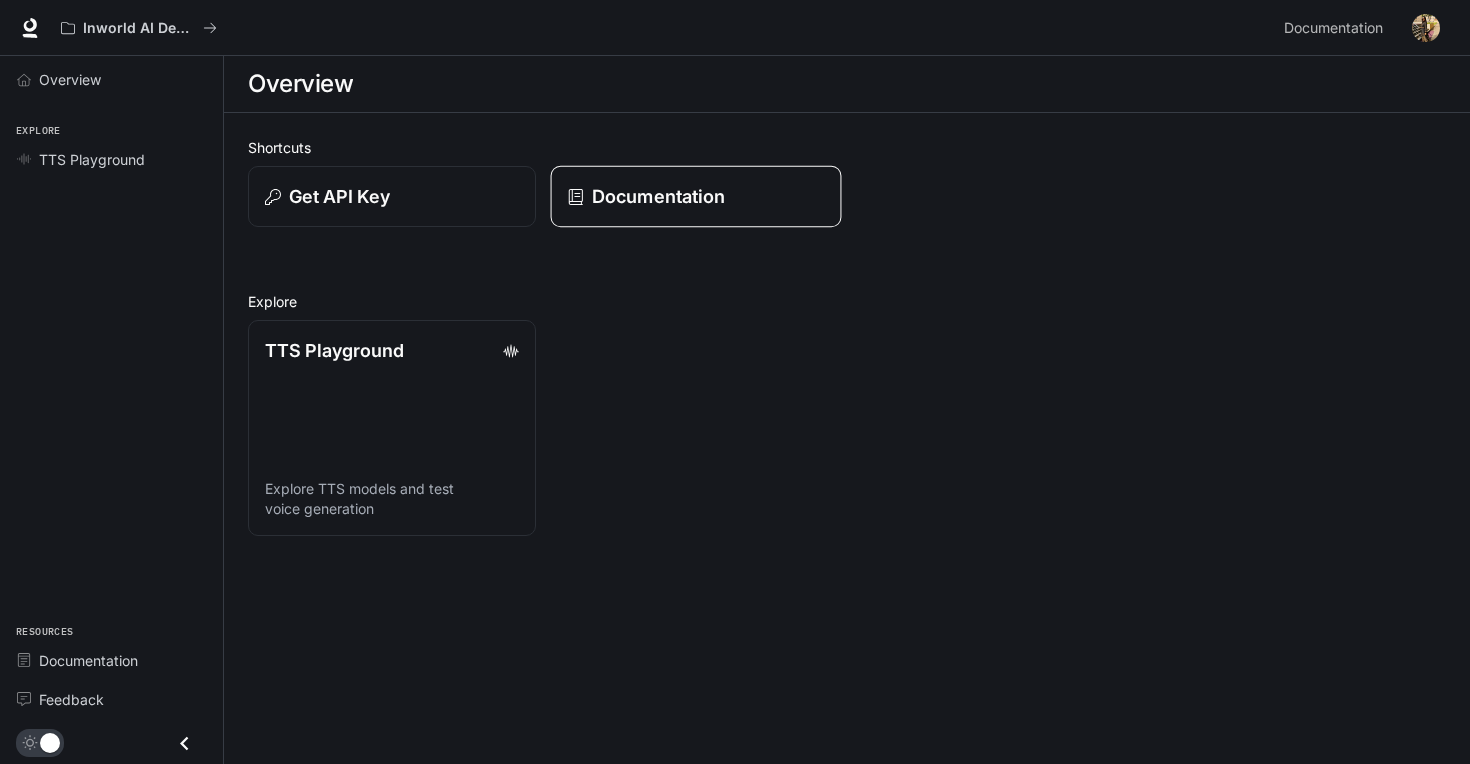 click on "Documentation" at bounding box center (695, 196) 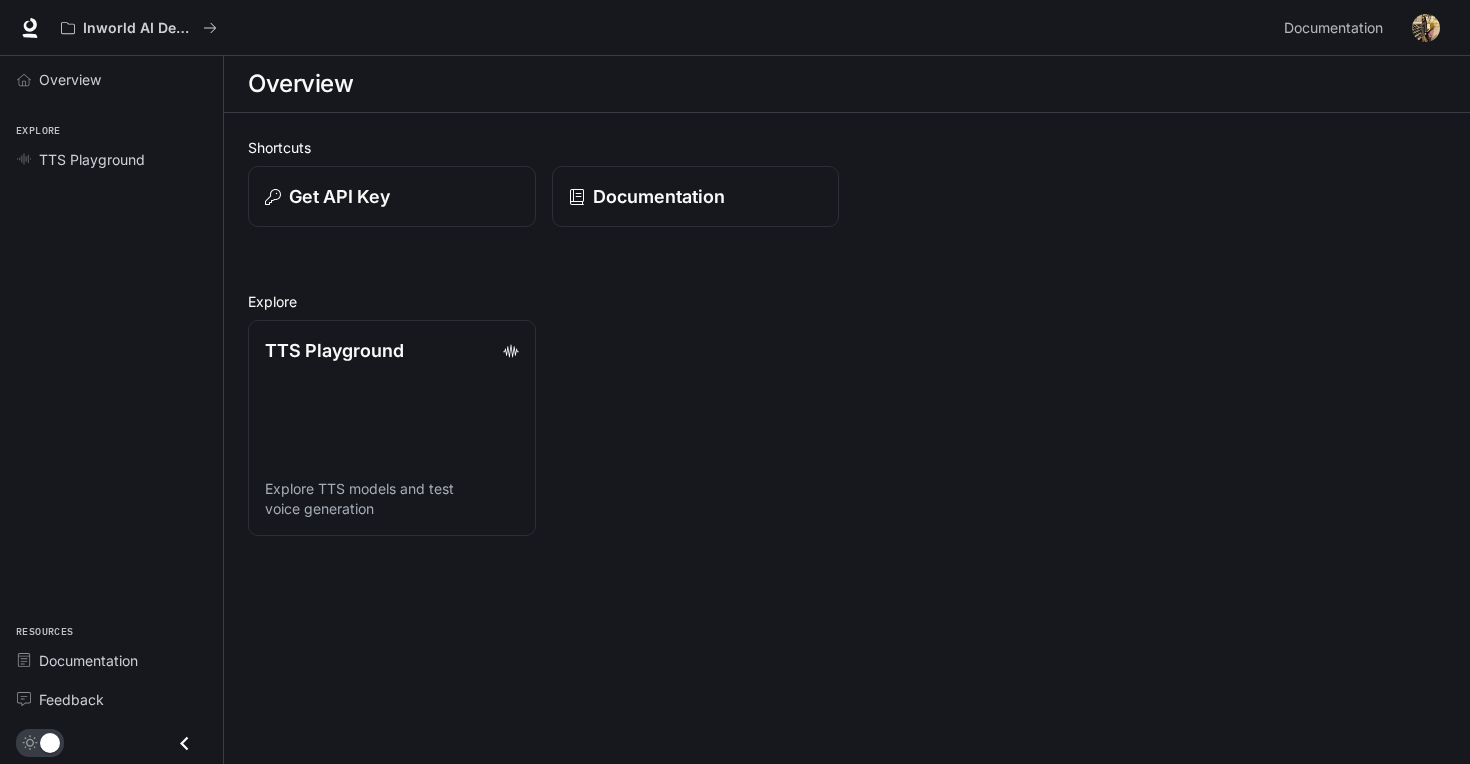 click 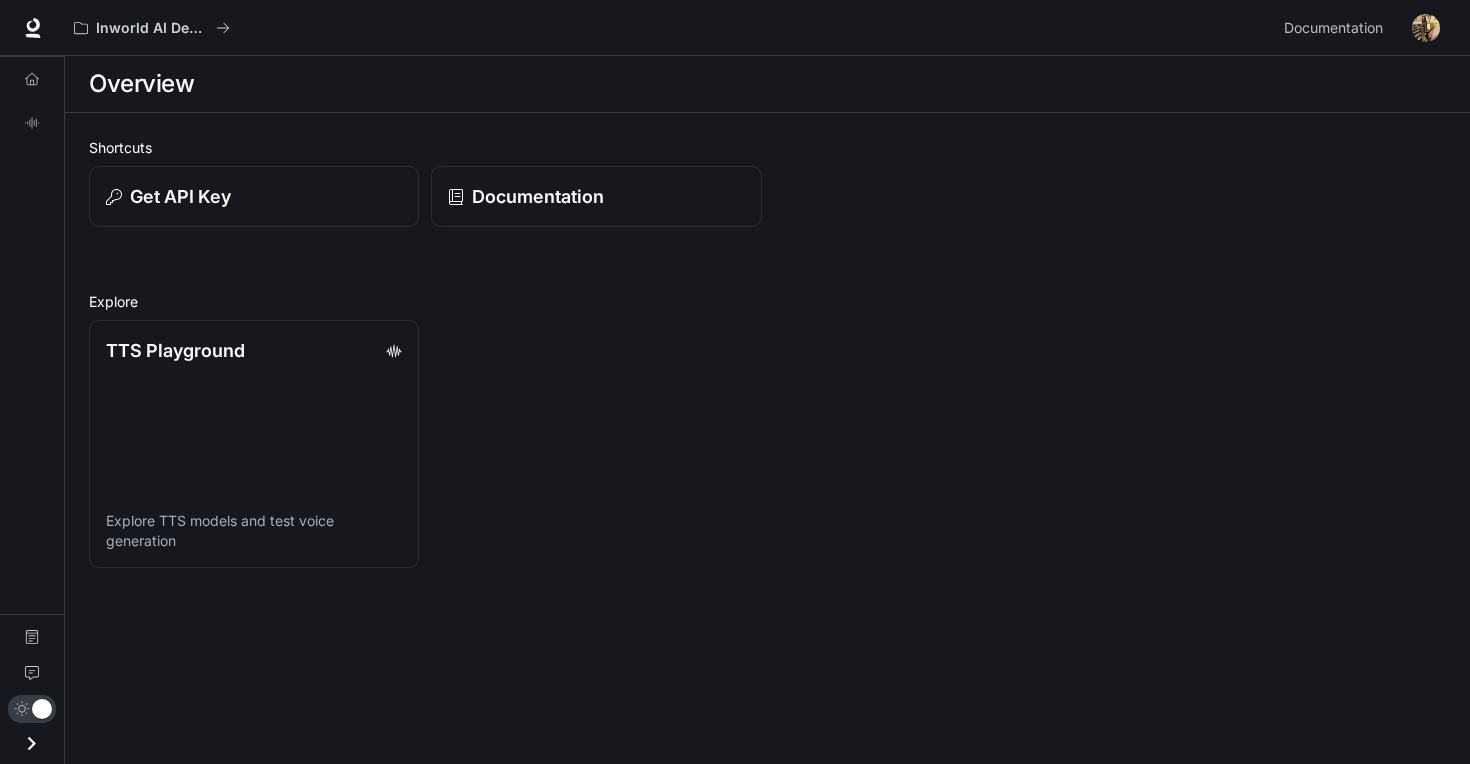 click 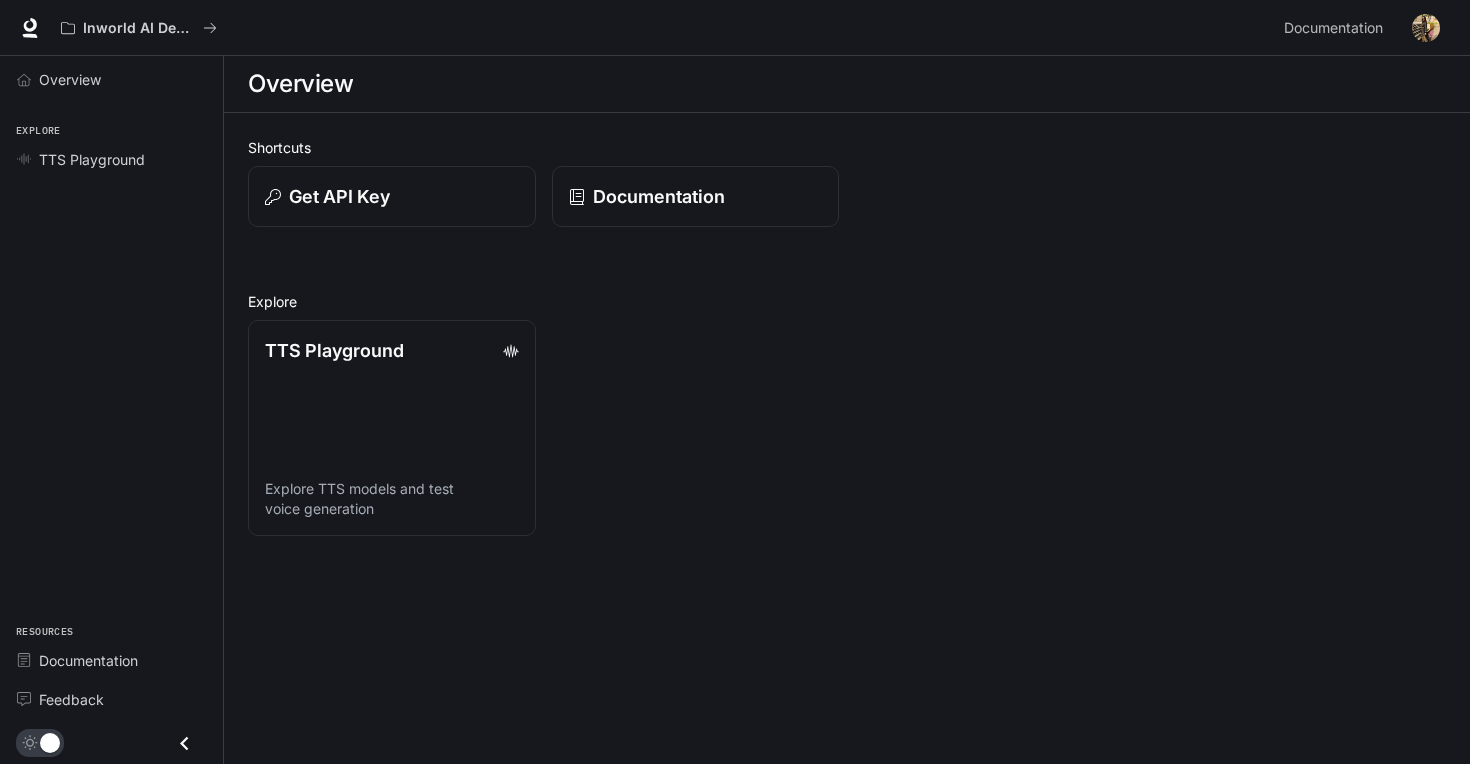 scroll, scrollTop: 0, scrollLeft: 0, axis: both 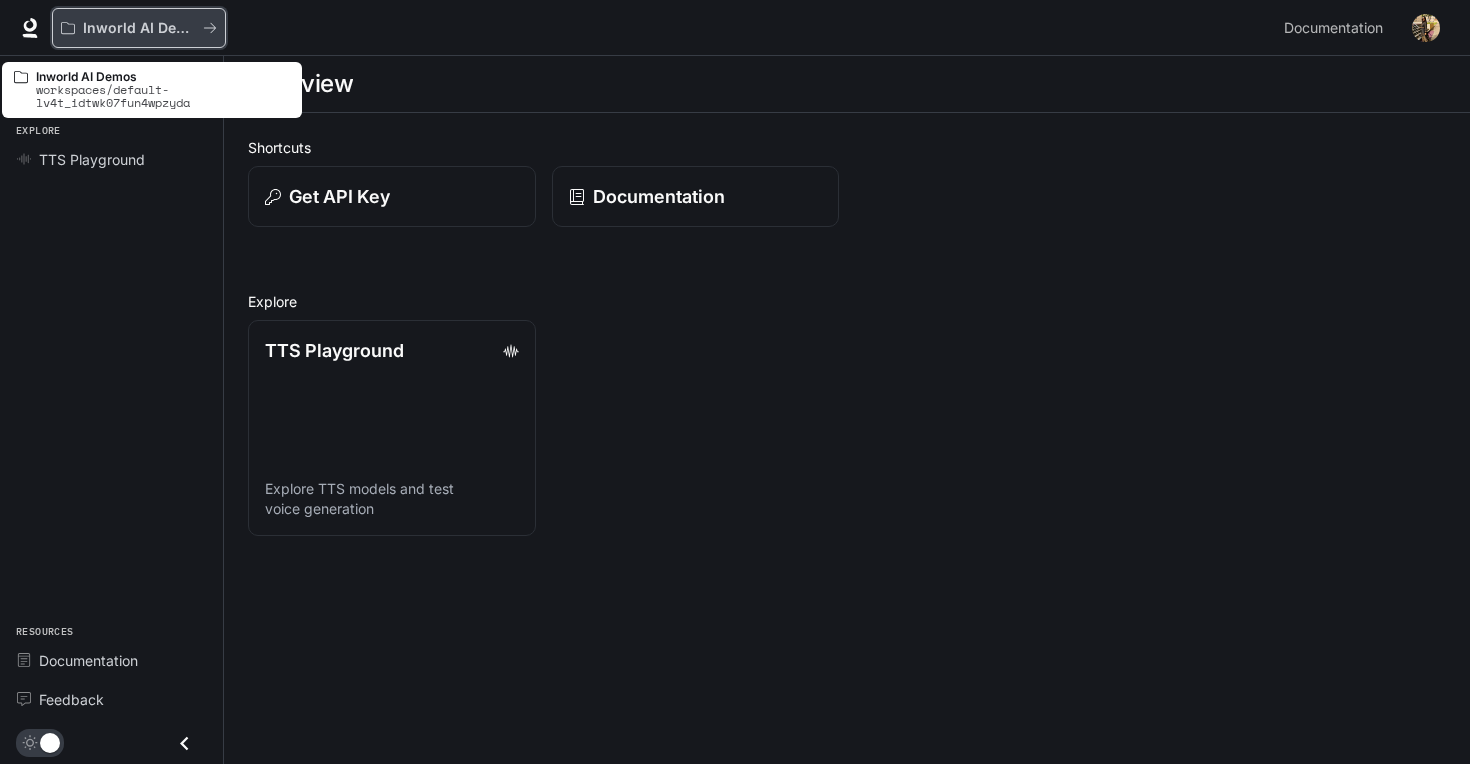 click on "Inworld AI Demos" at bounding box center (139, 28) 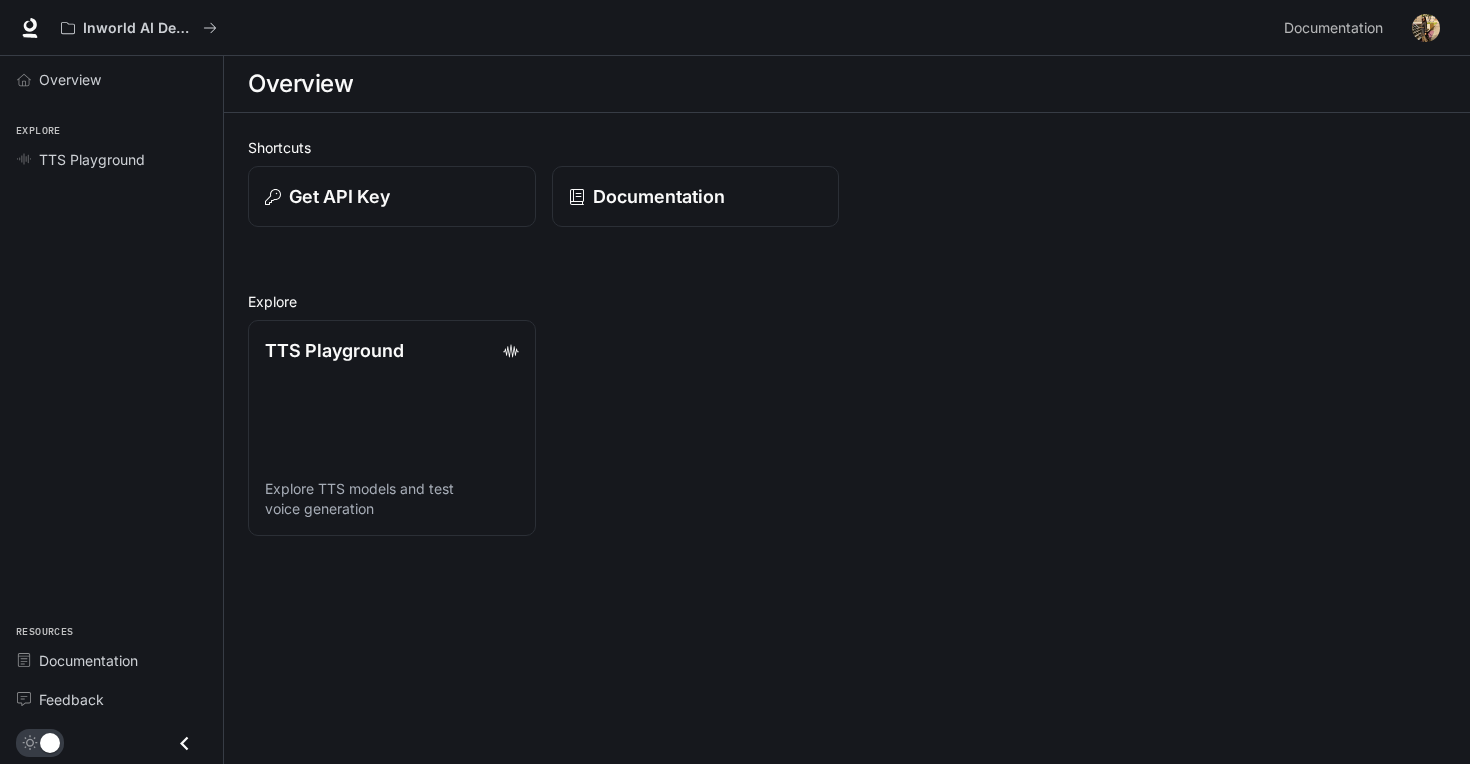 scroll, scrollTop: 0, scrollLeft: 0, axis: both 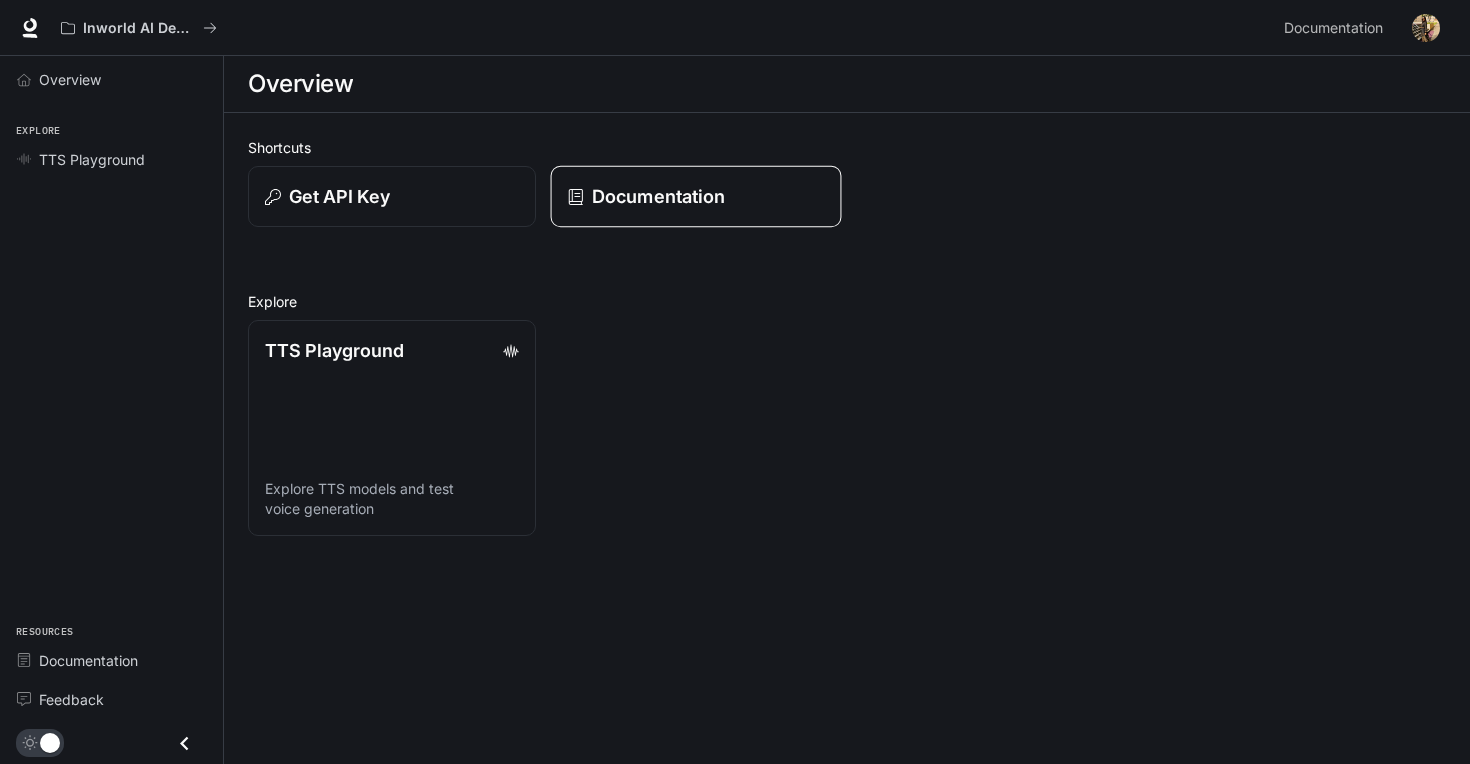 click on "Documentation" at bounding box center (657, 196) 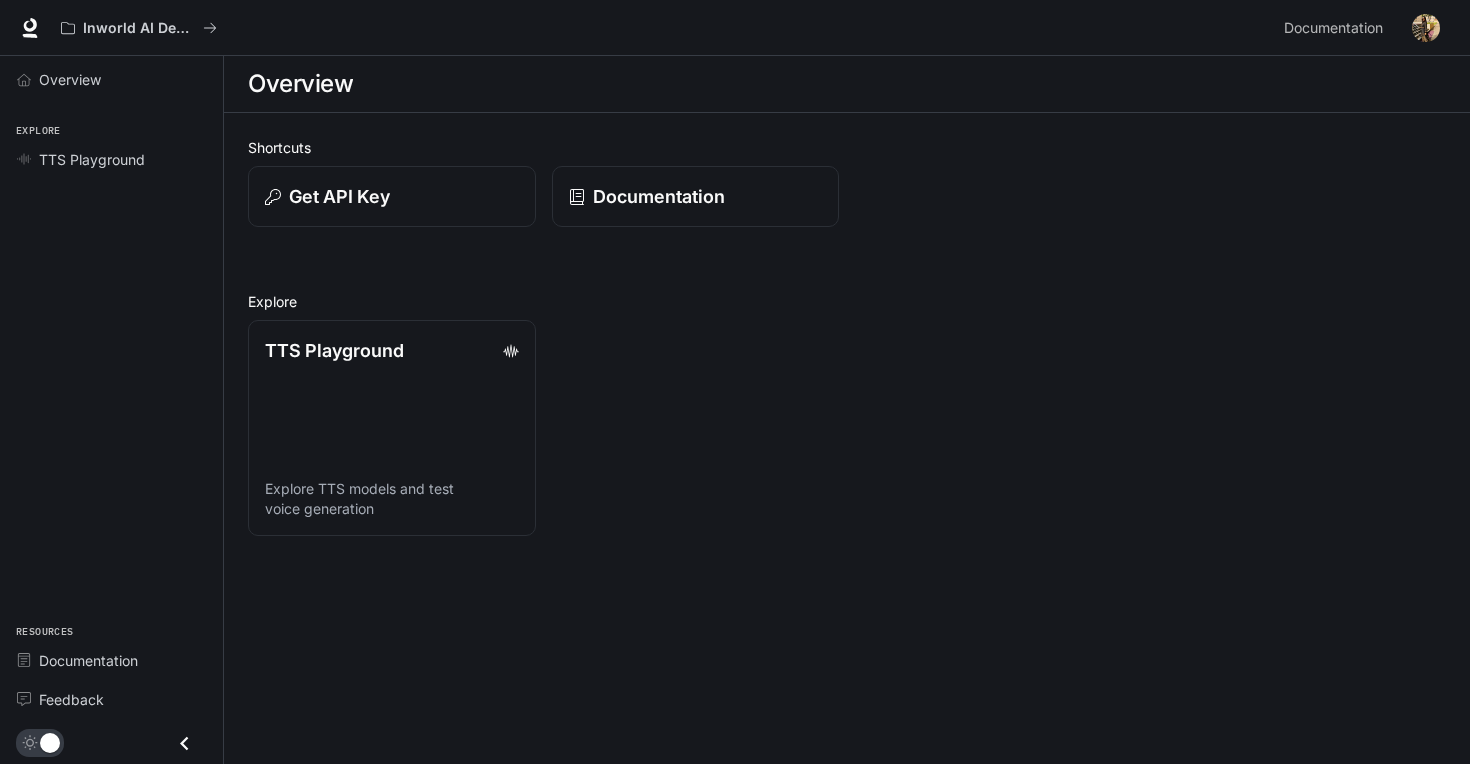 scroll, scrollTop: 0, scrollLeft: 0, axis: both 